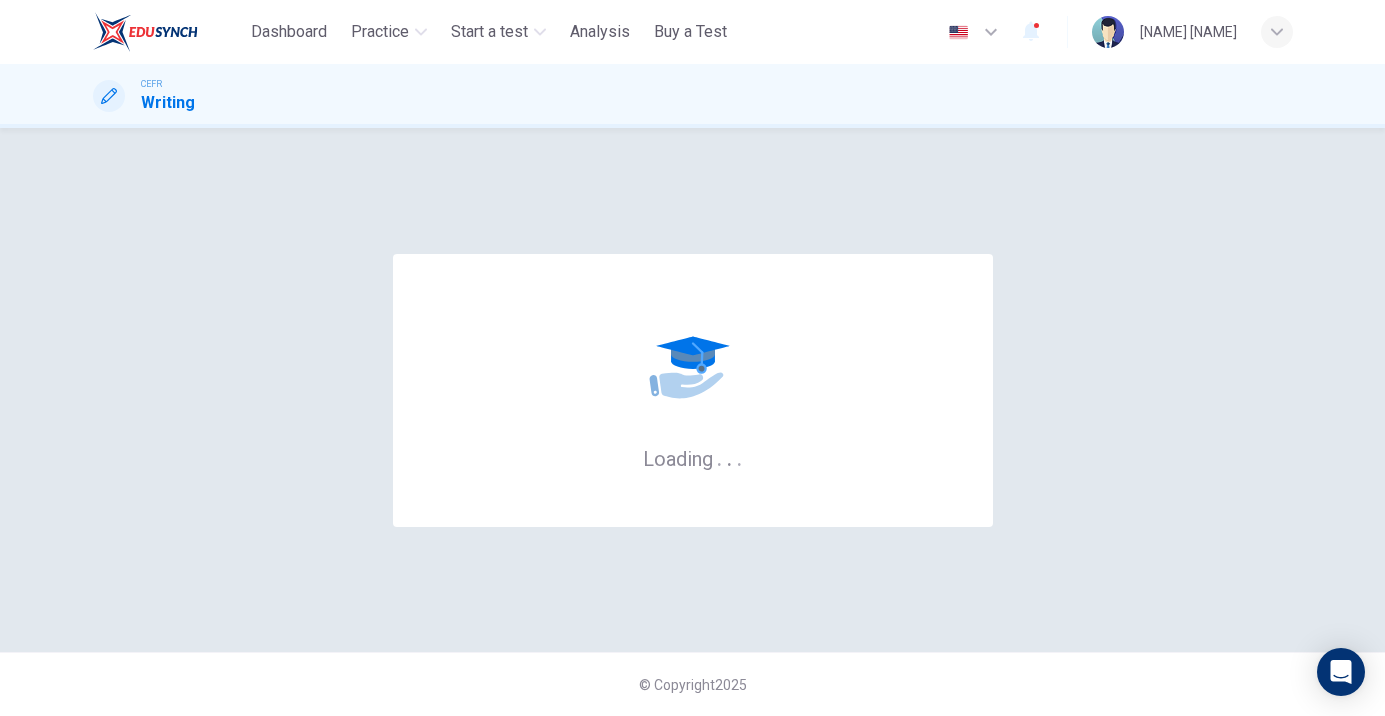 scroll, scrollTop: 0, scrollLeft: 0, axis: both 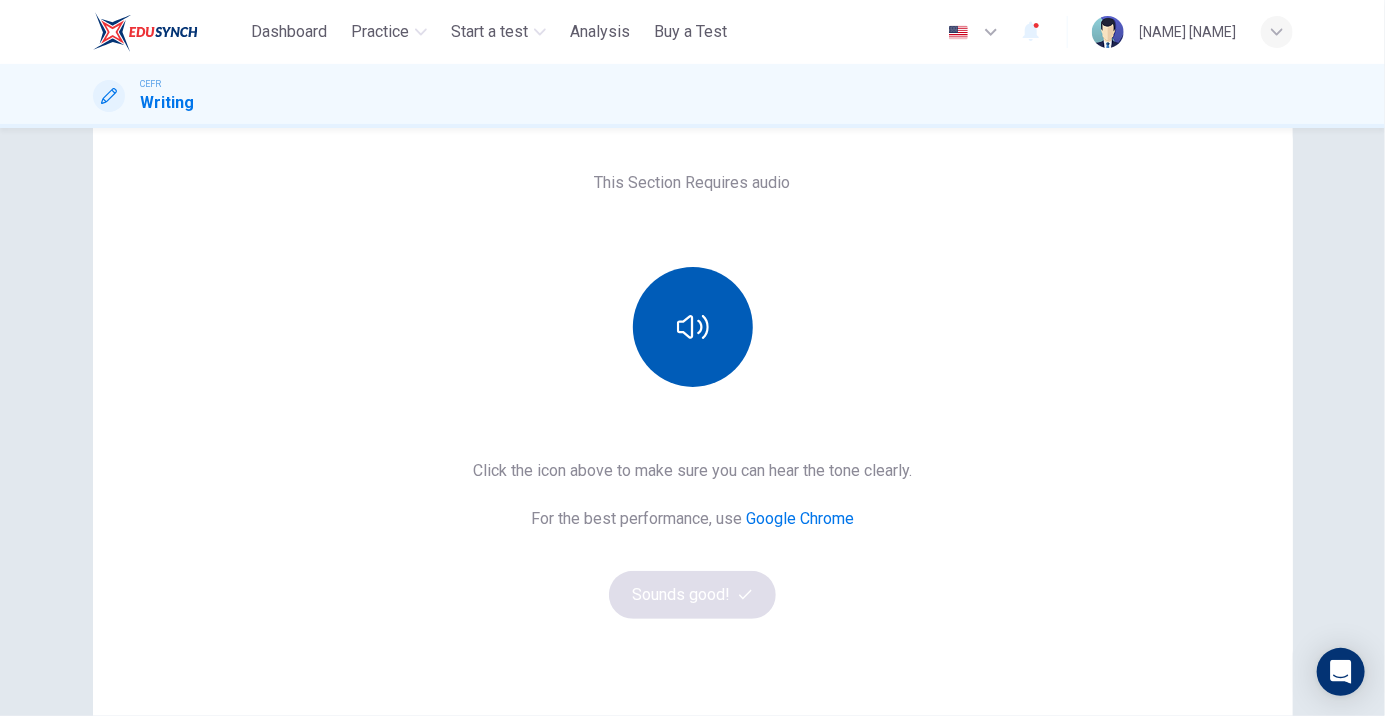 click 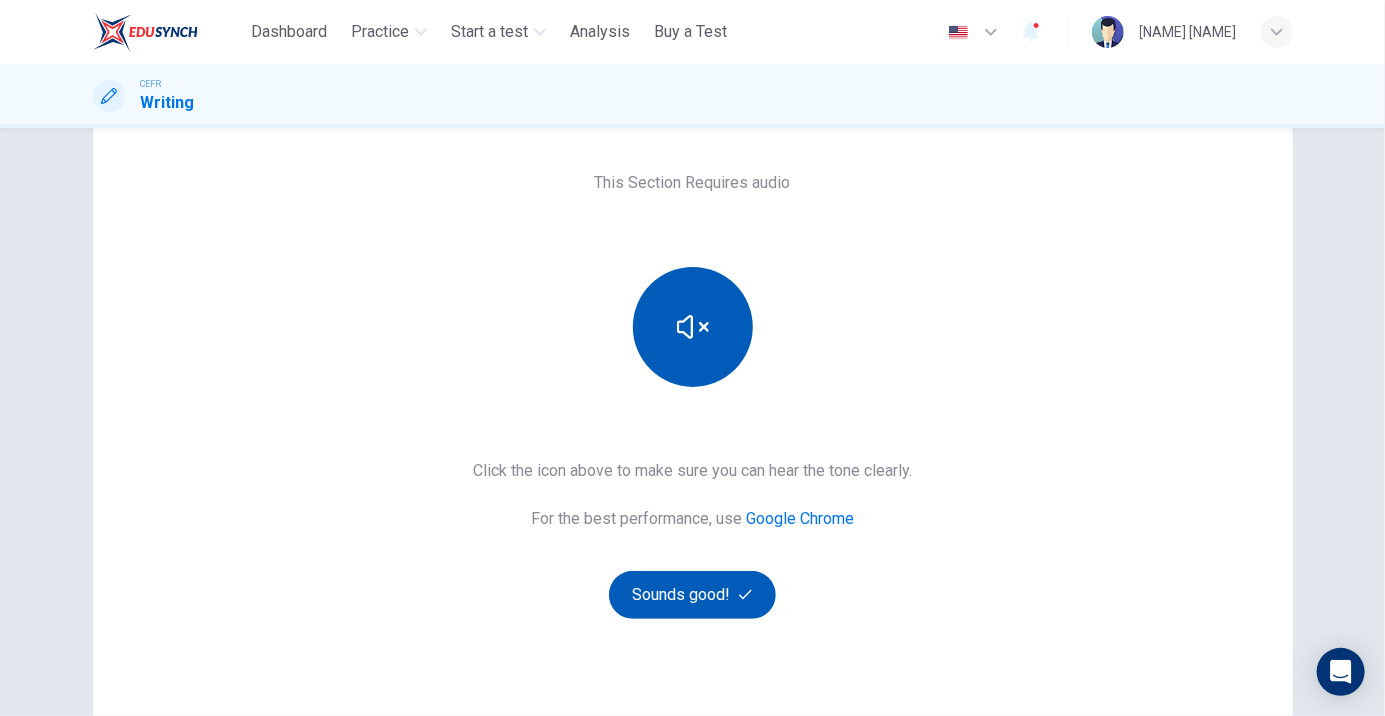 click on "Sounds good!" at bounding box center (693, 595) 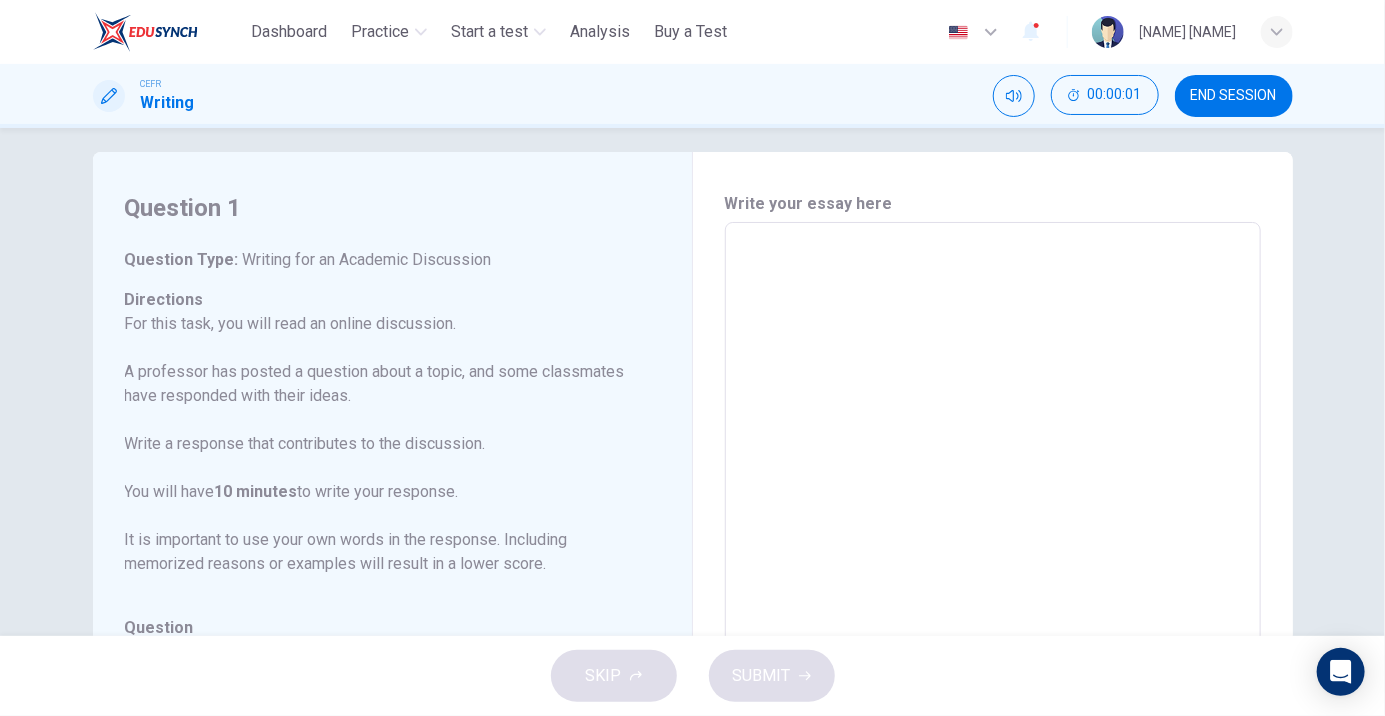 scroll, scrollTop: 0, scrollLeft: 0, axis: both 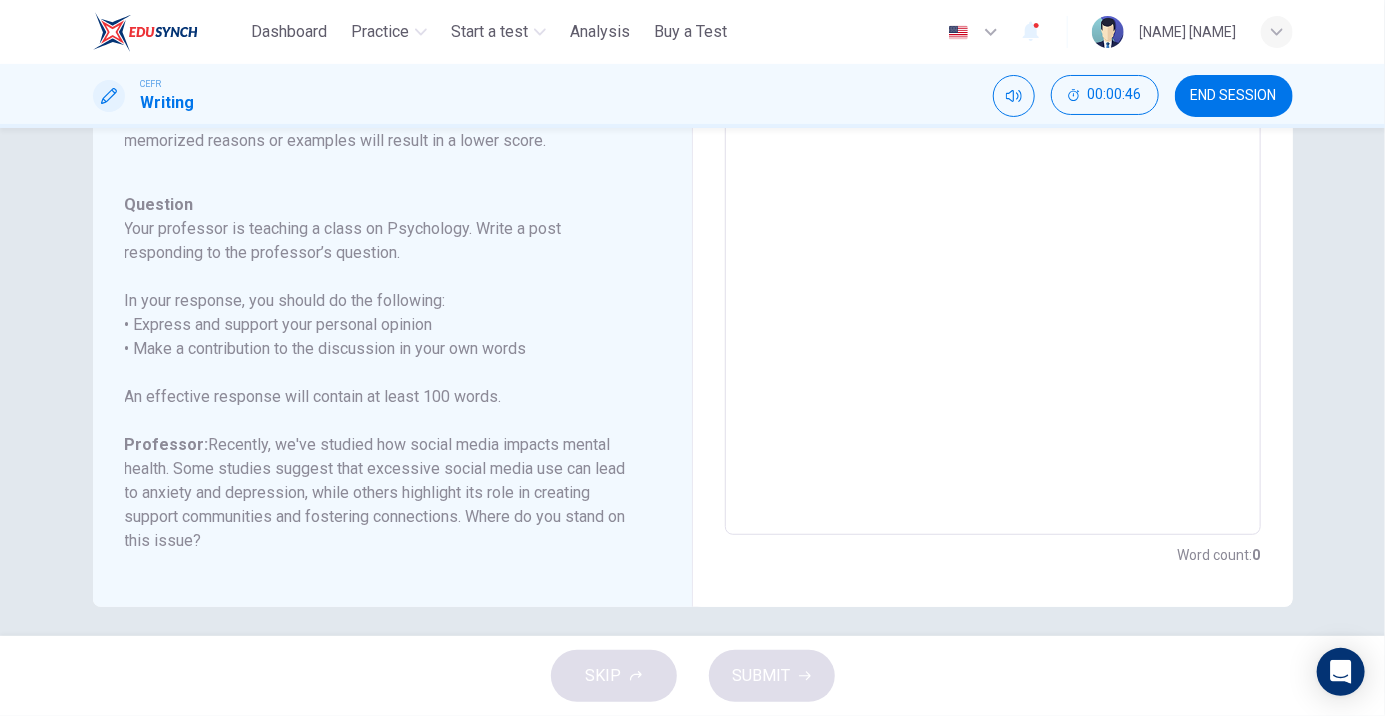 click at bounding box center (993, 201) 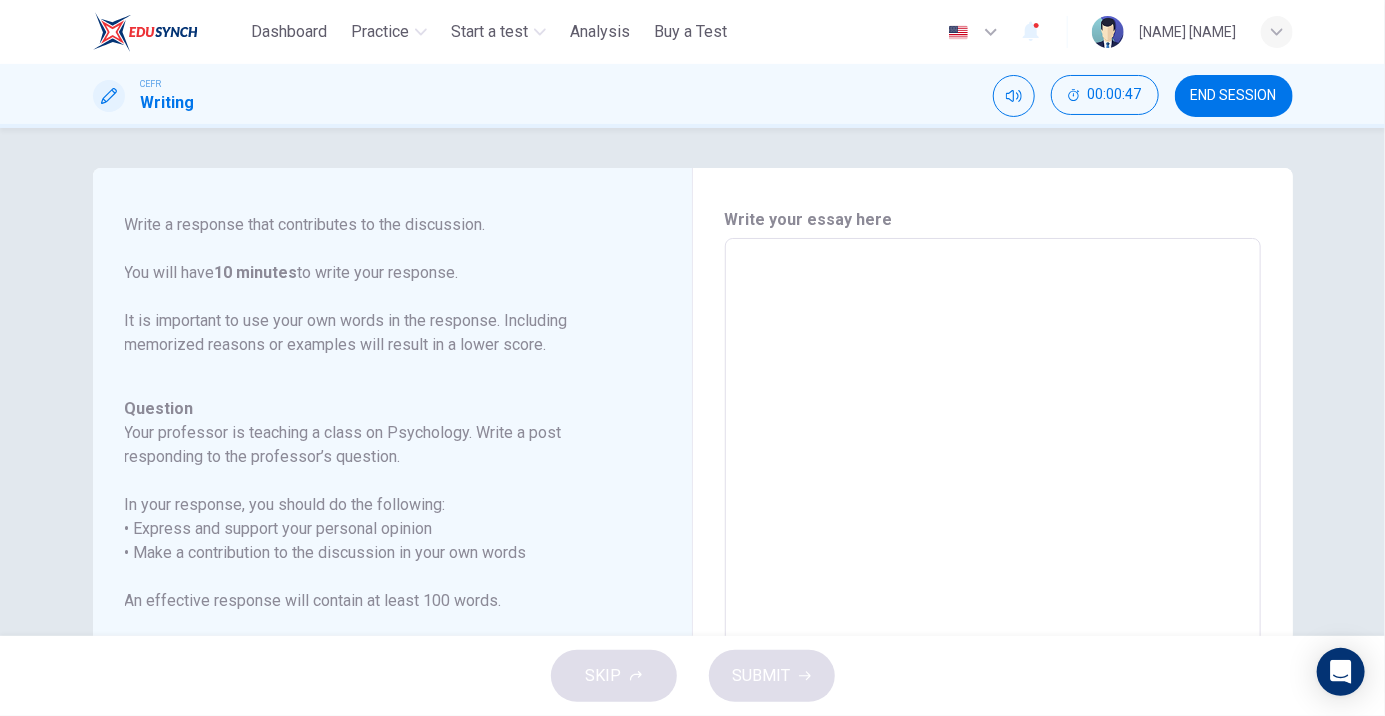 scroll, scrollTop: 246, scrollLeft: 0, axis: vertical 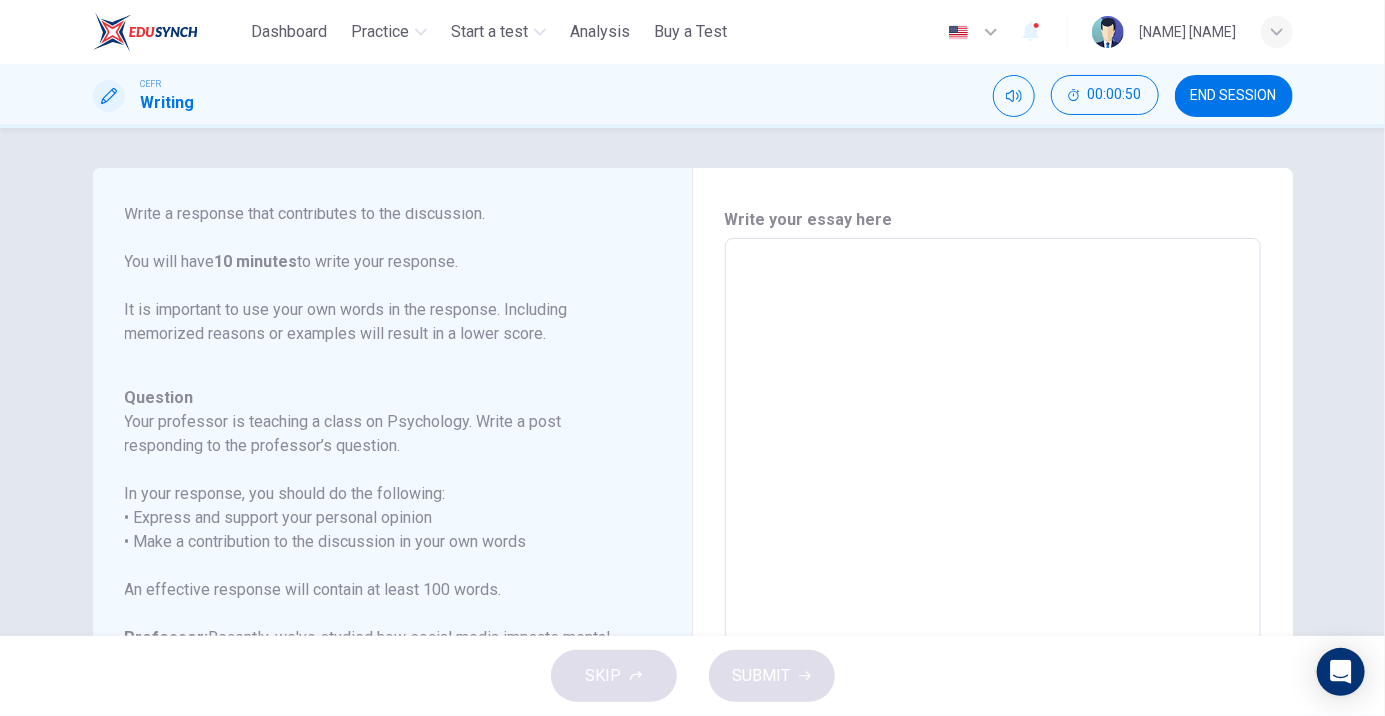 click on "For this task, you will read an online discussion. A professor has posted a question about a topic, and some classmates have responded with their ideas. Write a response that contributes to the discussion. You will have  10 minutes  to write your response.  It is important to use your own words in the response. Including memorized reasons or examples will result in a lower score." at bounding box center [380, 214] 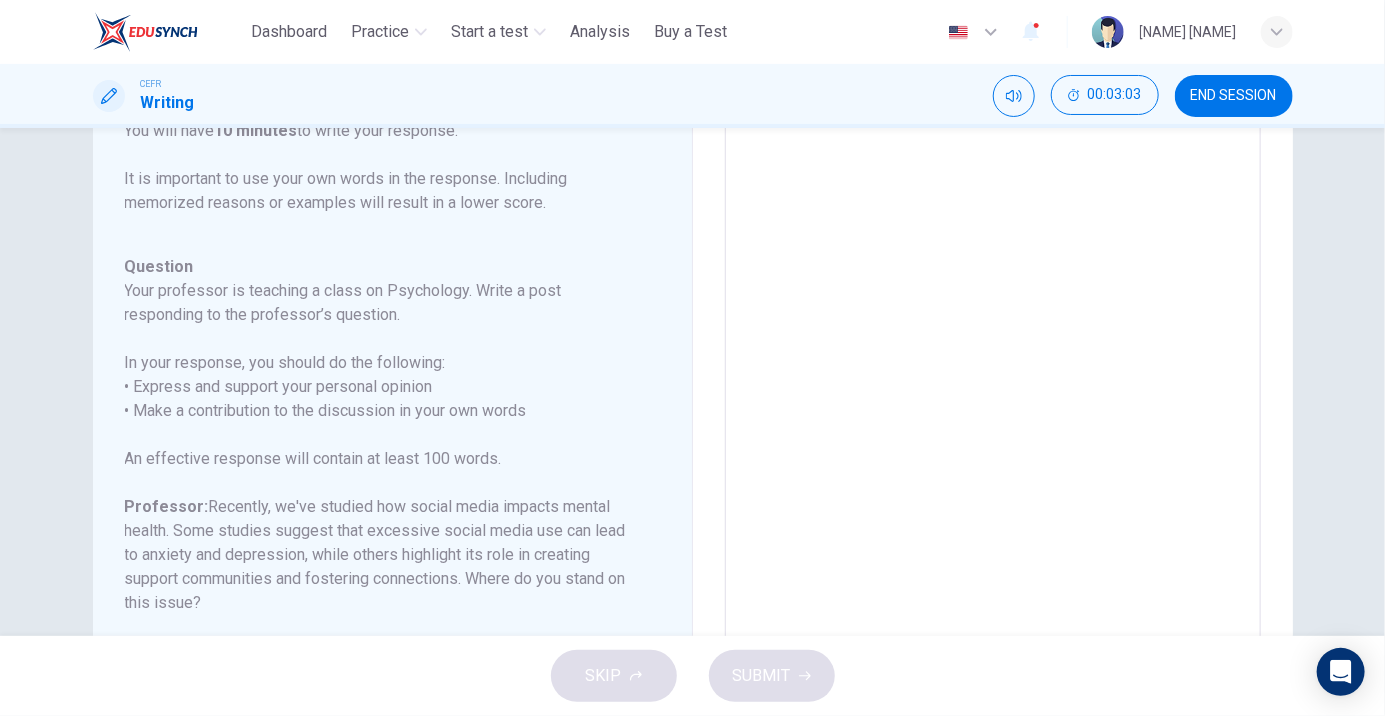 scroll, scrollTop: 85, scrollLeft: 0, axis: vertical 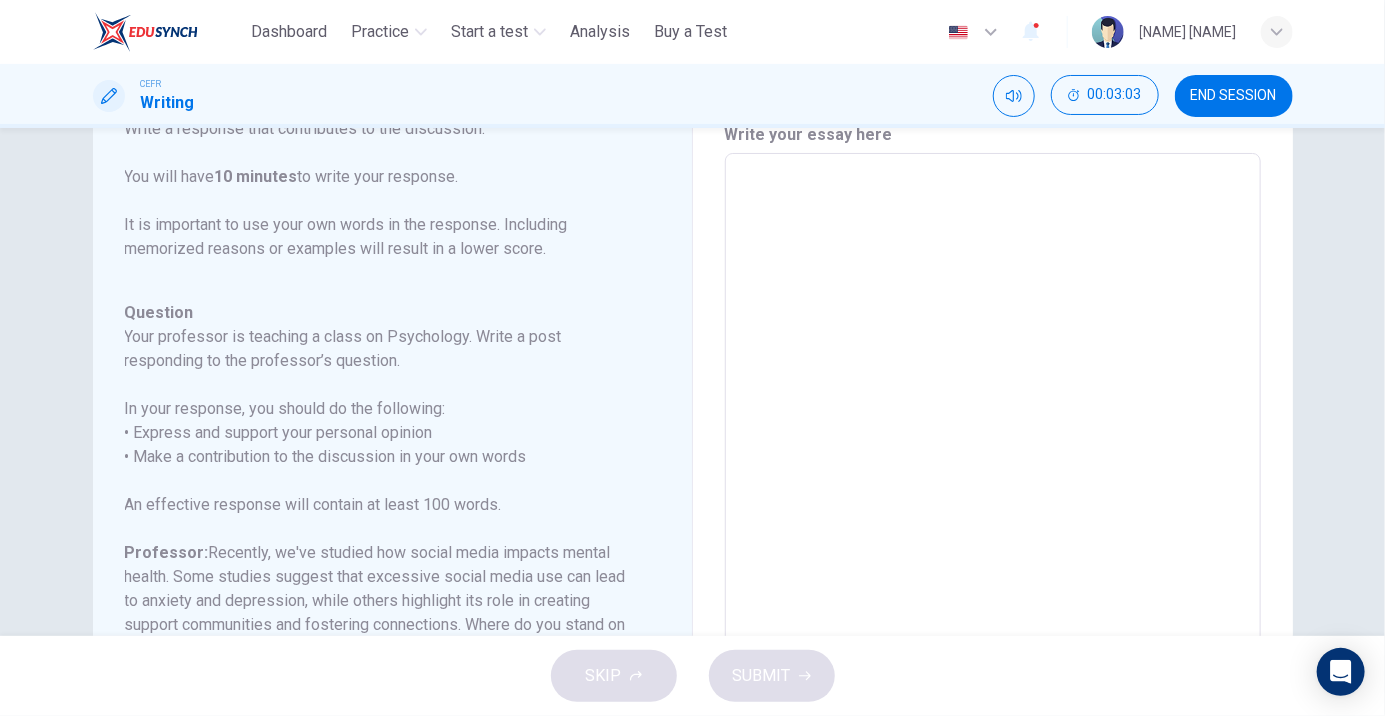 click at bounding box center (993, 487) 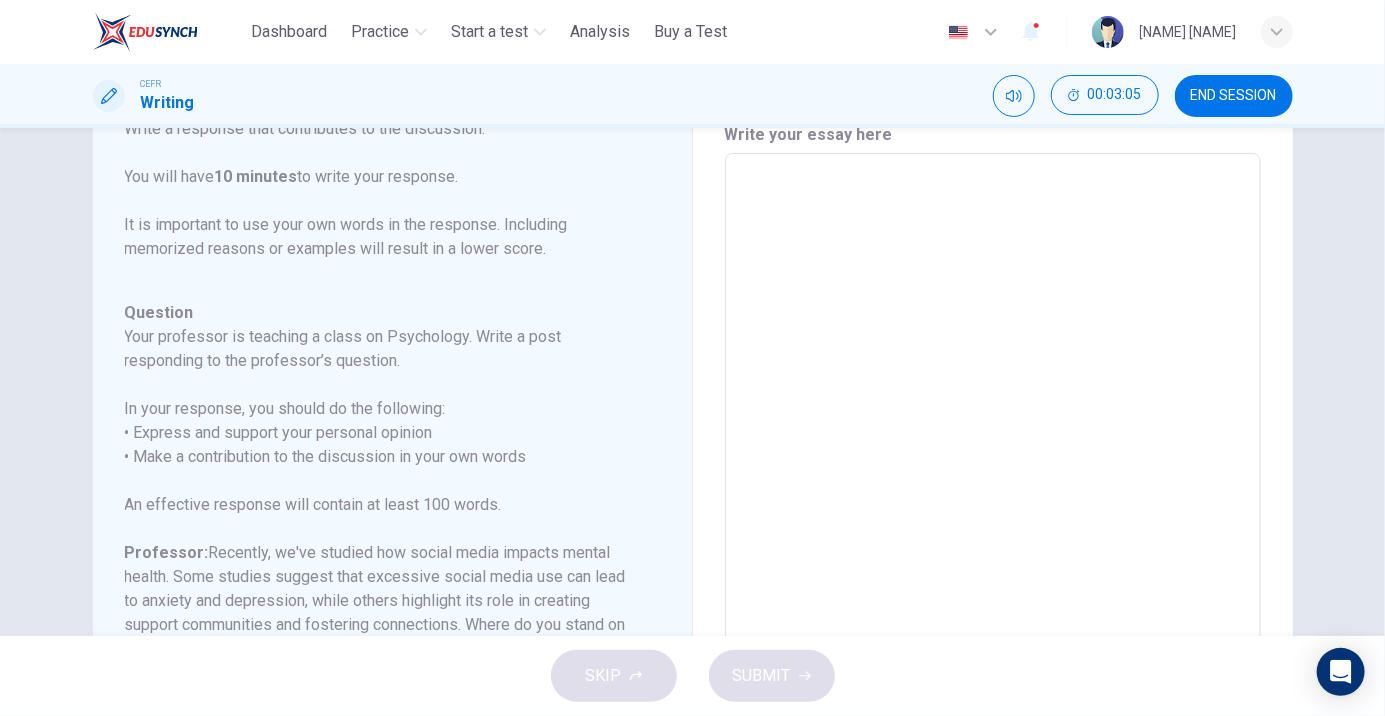 type on "*" 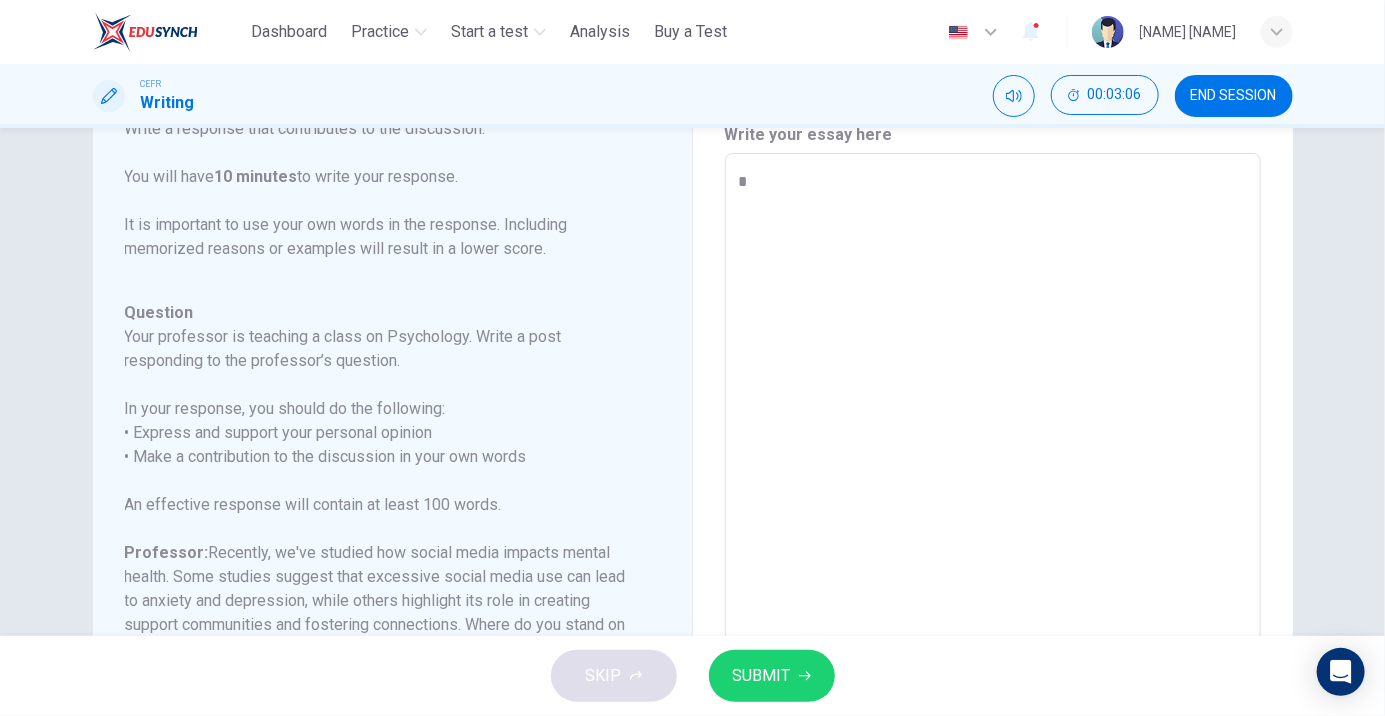type on "*" 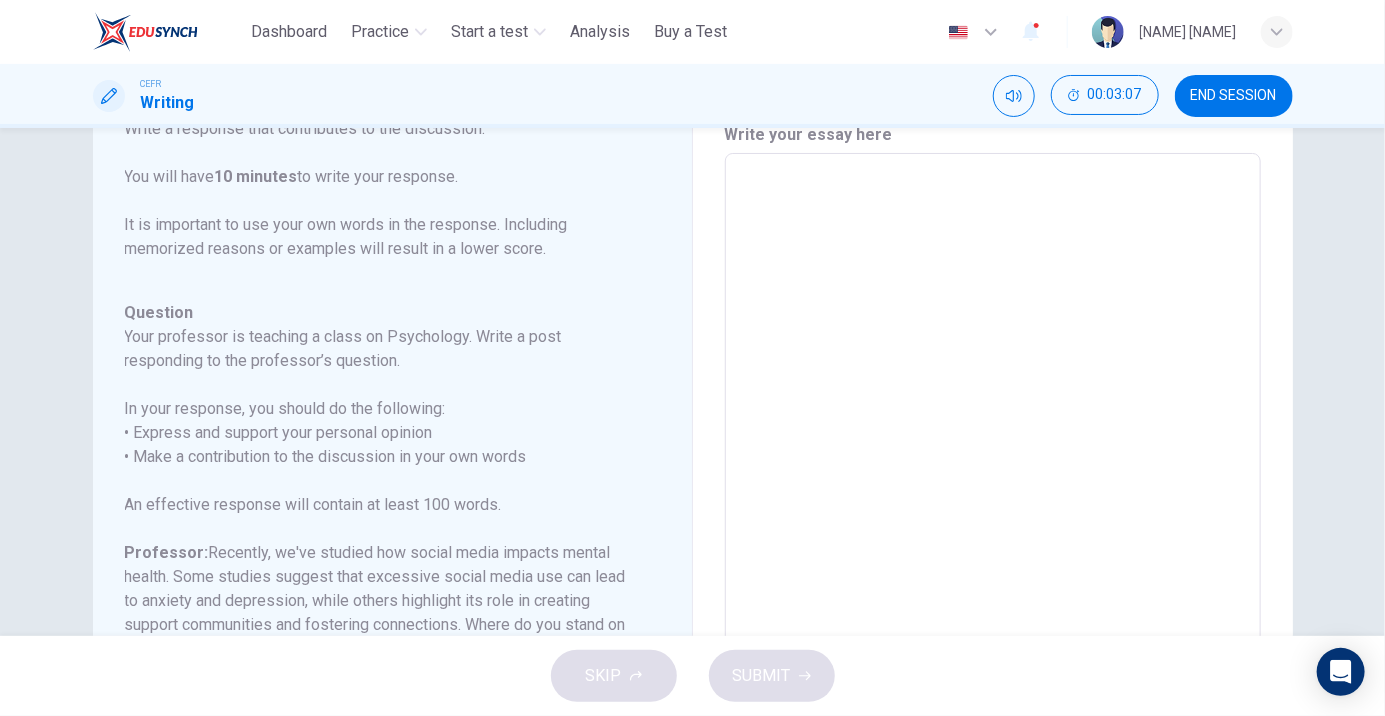 type on "*" 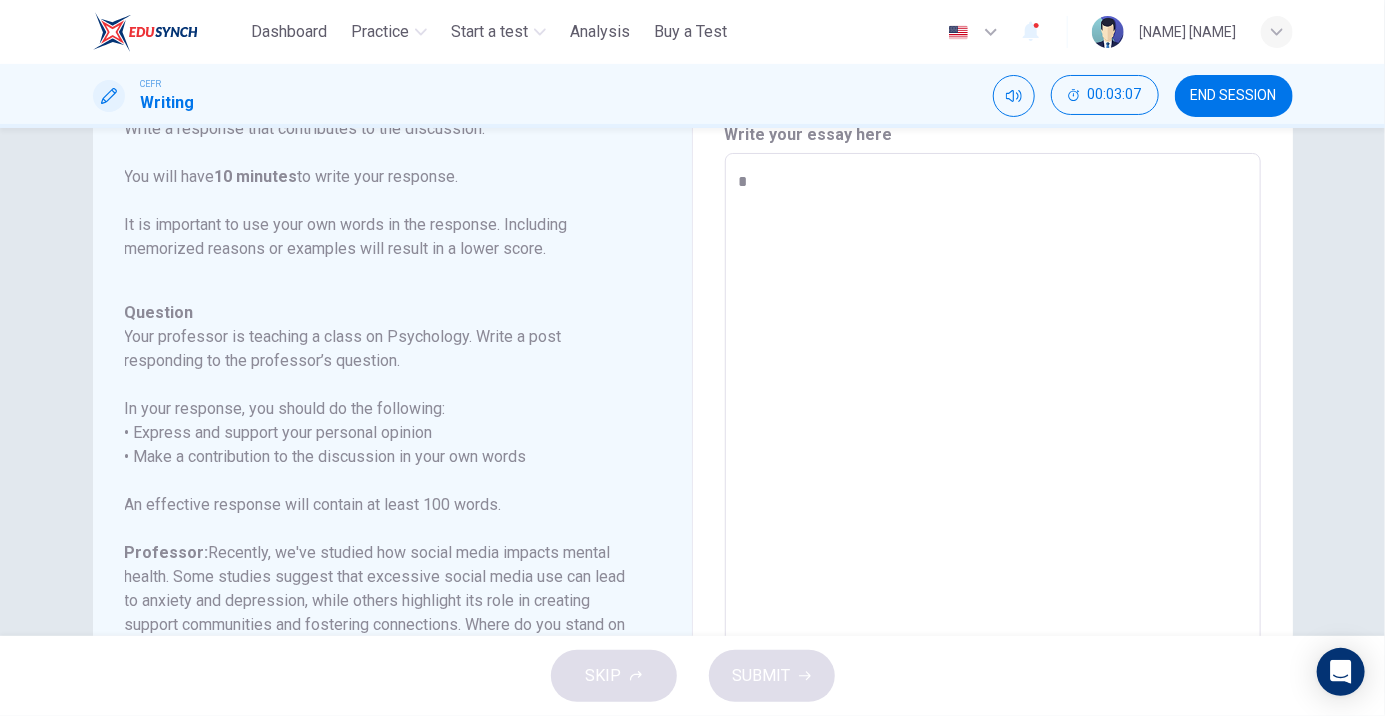type on "*" 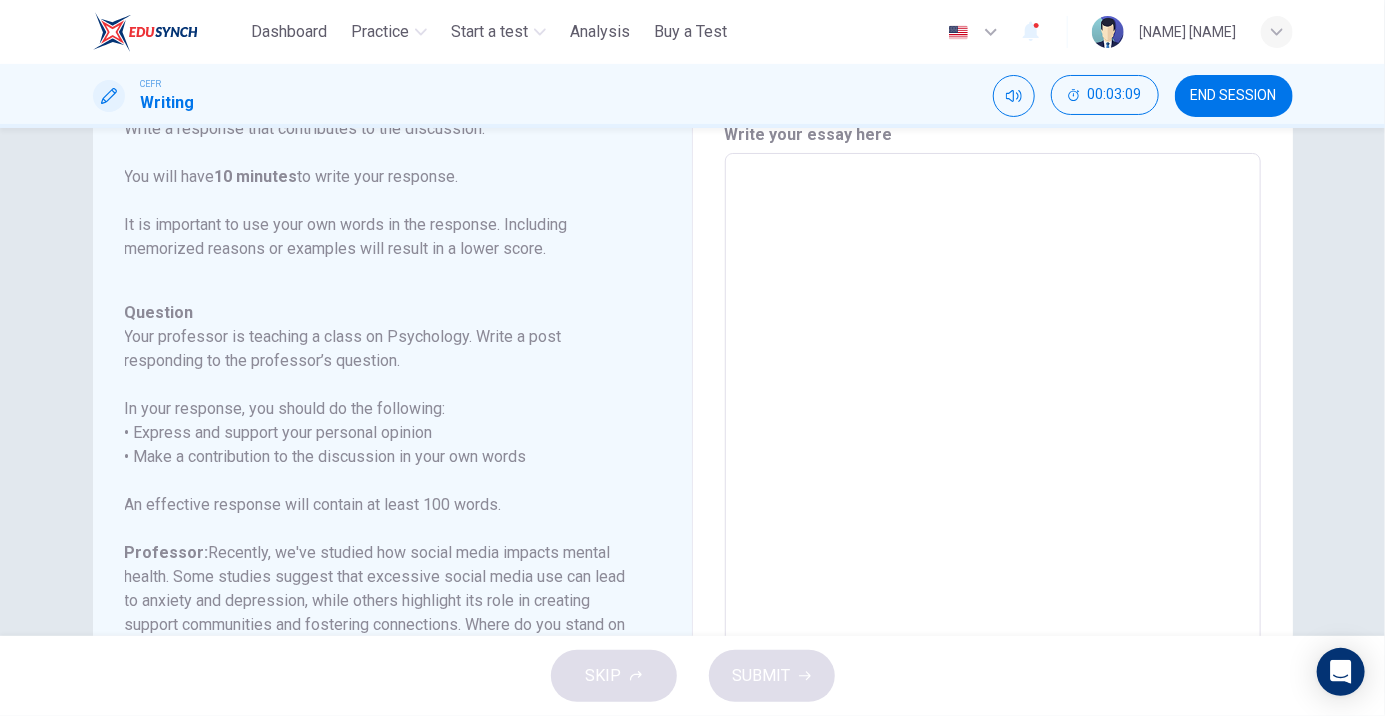 type on "*" 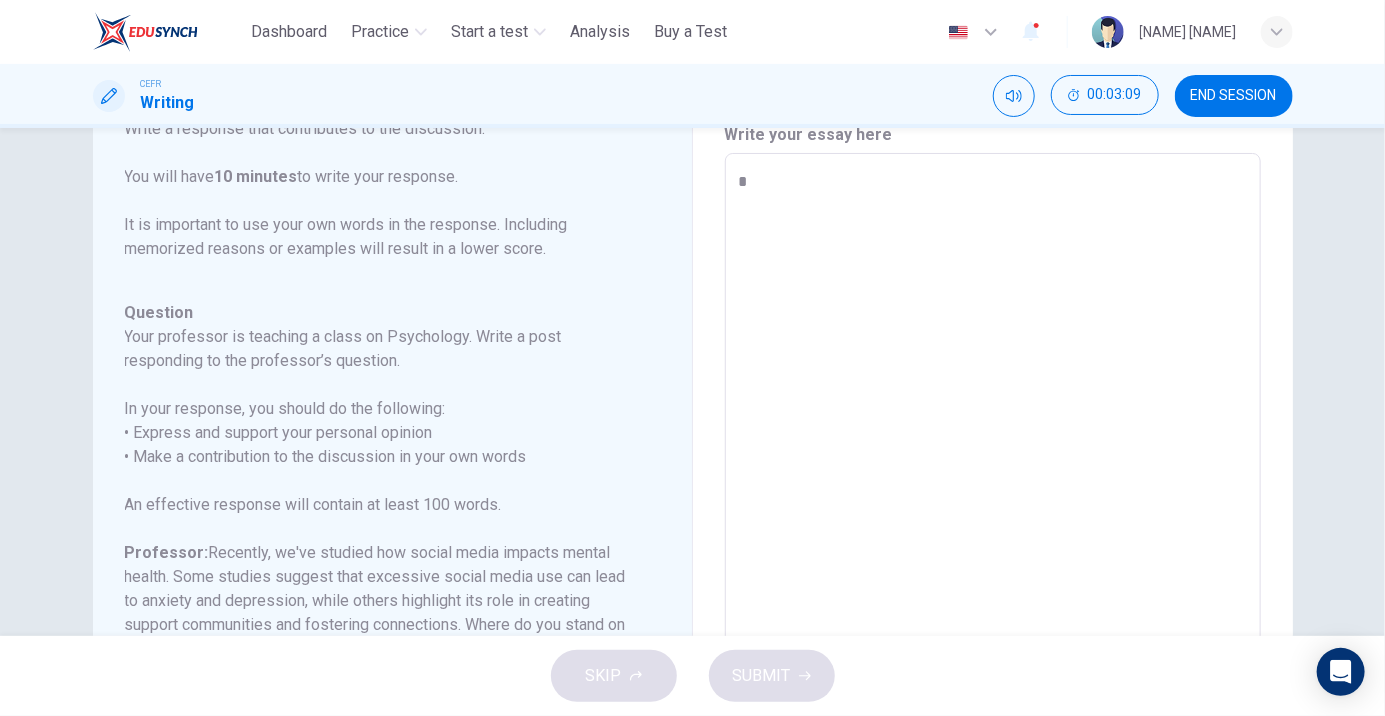 type on "*" 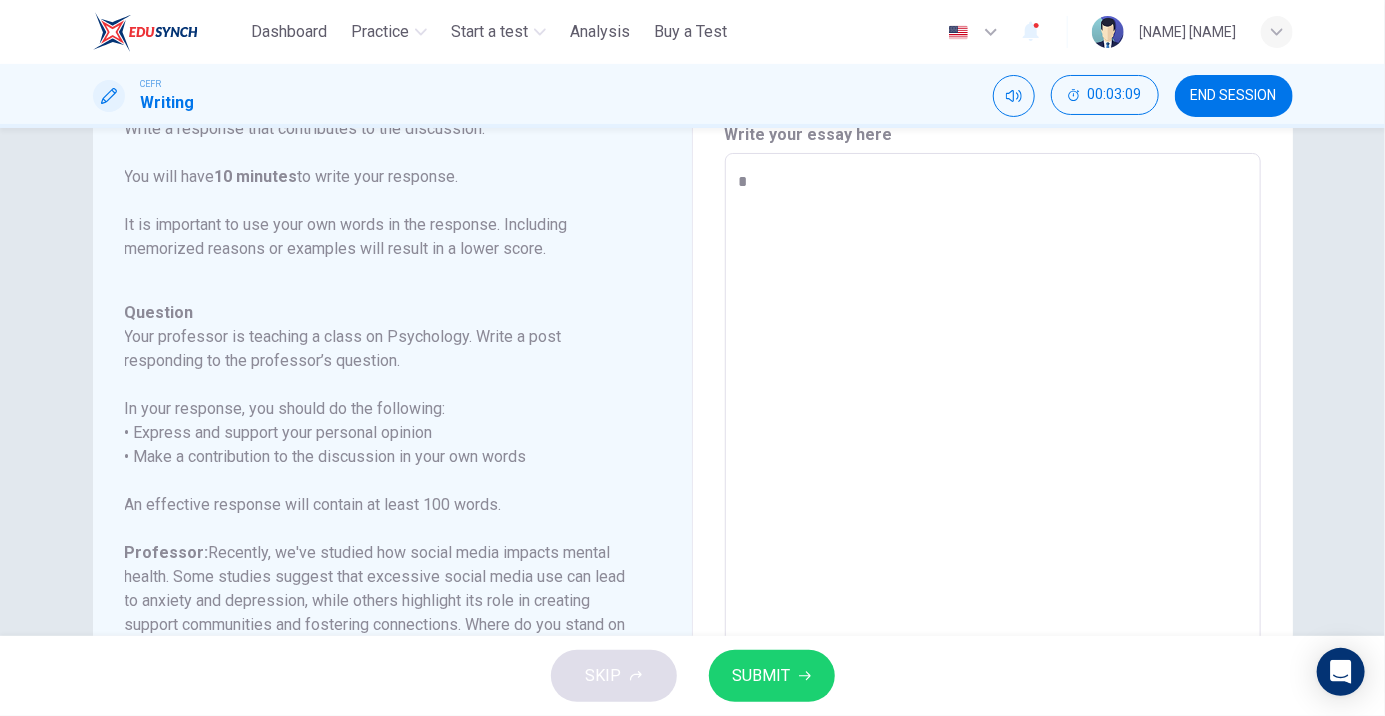 type on "**" 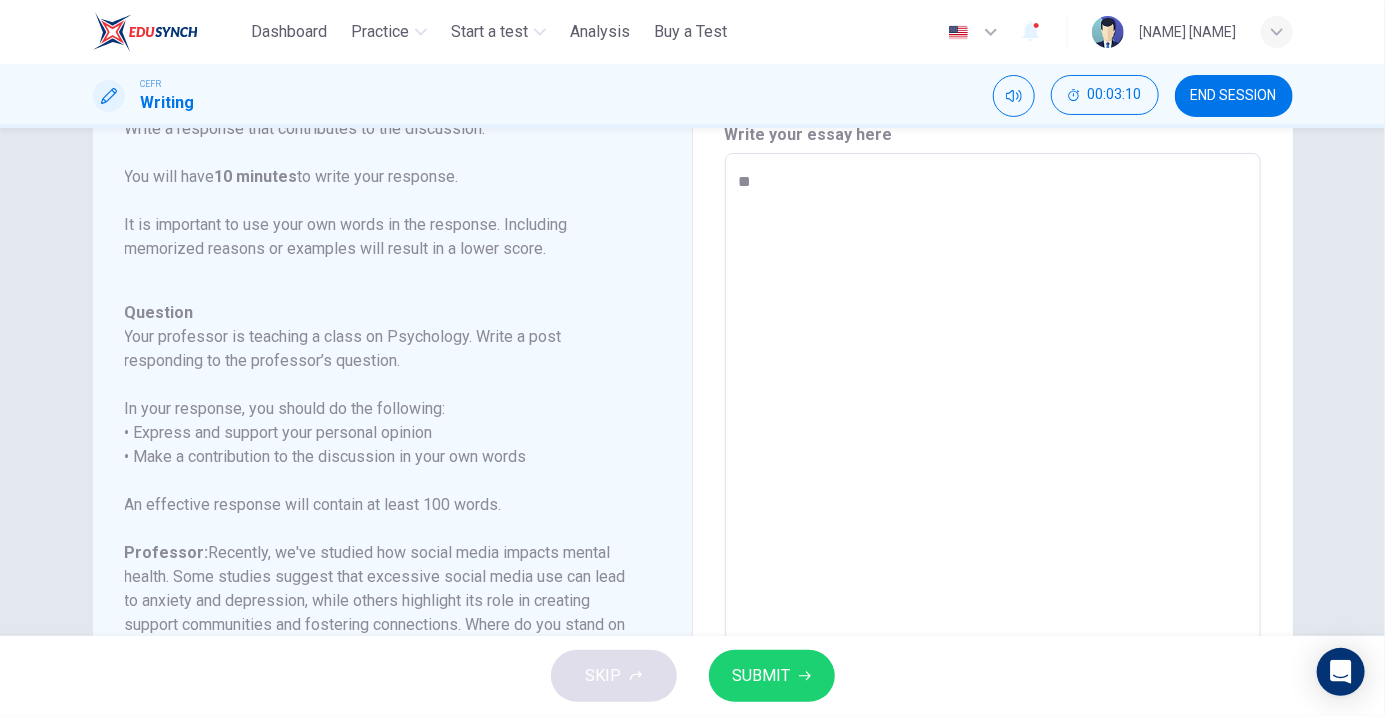 type on "*" 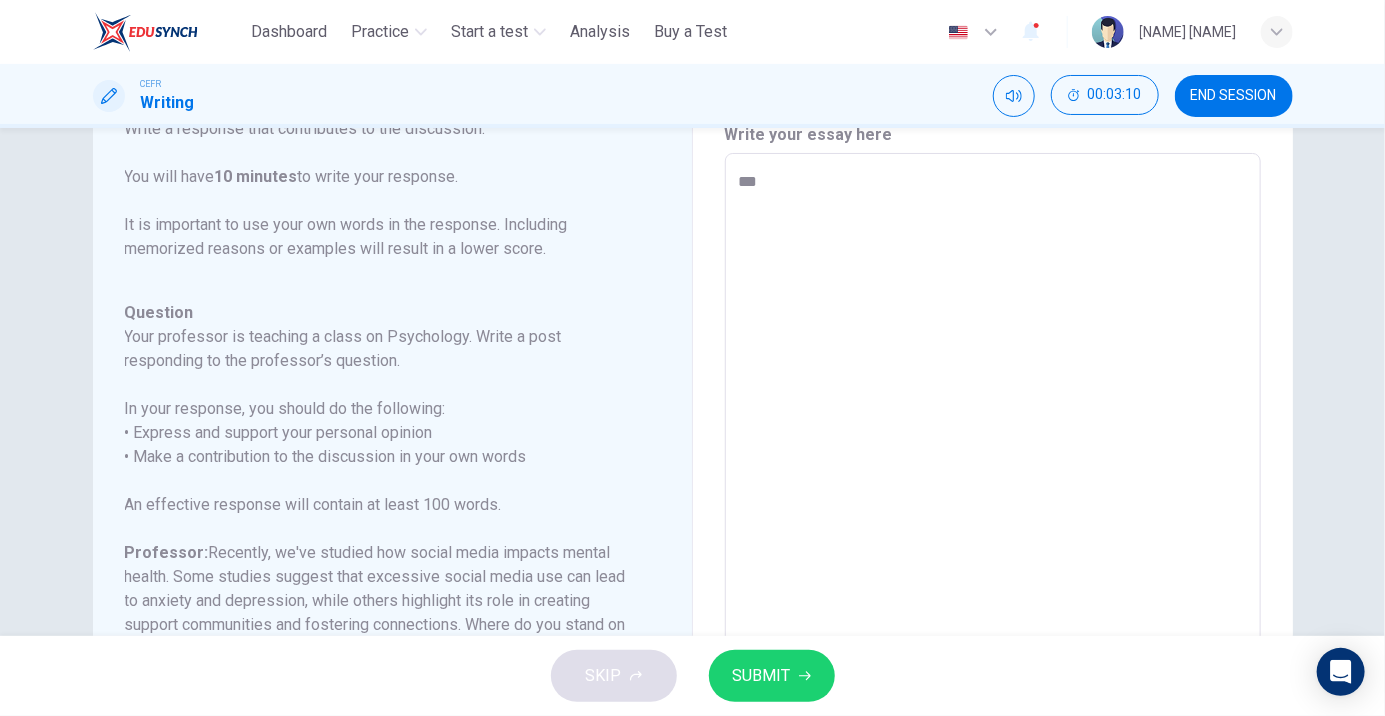 type on "*" 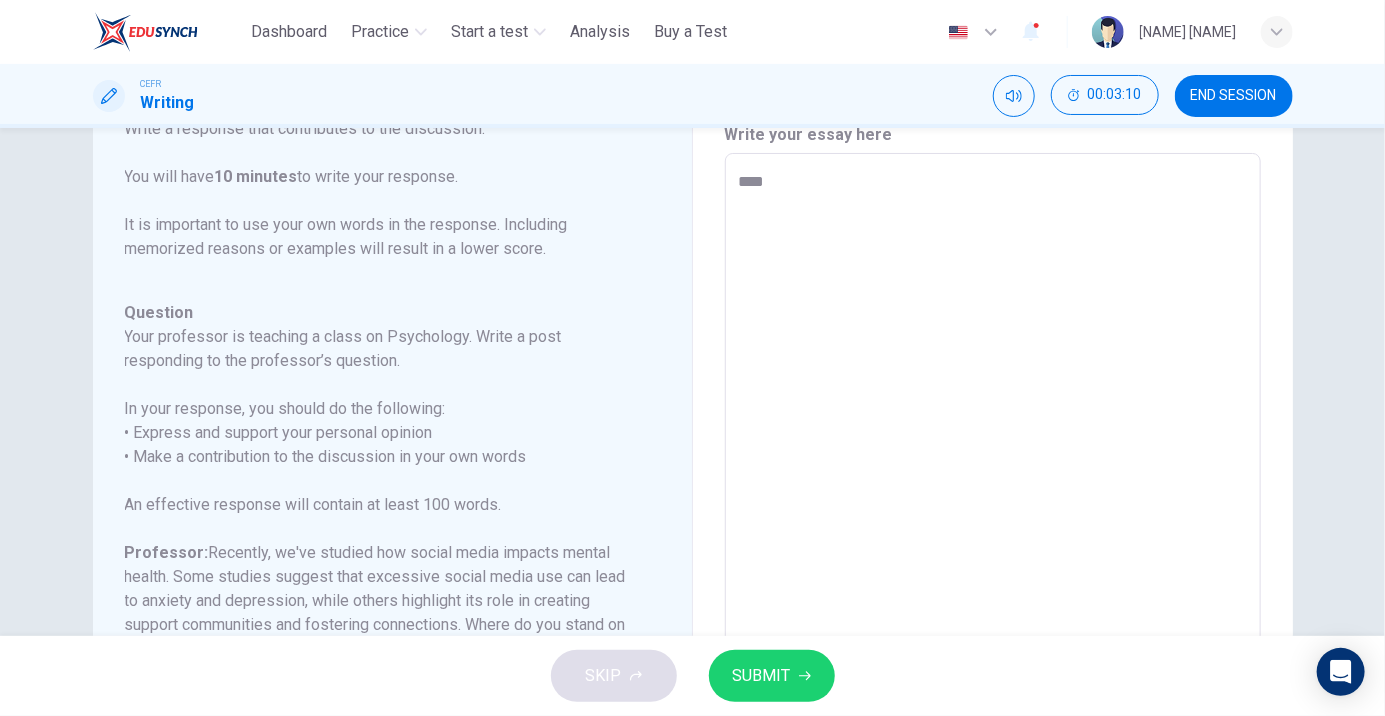 type on "*" 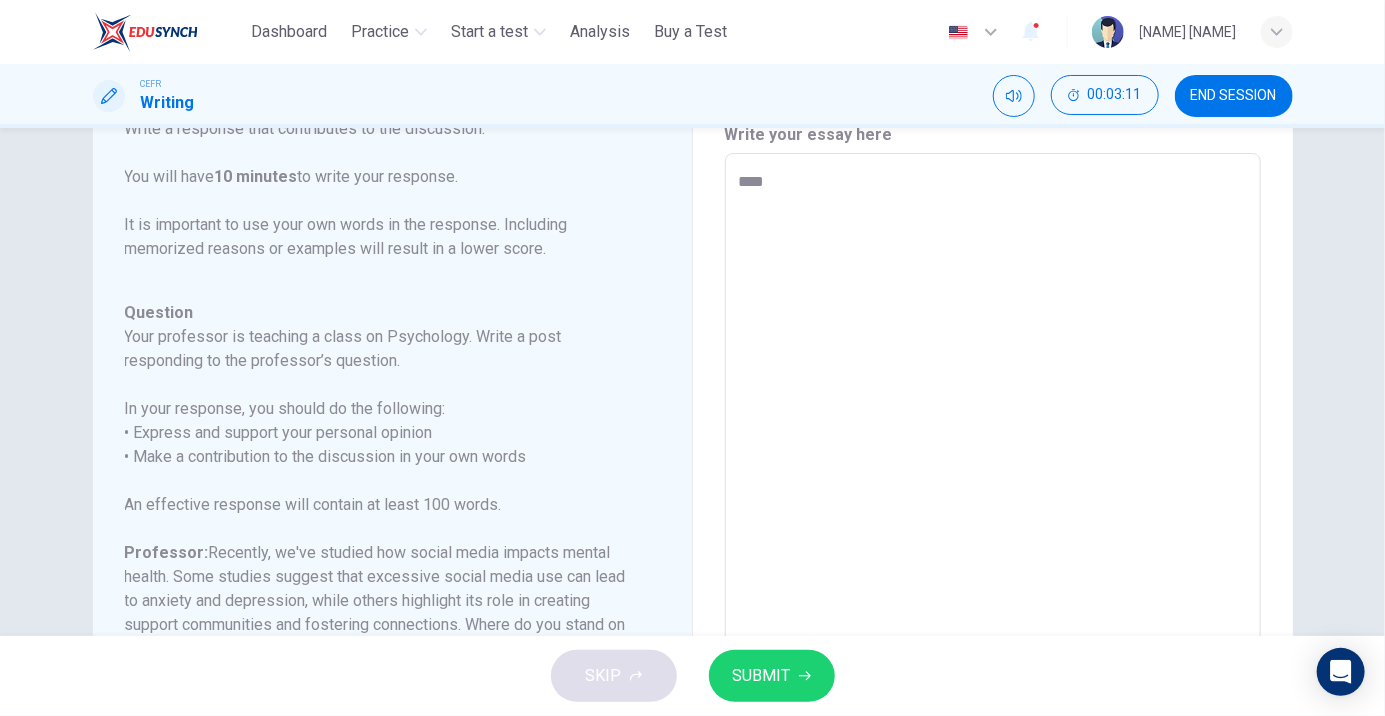 type on "****" 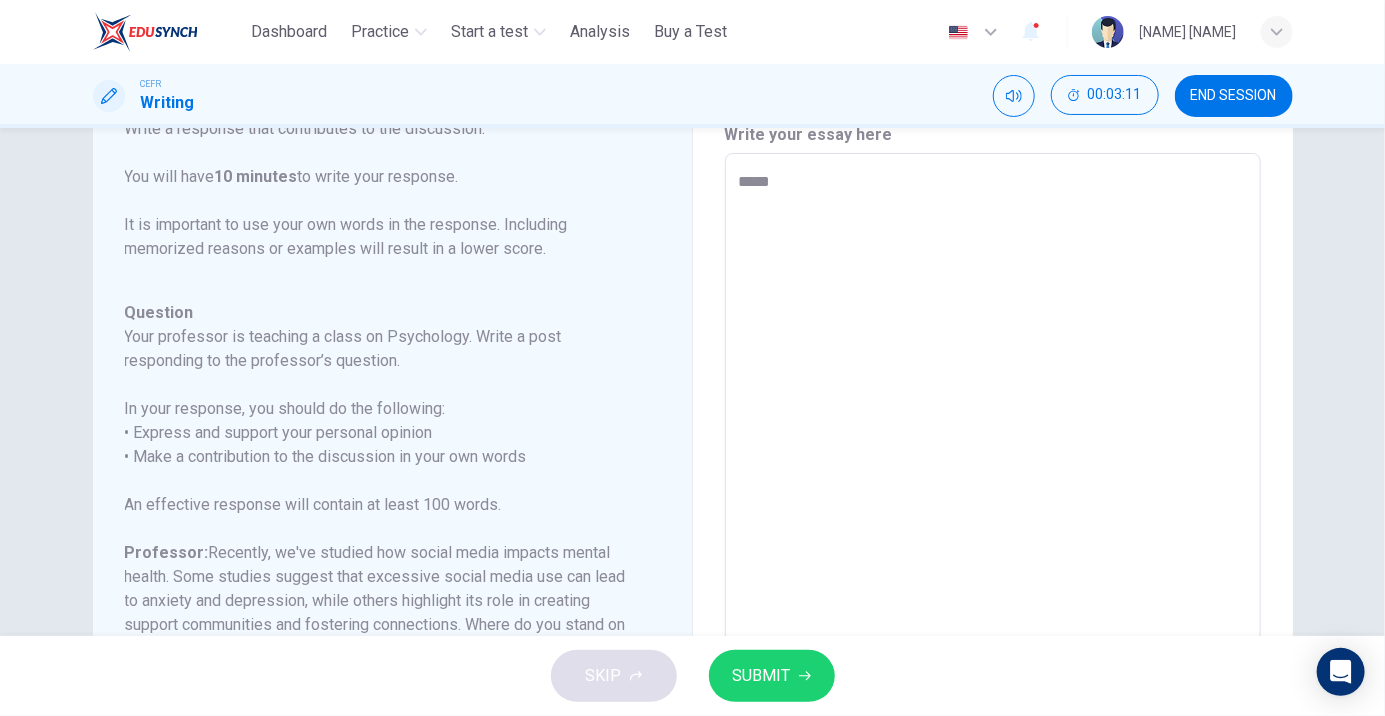 type on "*" 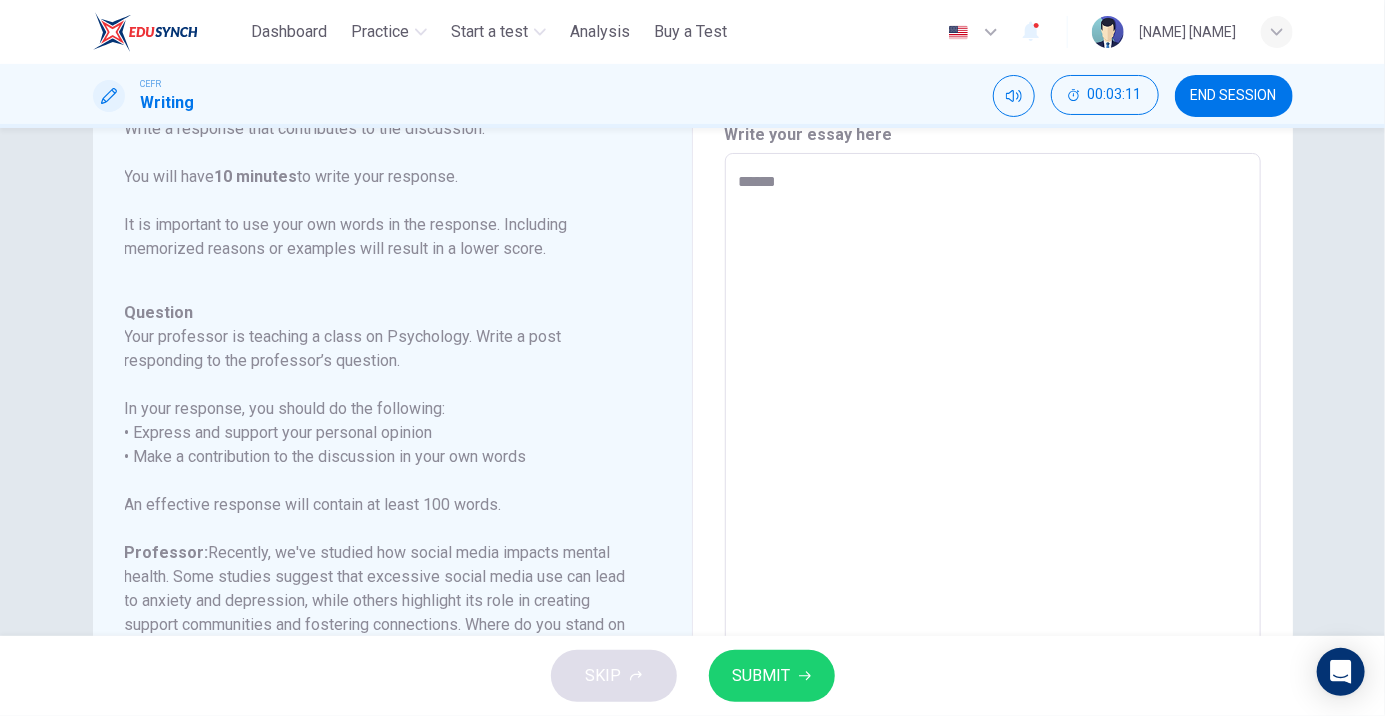 type on "*" 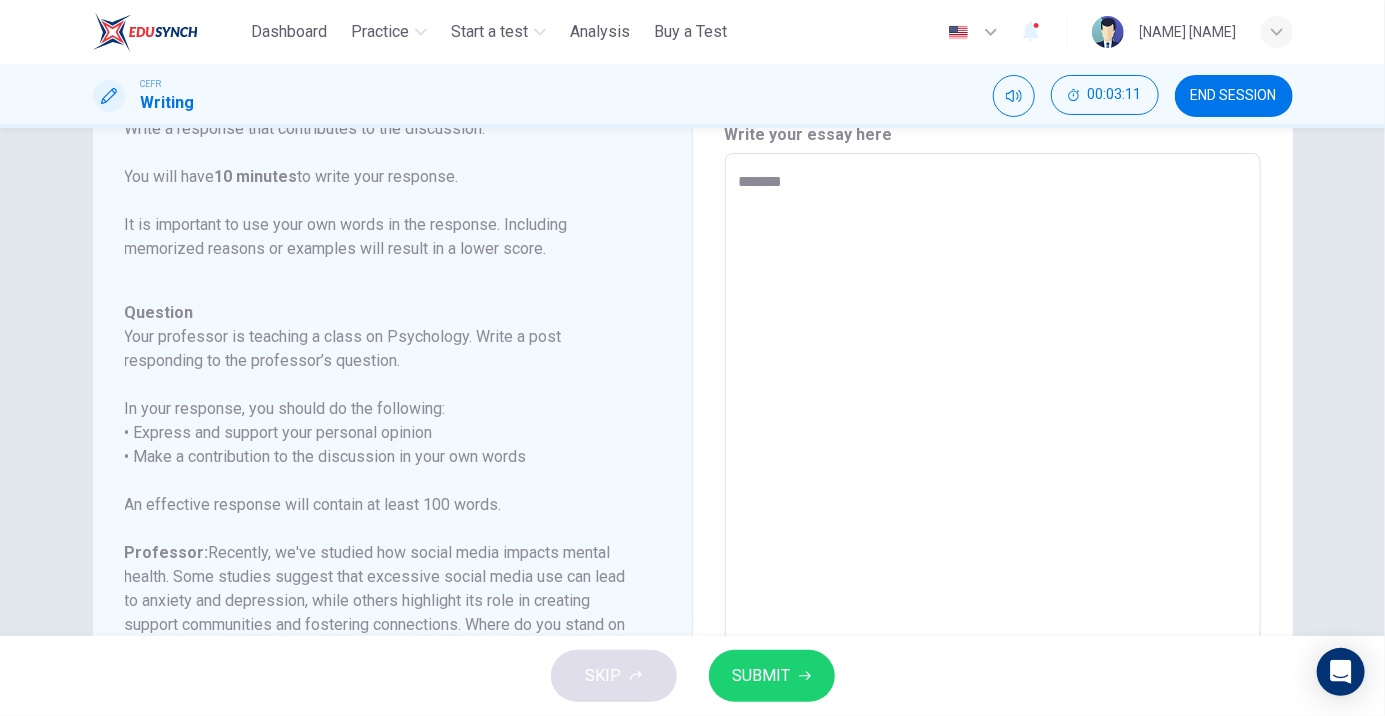 type on "*" 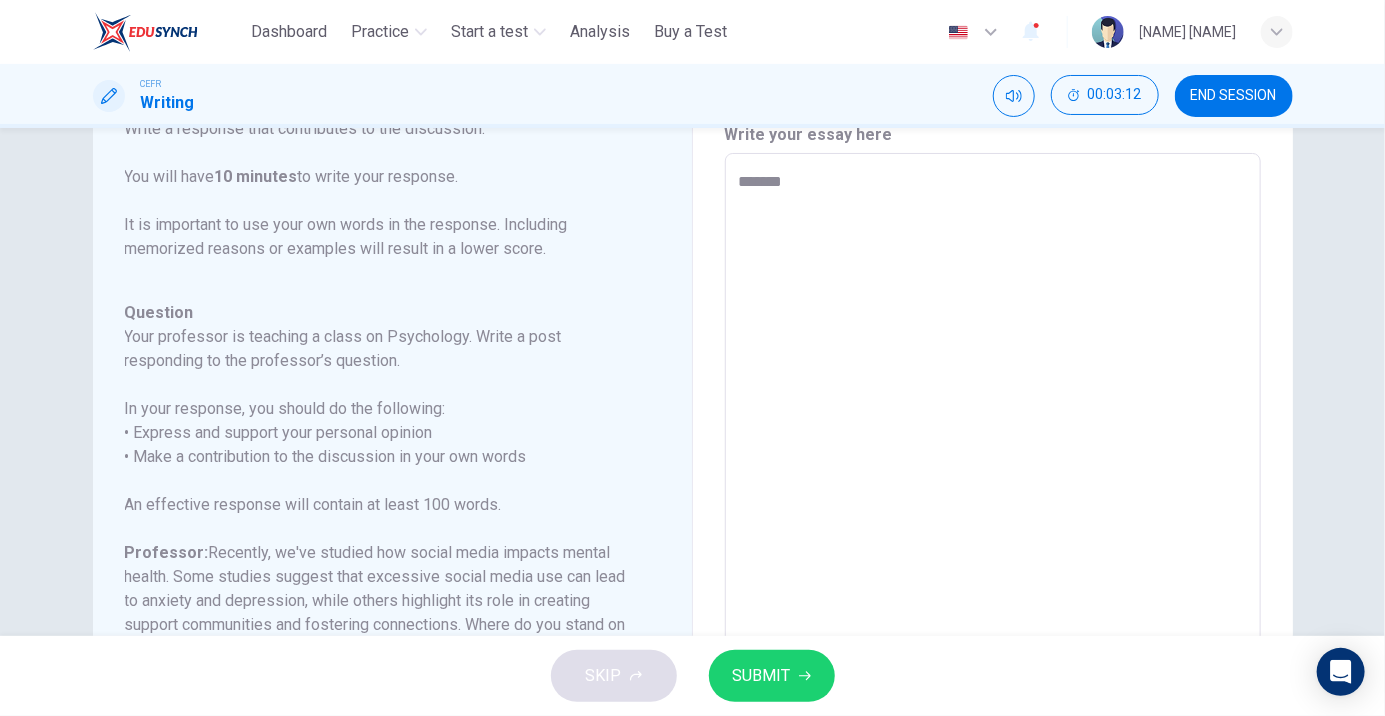 type on "********" 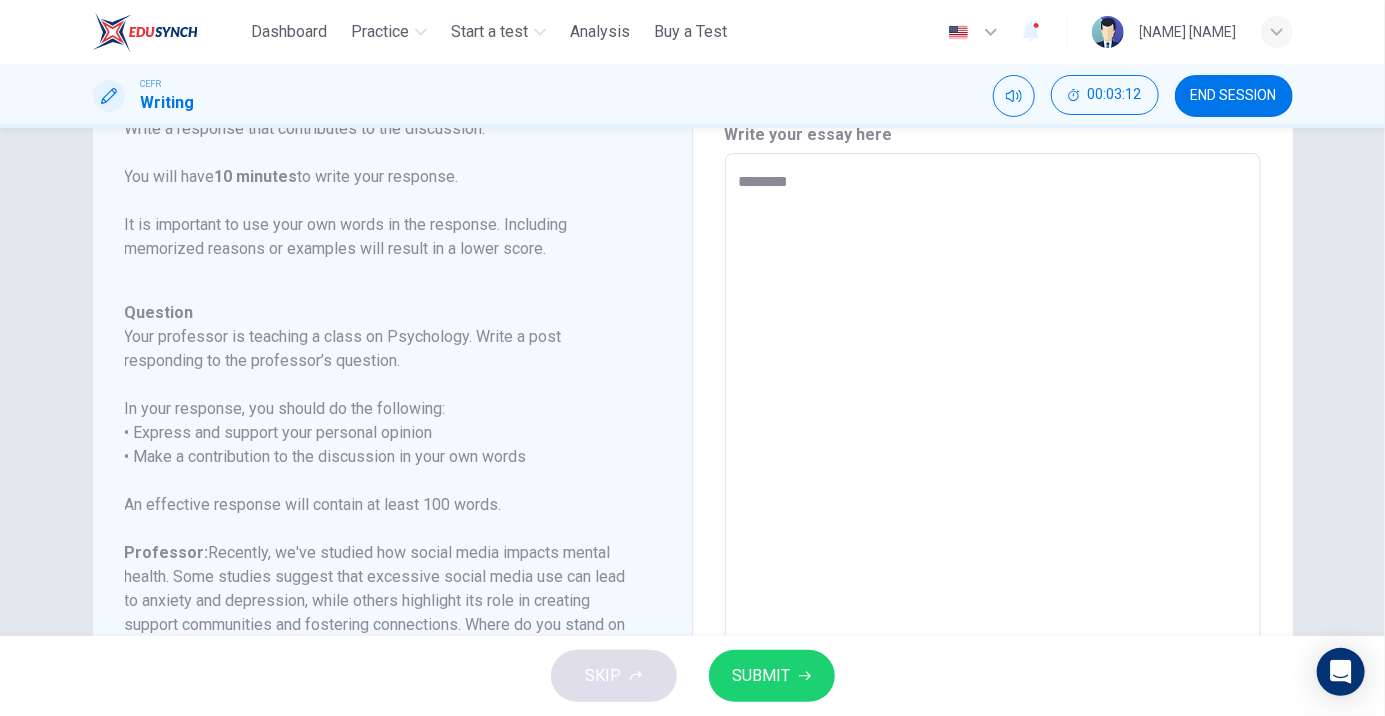 type on "*" 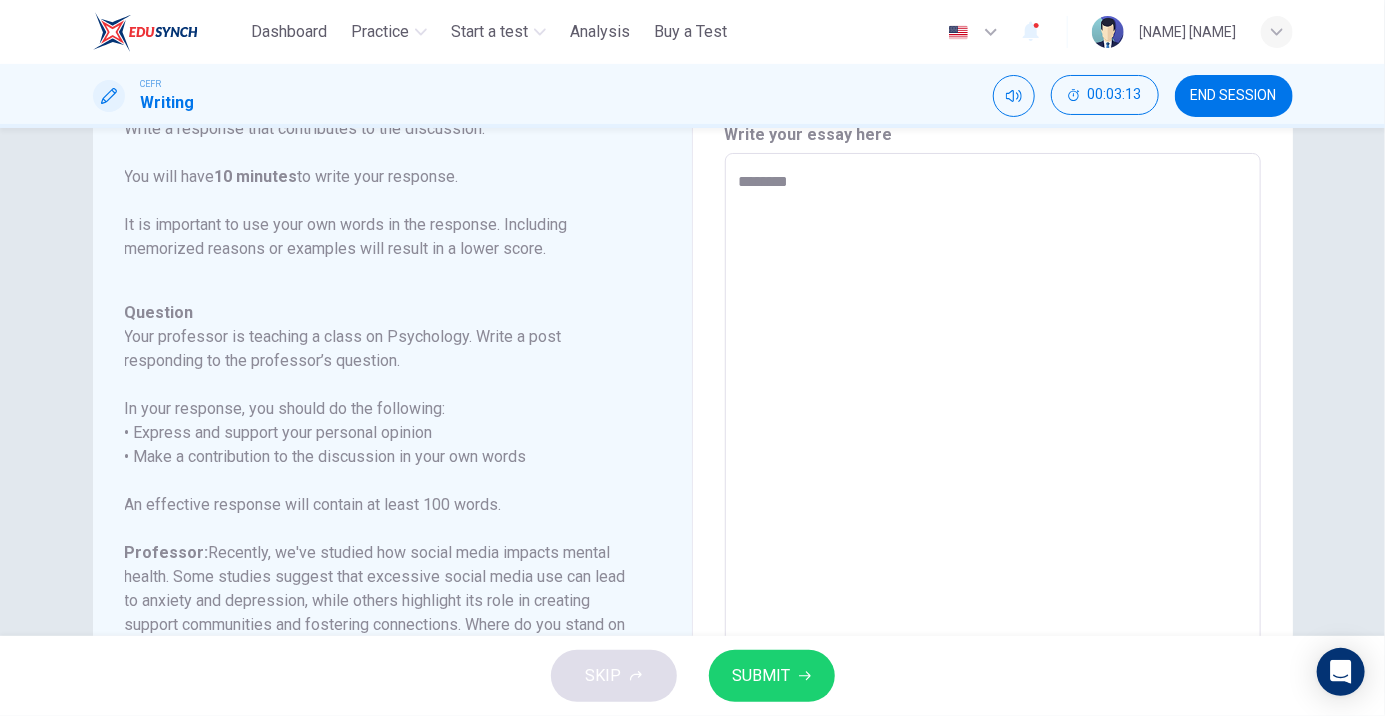 type on "*********" 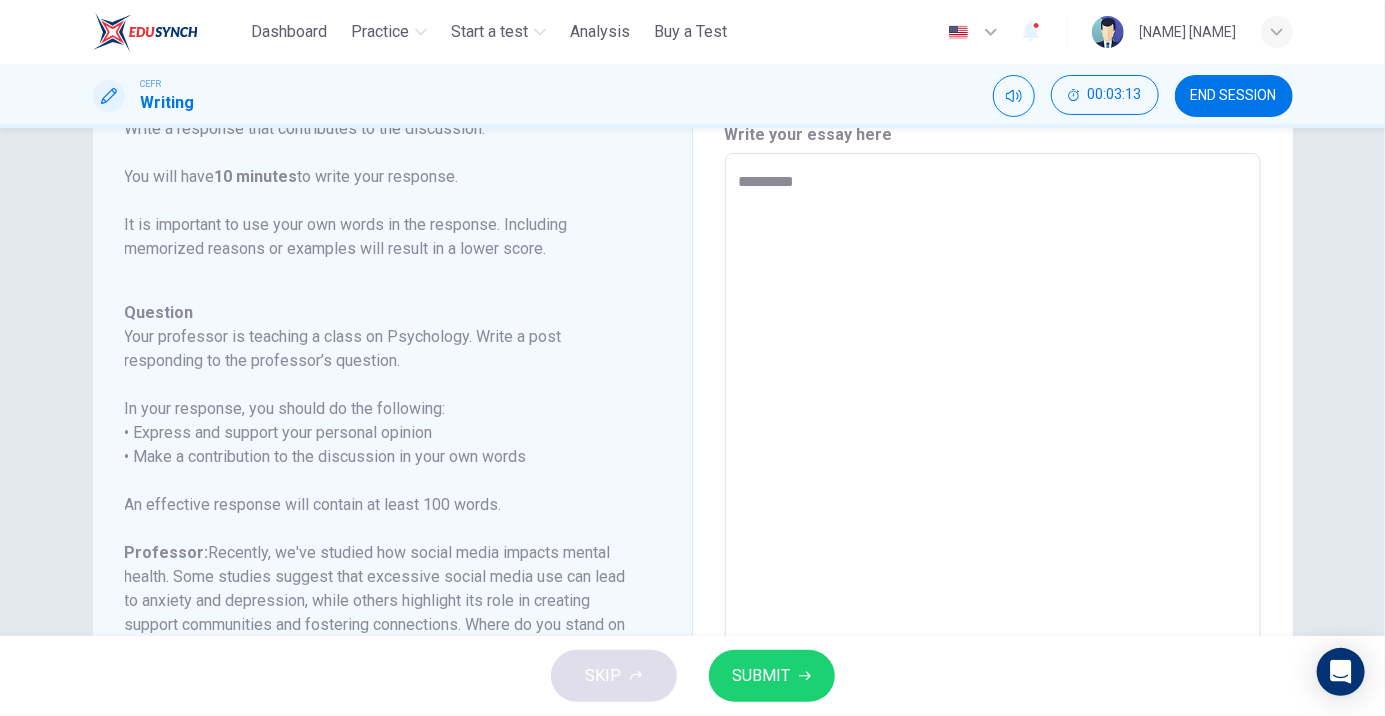 type on "*" 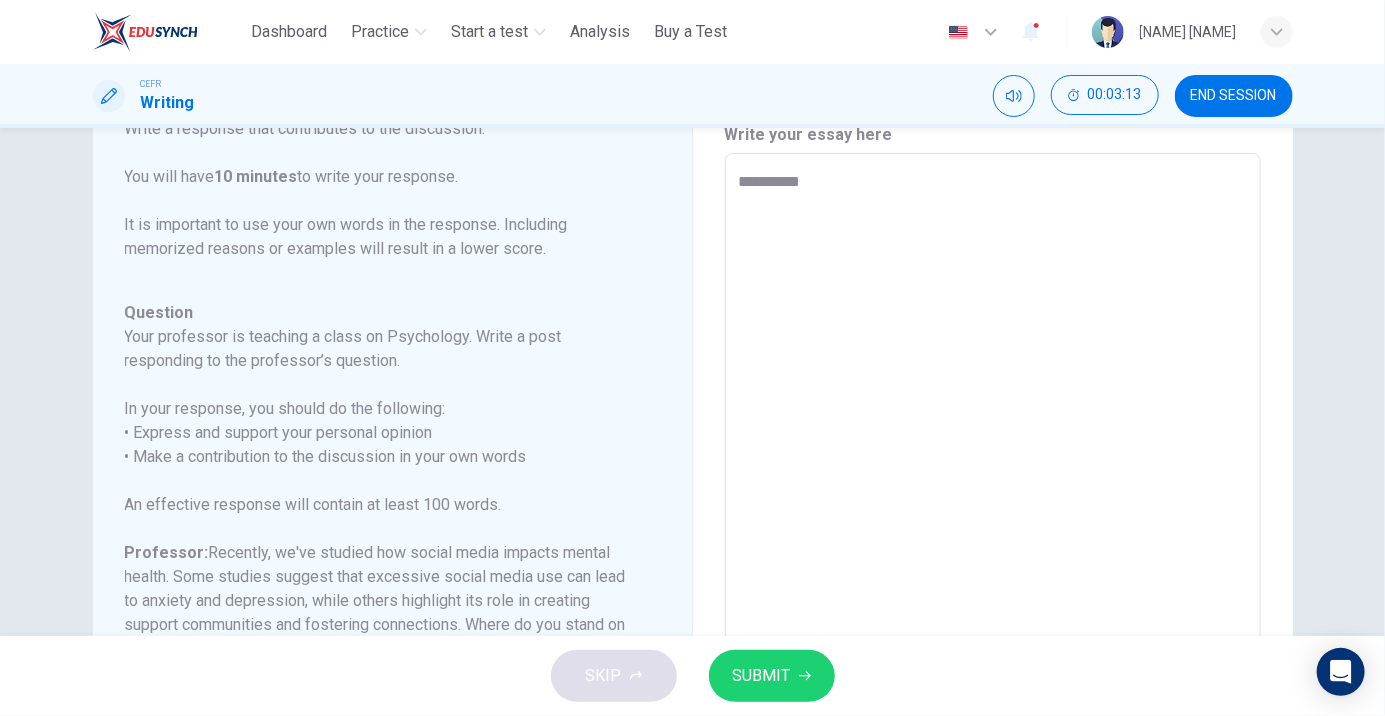 type on "*" 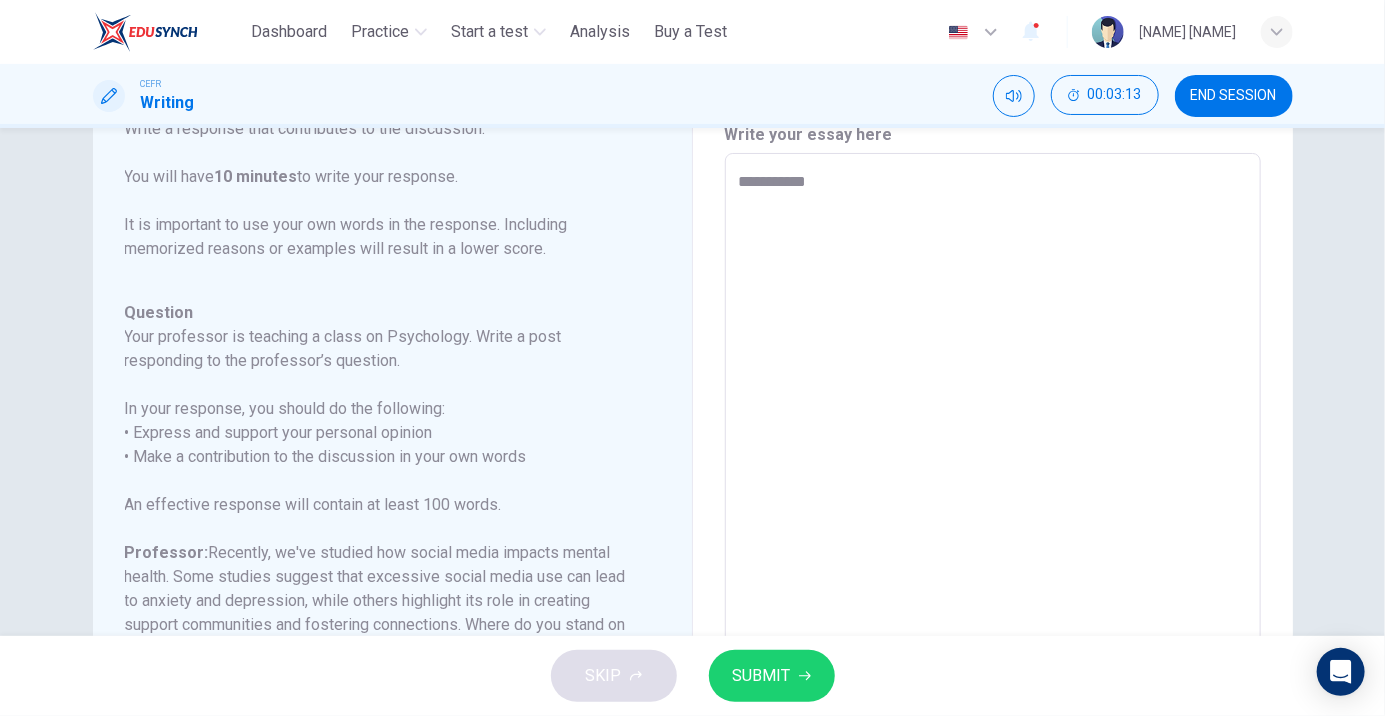 type on "*" 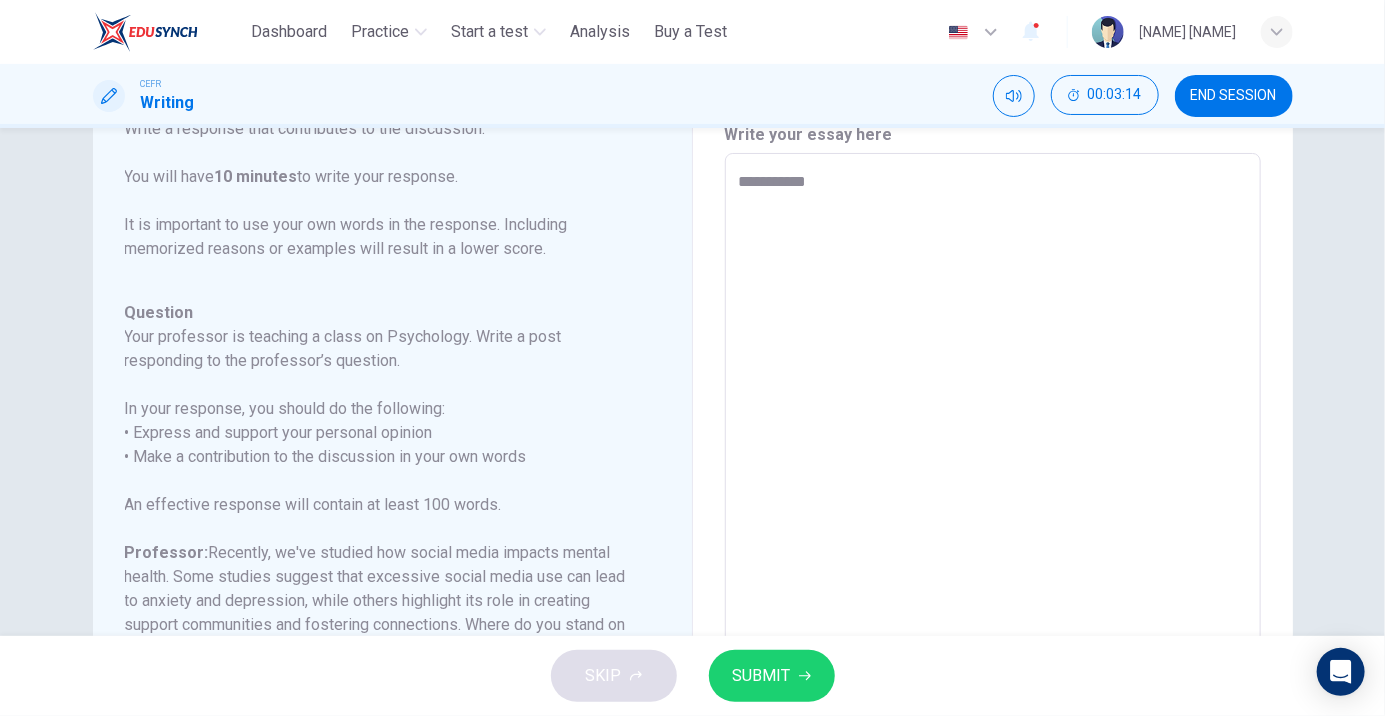 type on "**********" 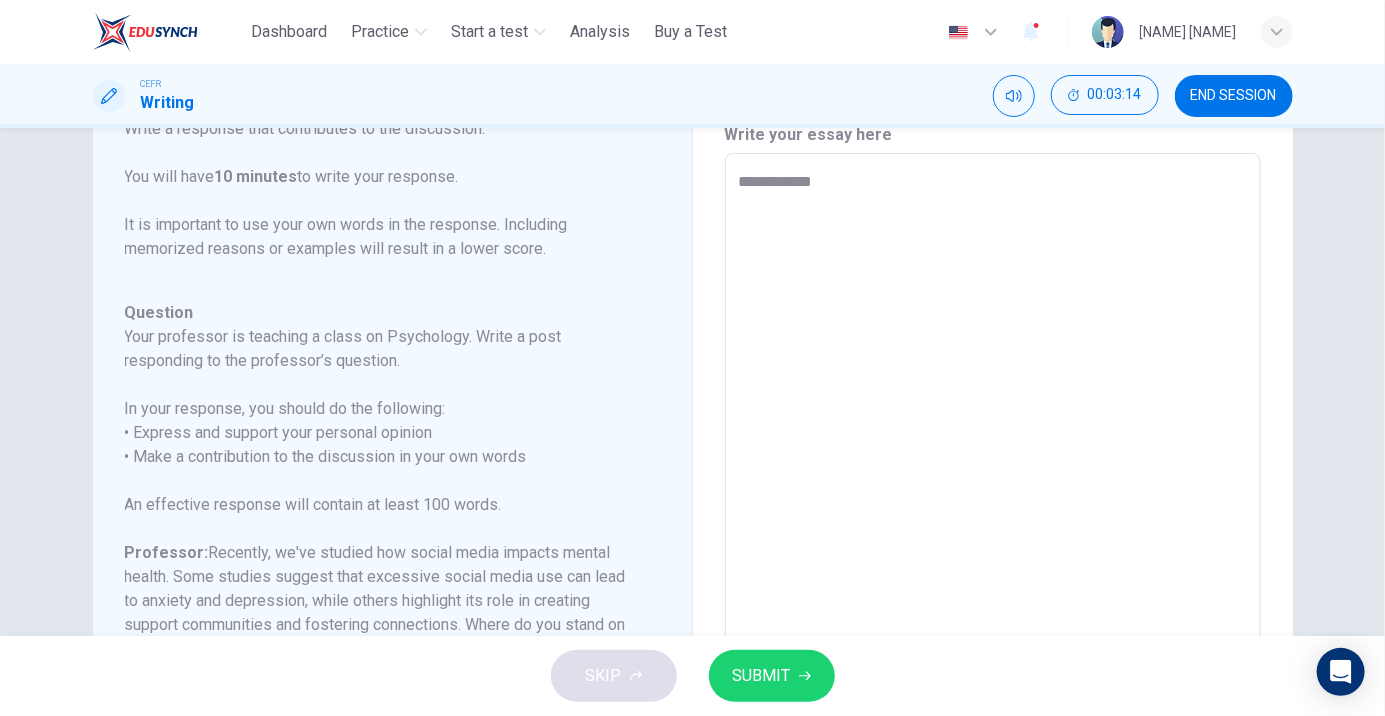 type on "*" 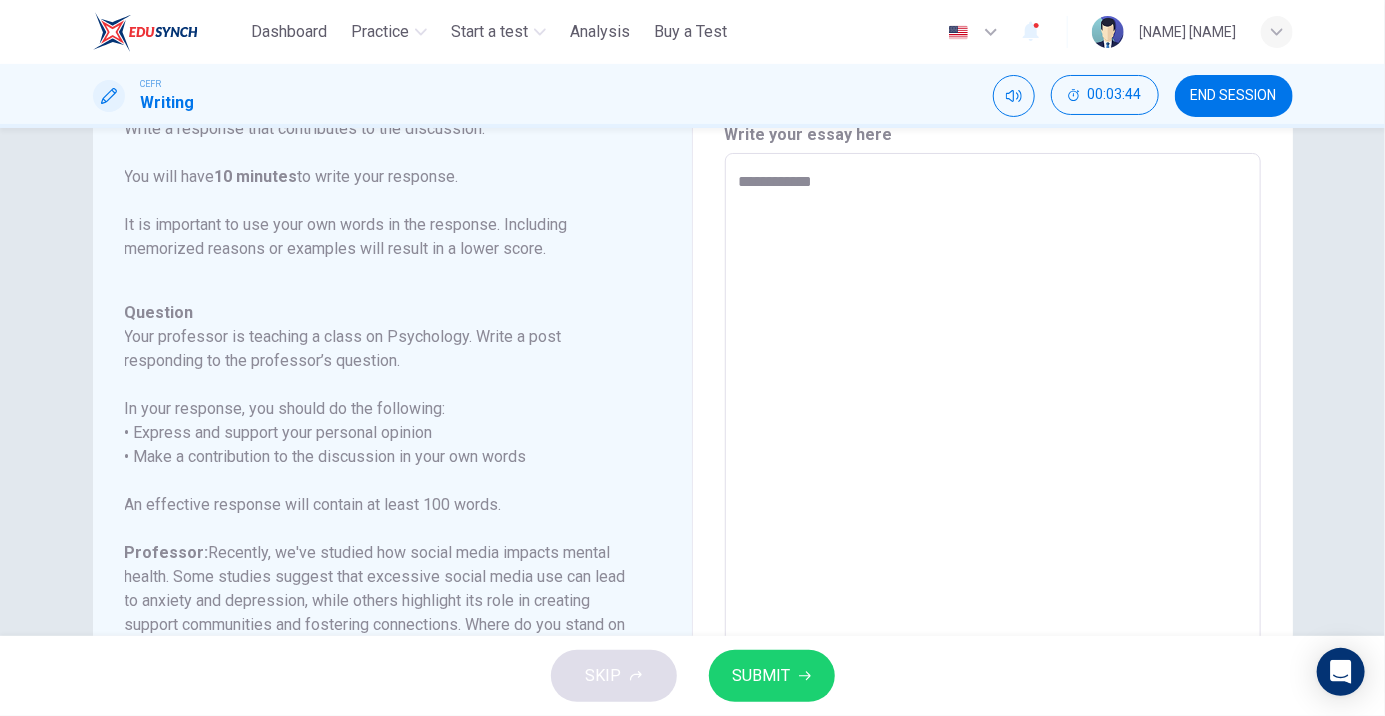 type on "**********" 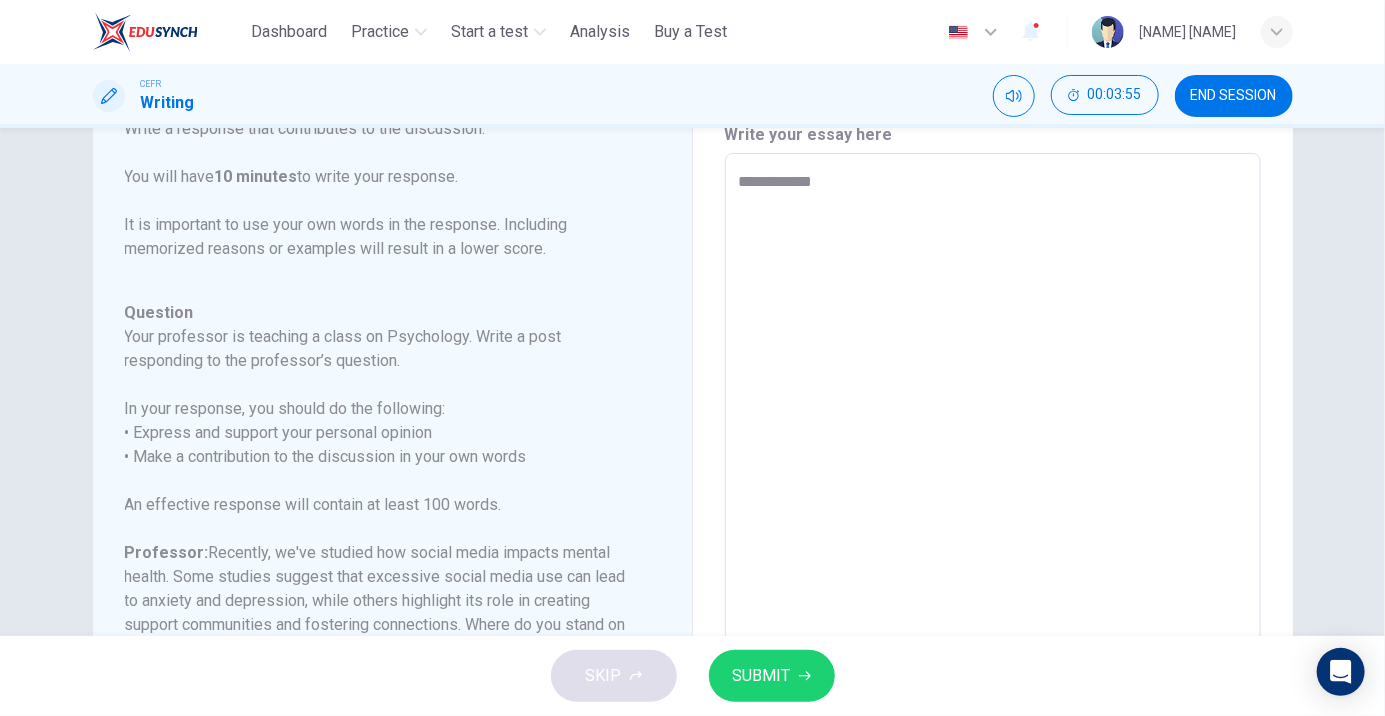 click on "Question   1 Question Type :   Writing for an Academic Discussion Directions For this task, you will read an online discussion. A professor has posted a question about a topic, and some classmates have responded with their ideas. Write a response that contributes to the discussion. You will have  10 minutes  to write your response.  It is important to use your own words in the response. Including memorized reasons or examples will result in a lower score. Question : Your professor is teaching a class on Psychology. Write a post responding to the professor’s question. In your response, you should do the following:
• Express and support your personal opinion
• Make a contribution to the discussion in your own words An effective response will contain at least 100 words. Professor: [NAME]:  While the negative impacts are concerning, I believe social media can be a powerful tool for creating connections and raising awareness about mental health if used responsibly. [NAME]: Question Professor: [NAME]: [NAME]:" at bounding box center (692, 382) 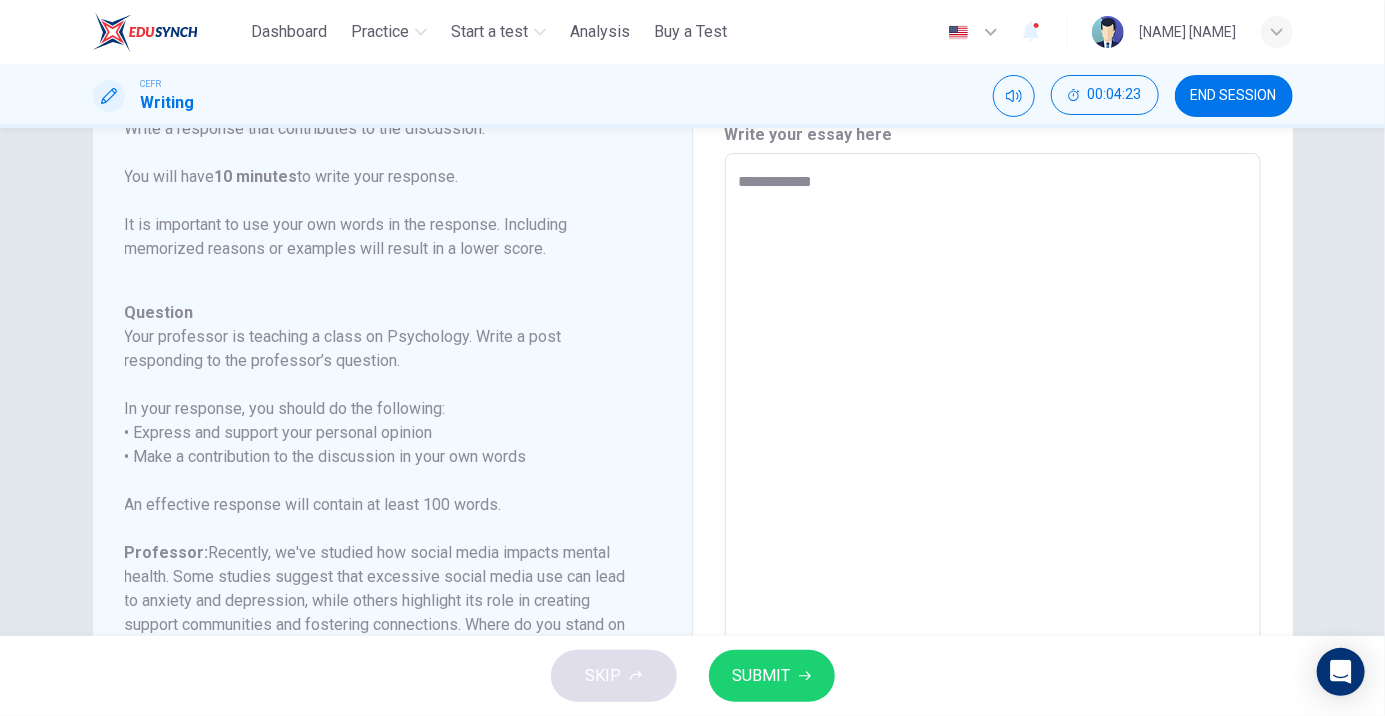 click on "**********" at bounding box center [993, 487] 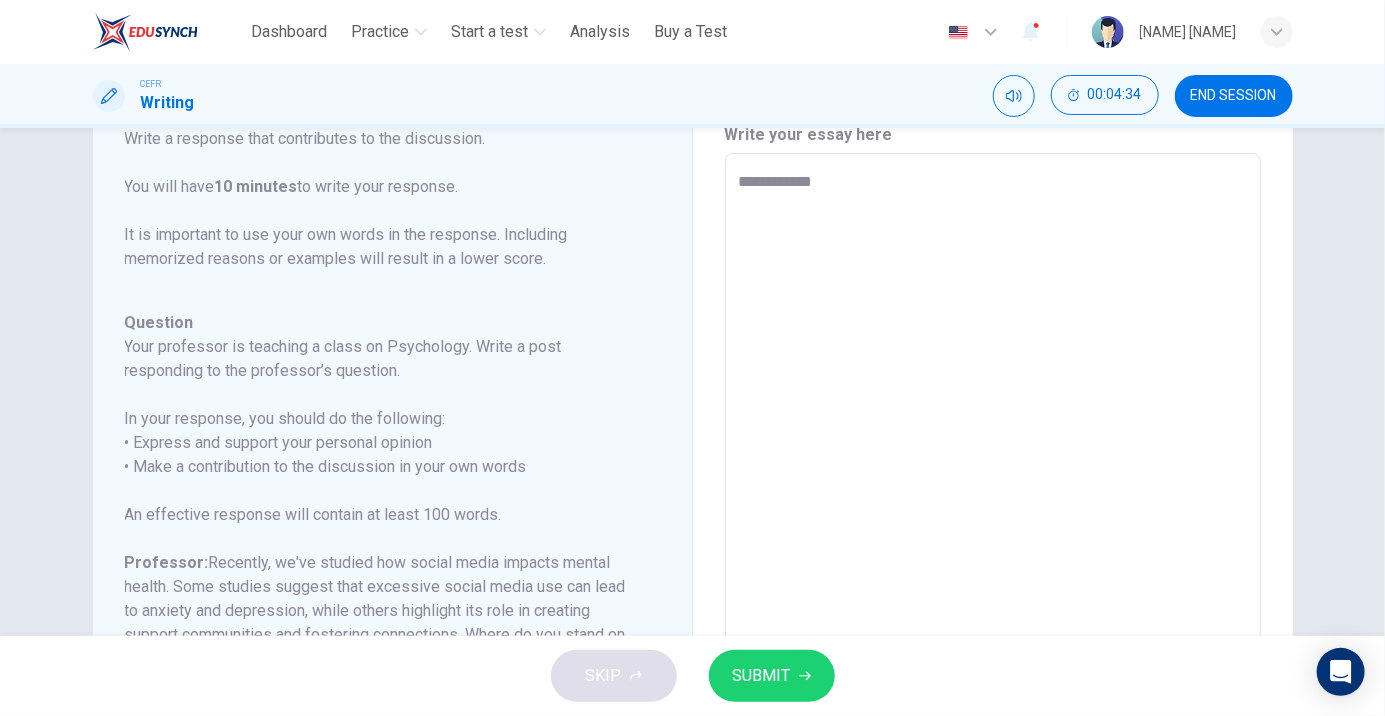 scroll, scrollTop: 246, scrollLeft: 0, axis: vertical 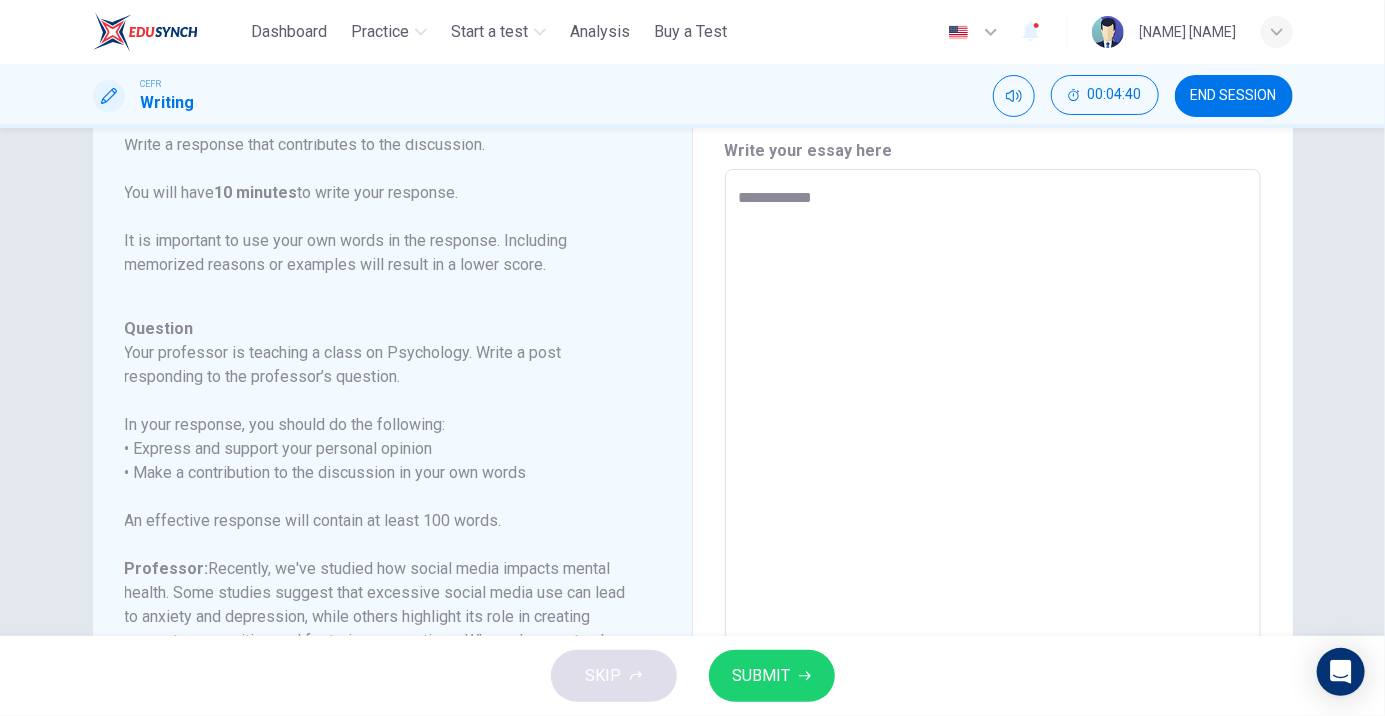 type on "**********" 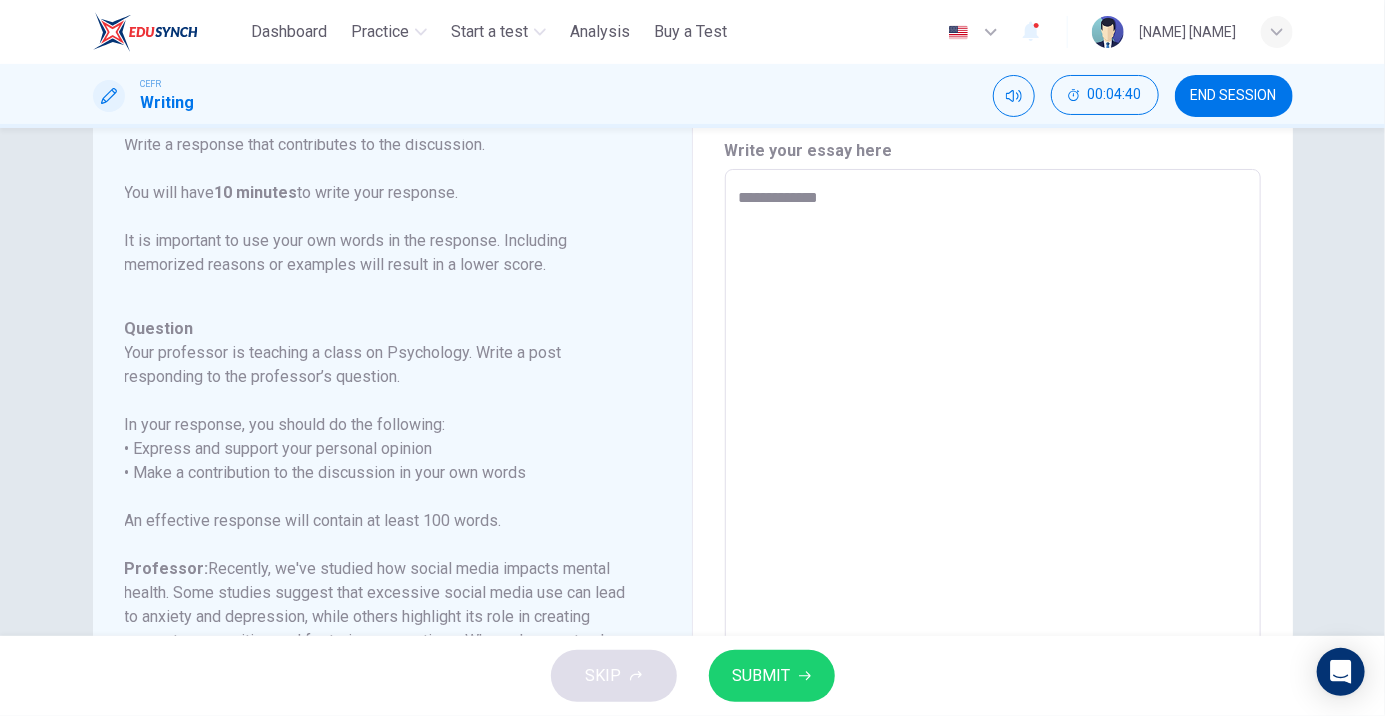 type on "*" 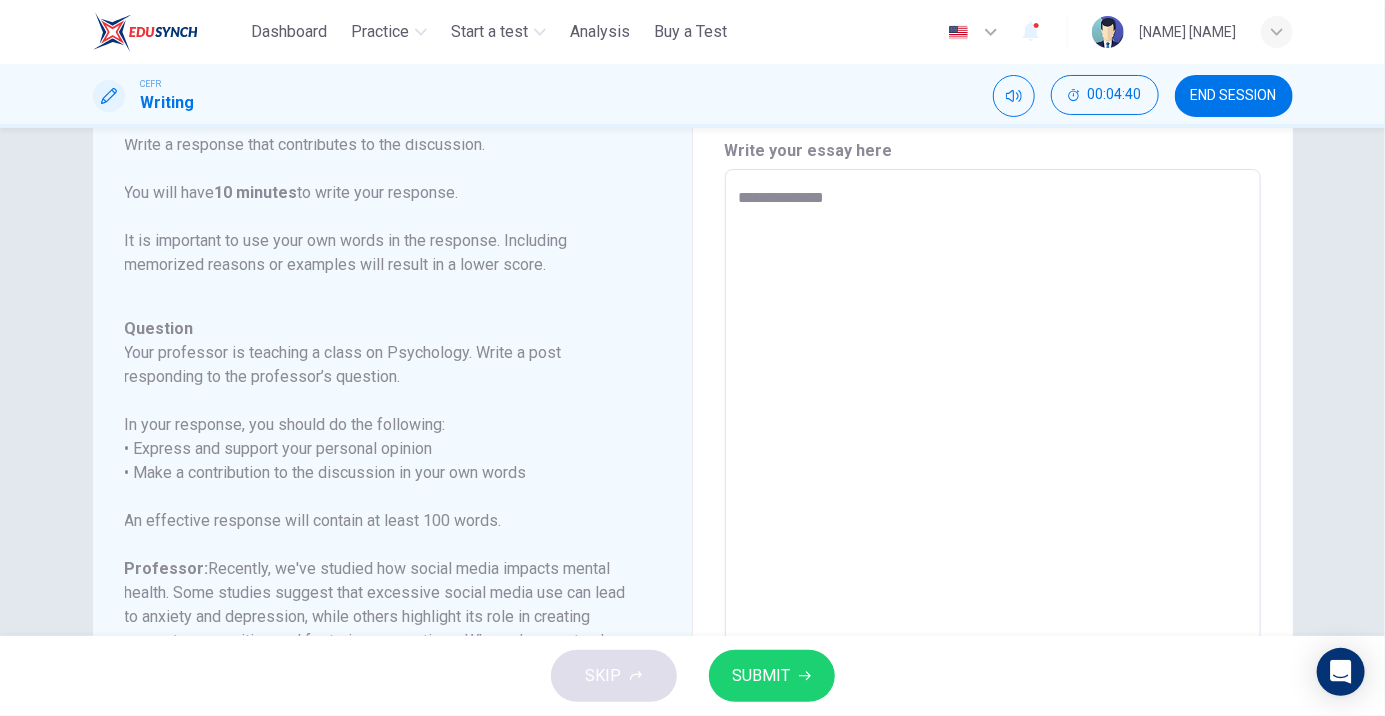 type on "*" 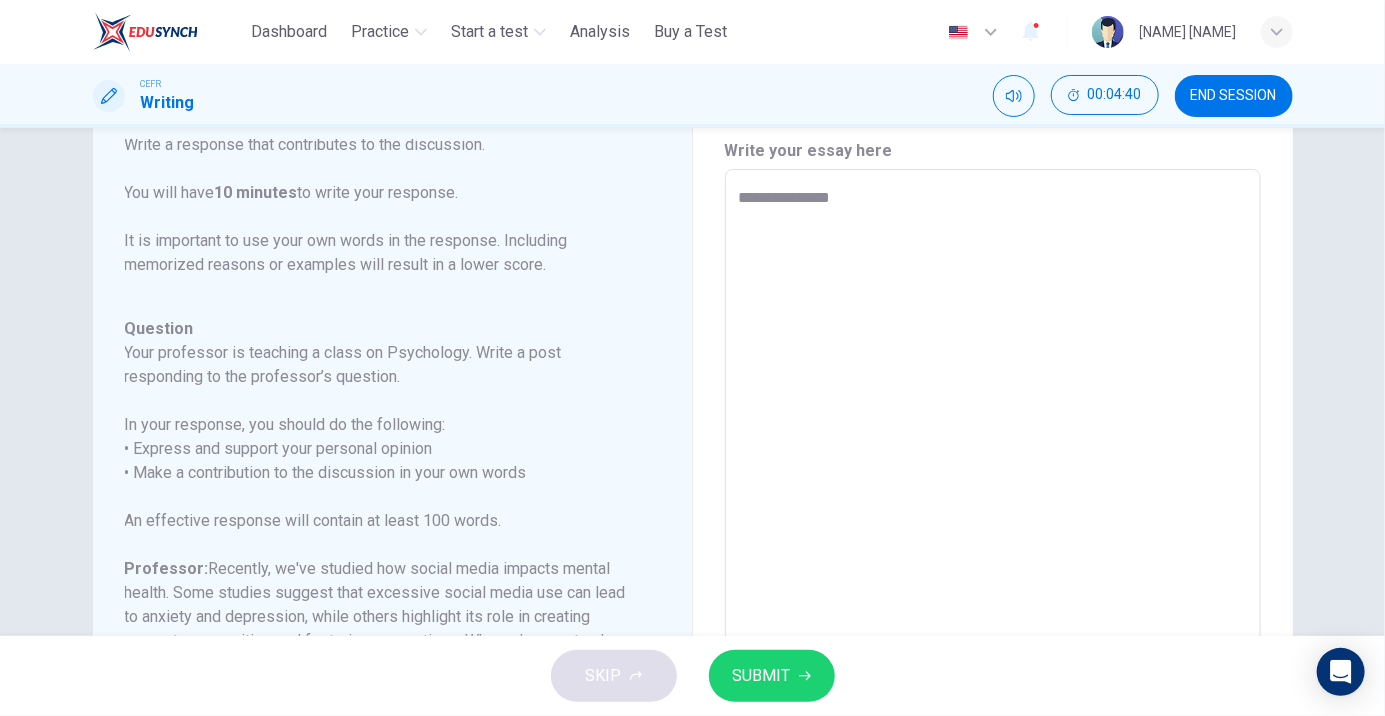type on "*" 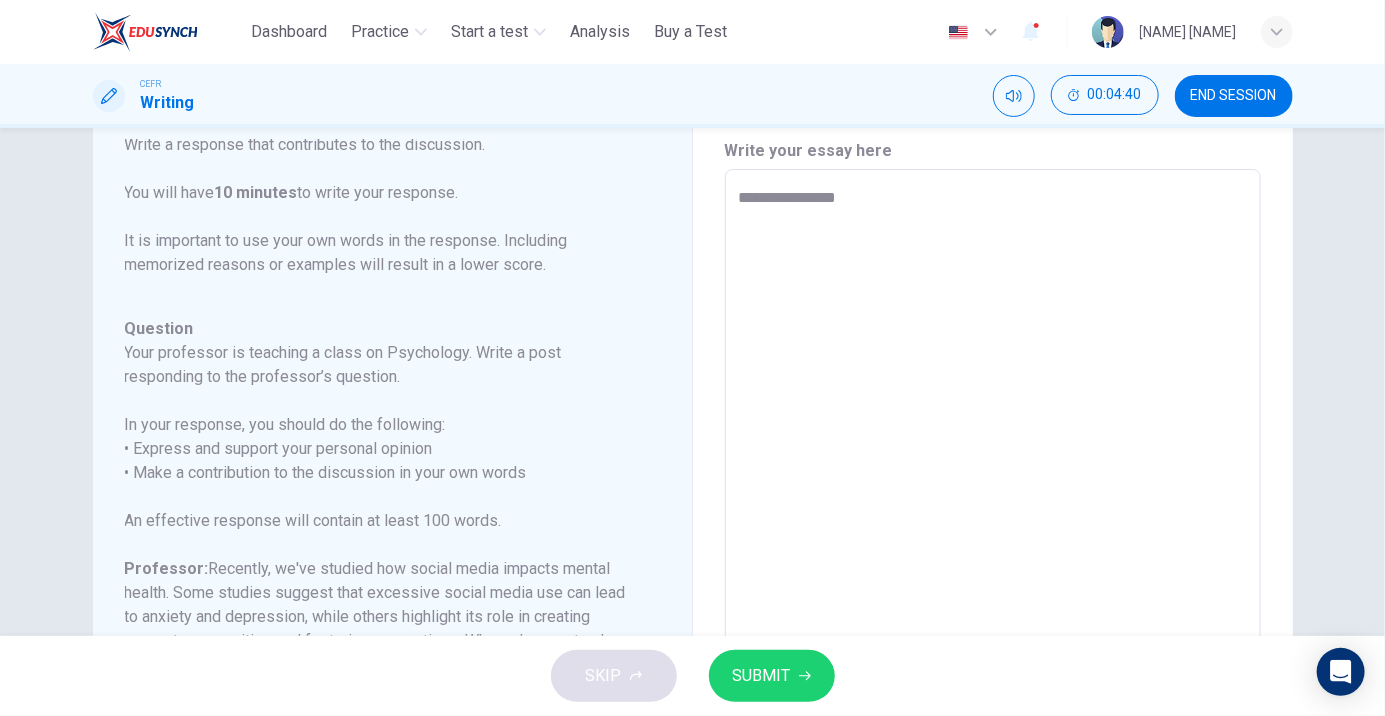 type on "*" 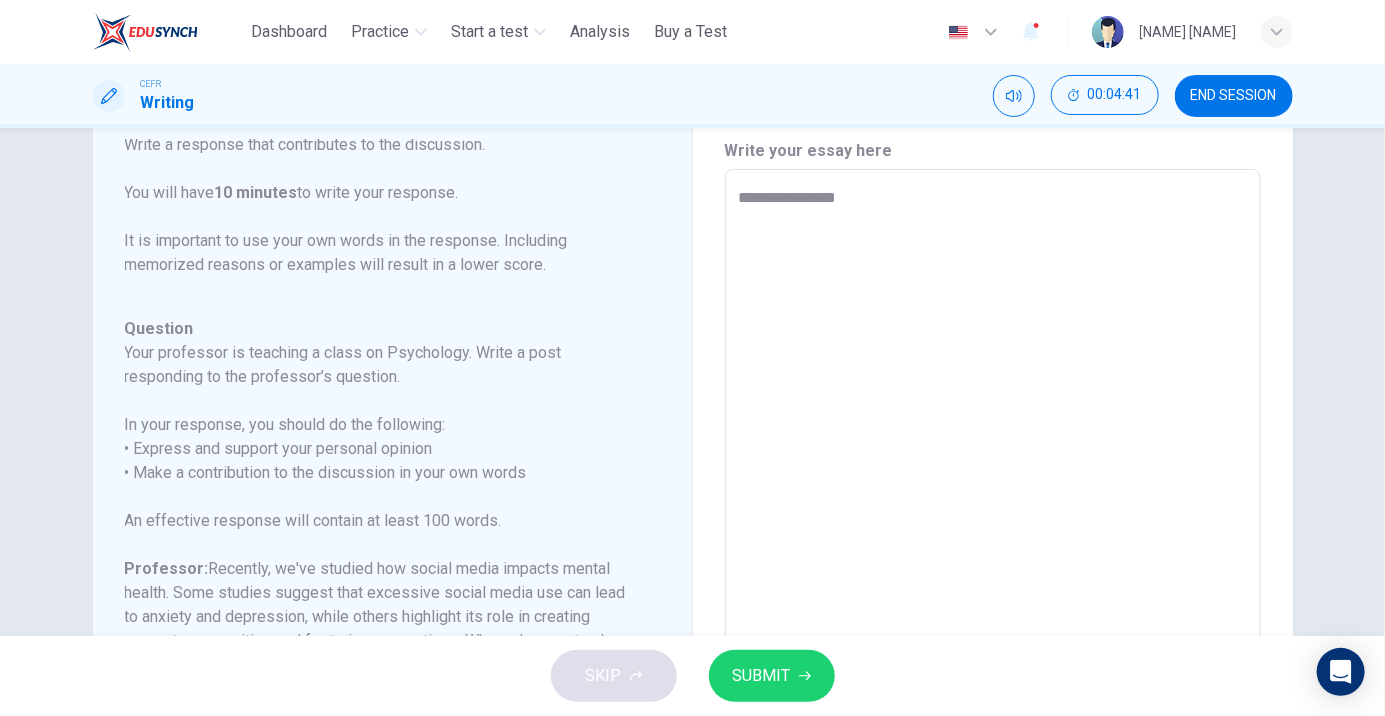 type on "**********" 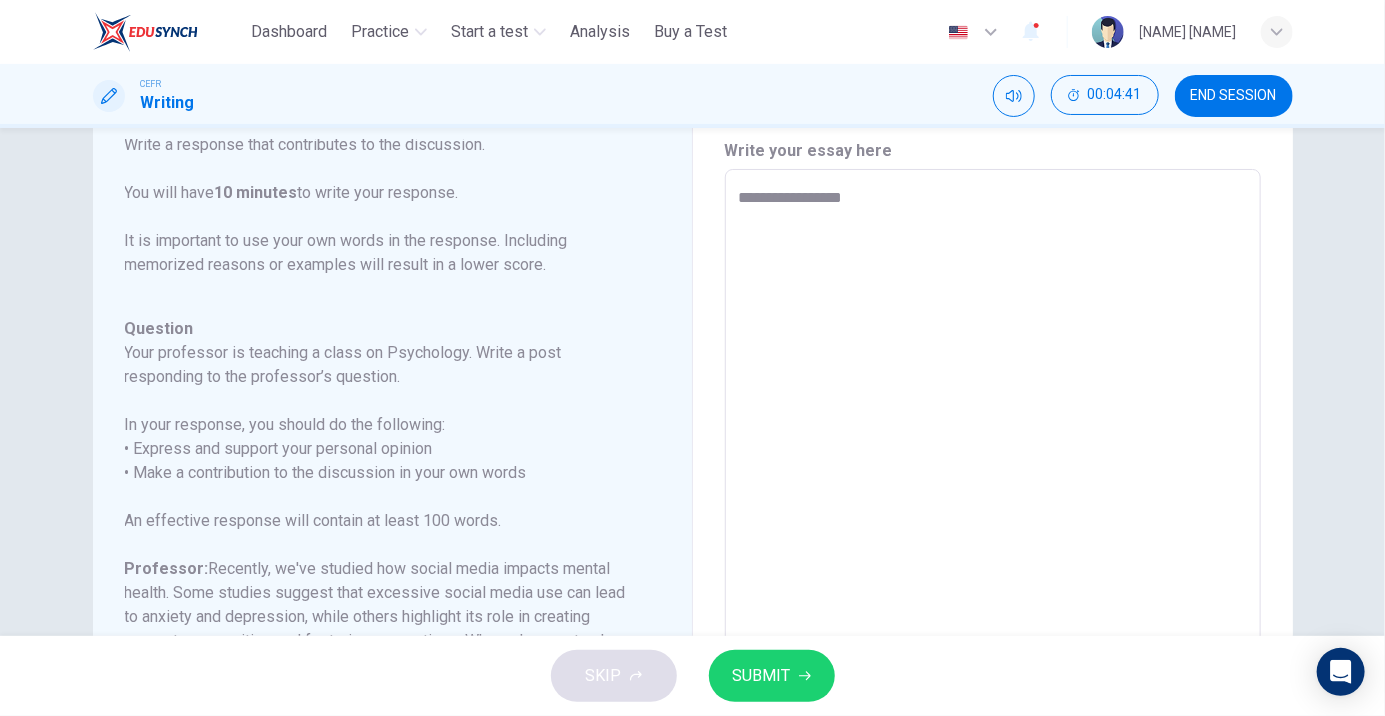 type on "*" 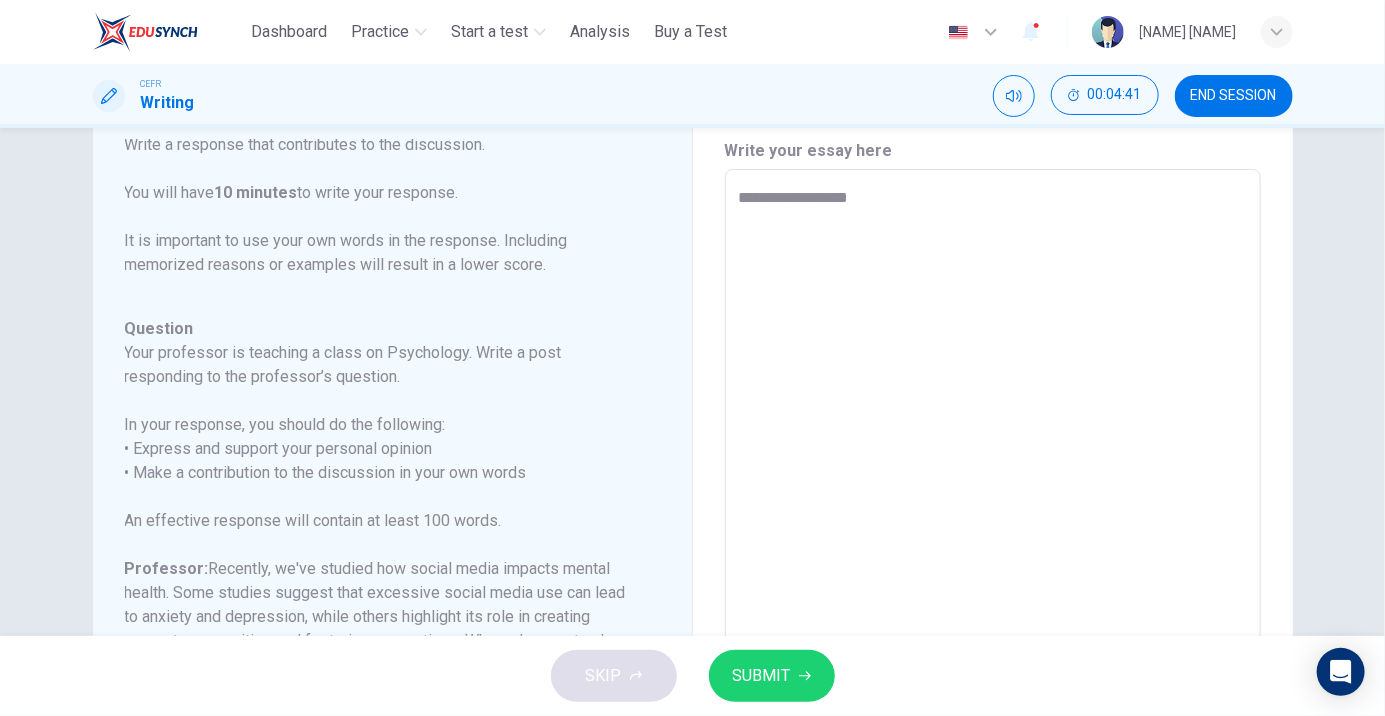 type on "*" 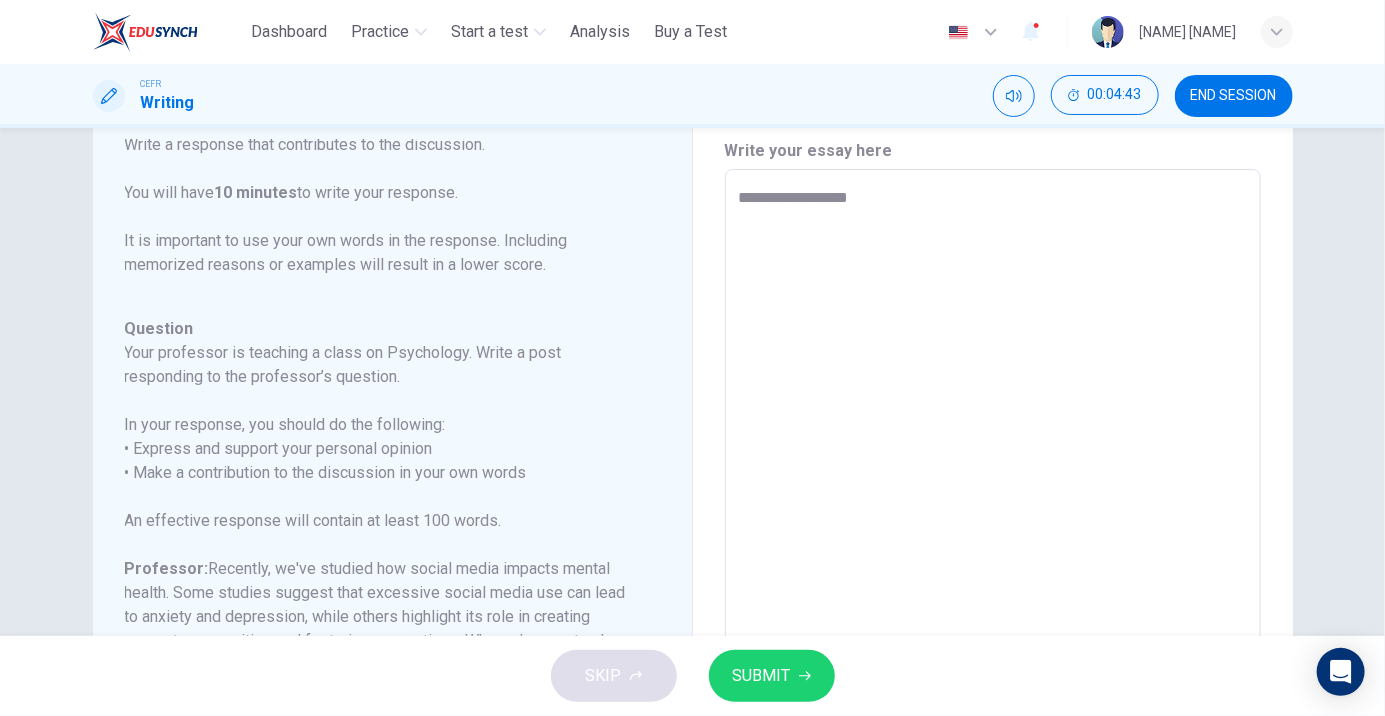type on "**********" 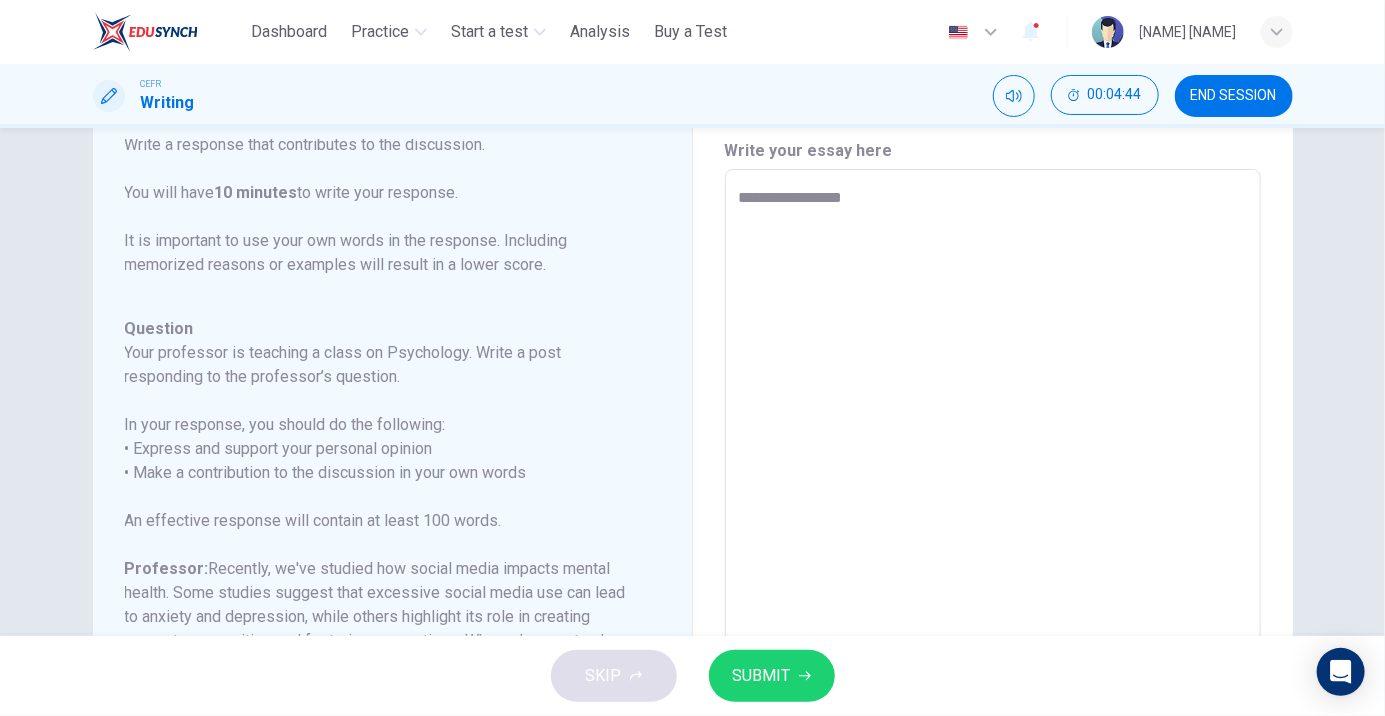 type on "**********" 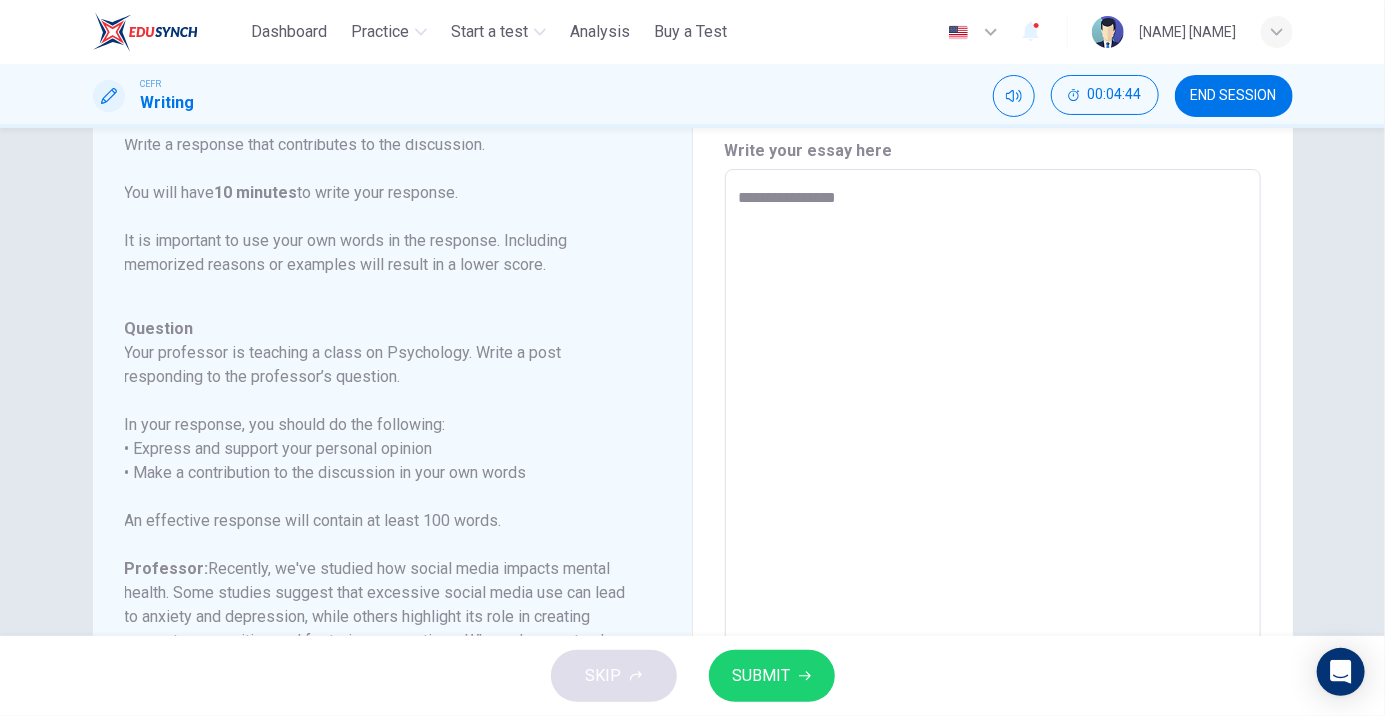 type on "**********" 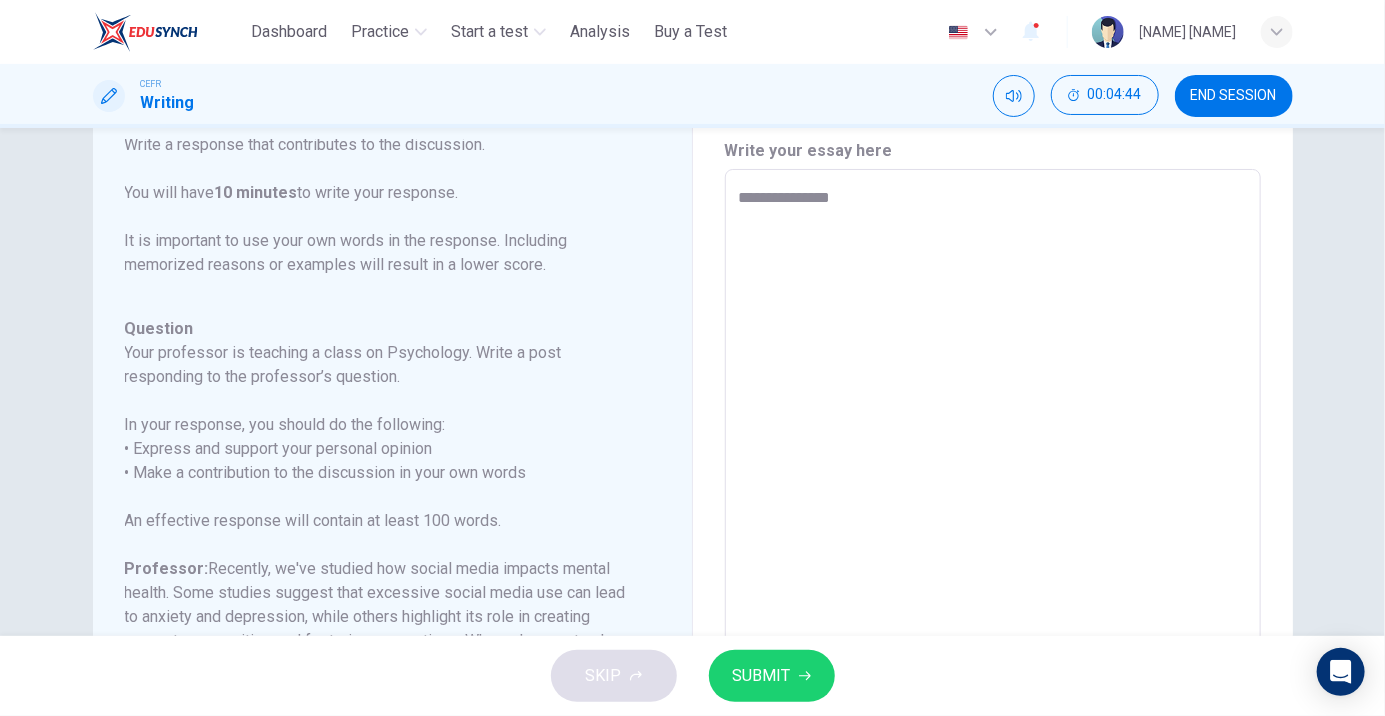 type on "*" 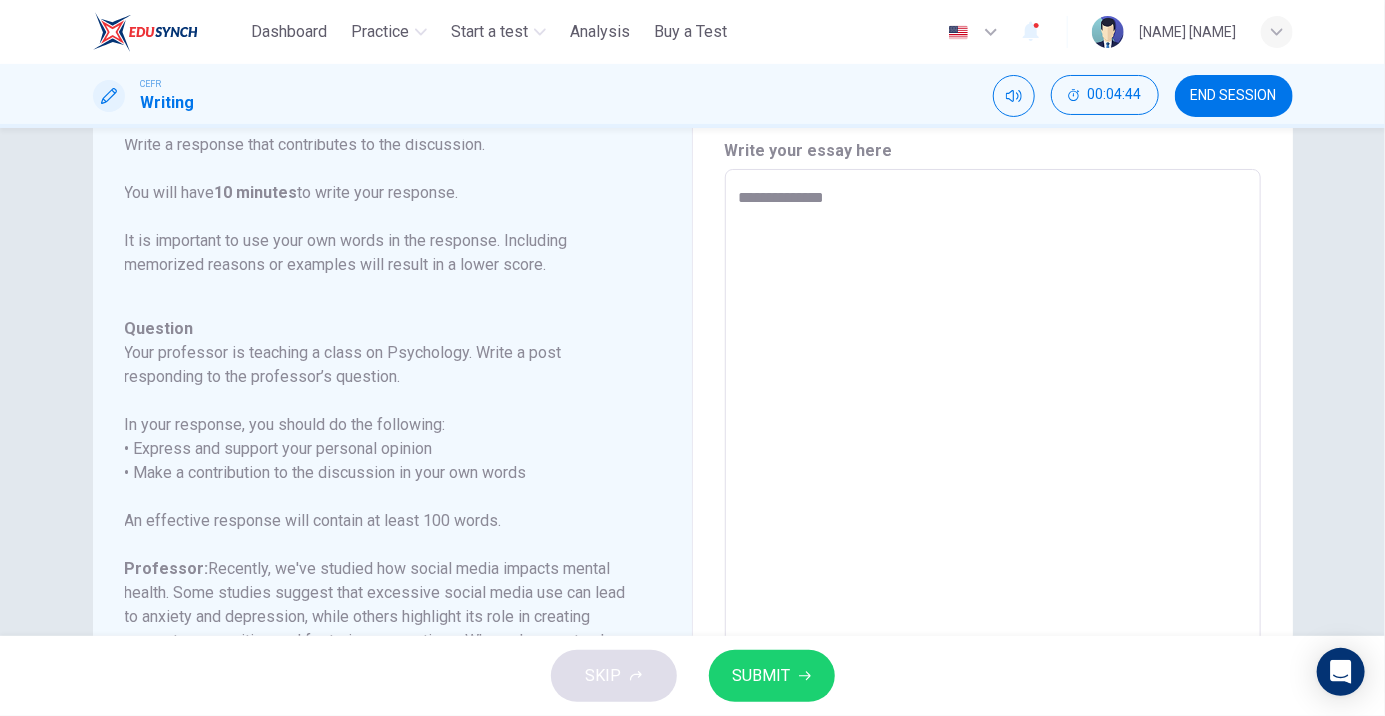 type on "**********" 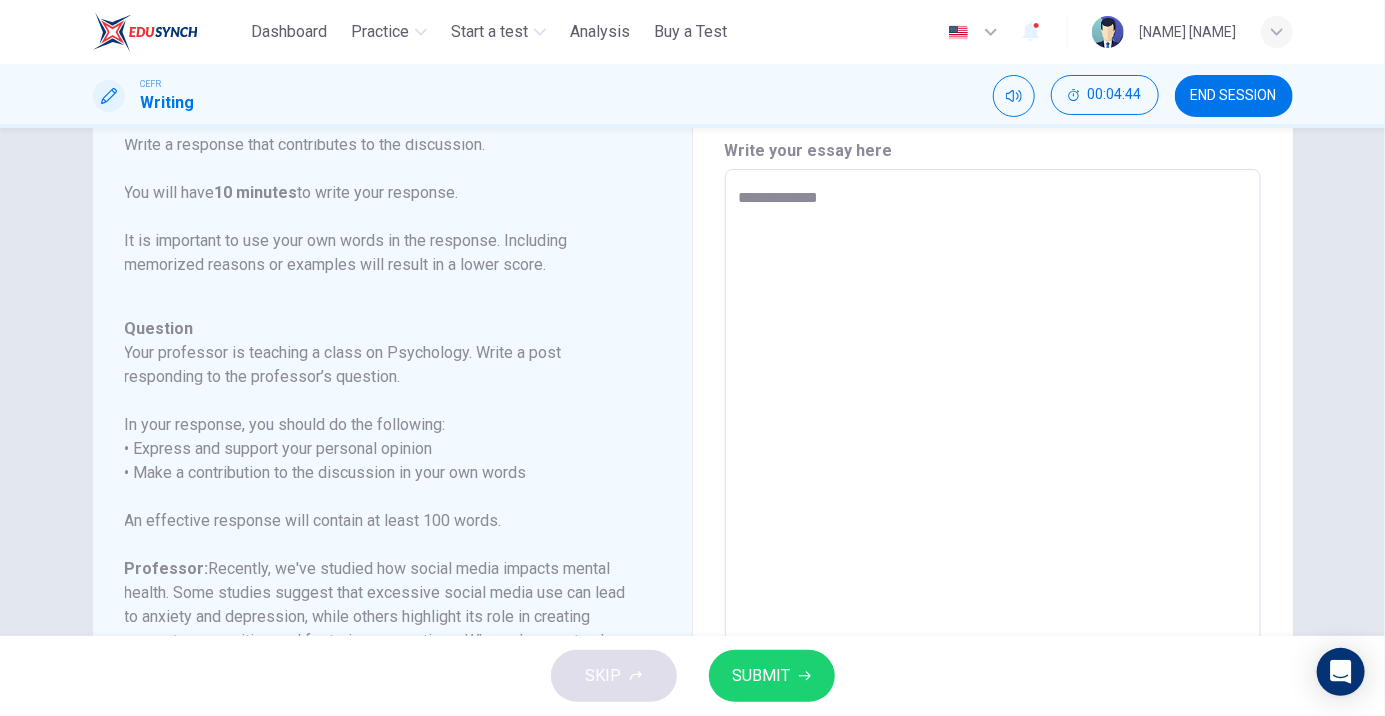 type on "*" 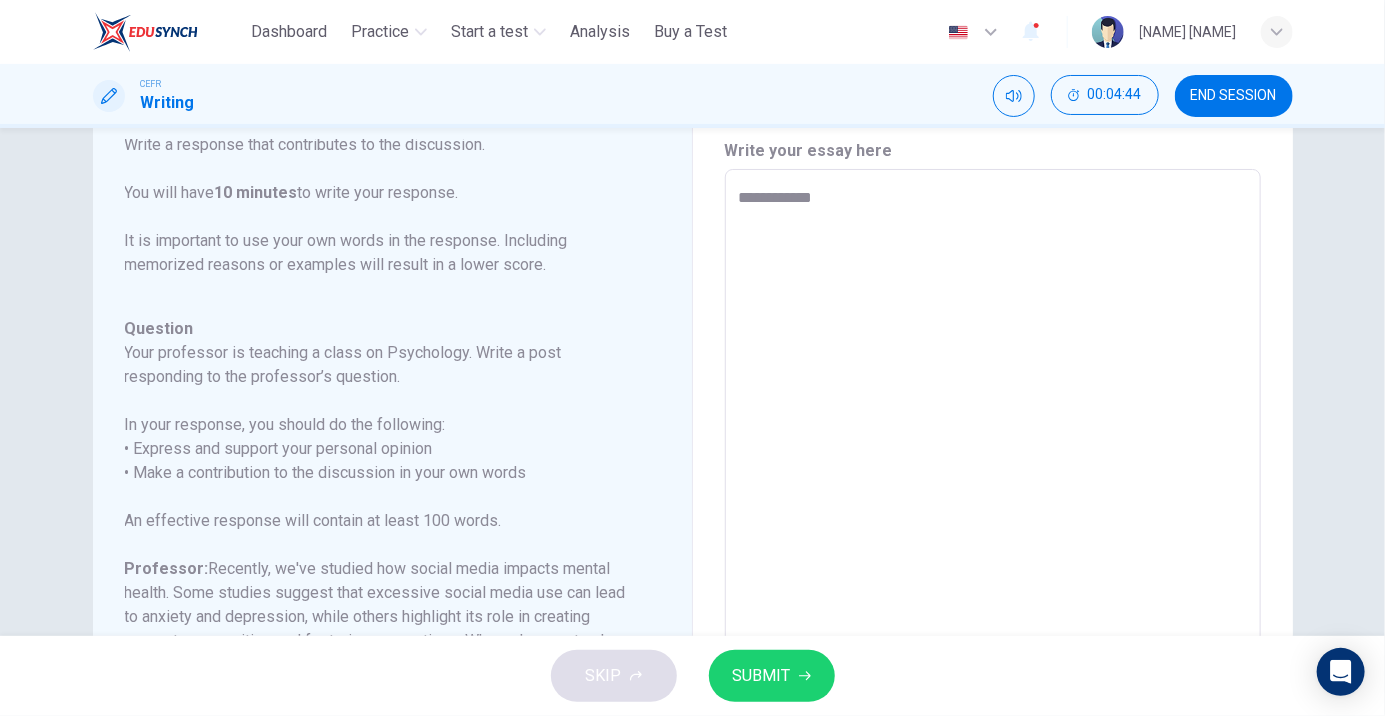type on "*" 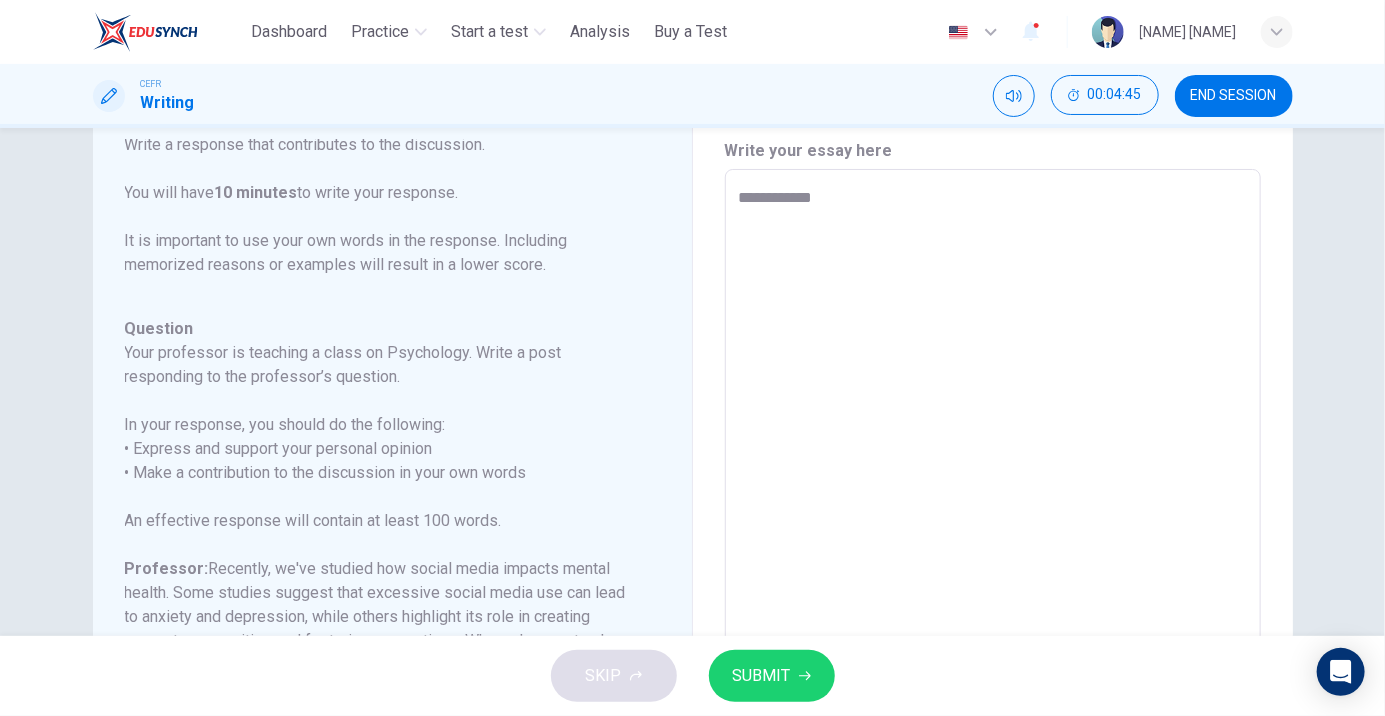 type on "**********" 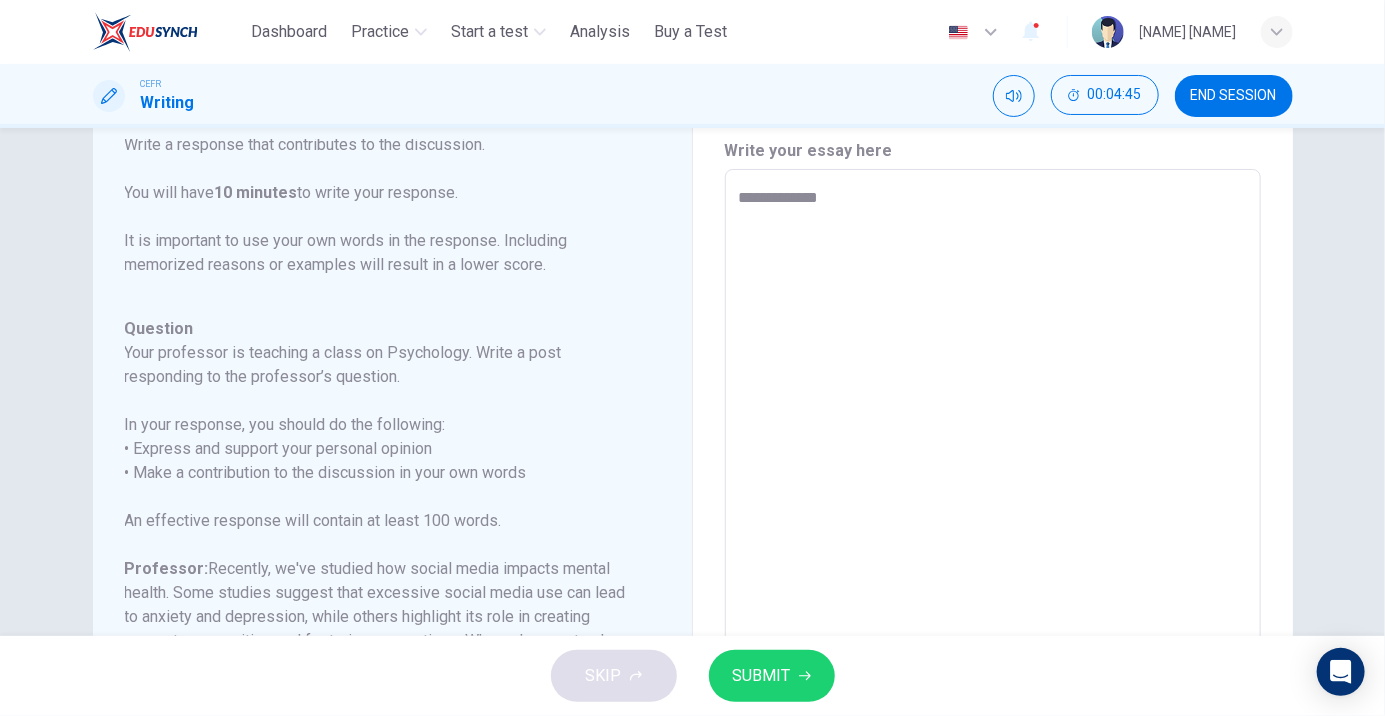 type on "*" 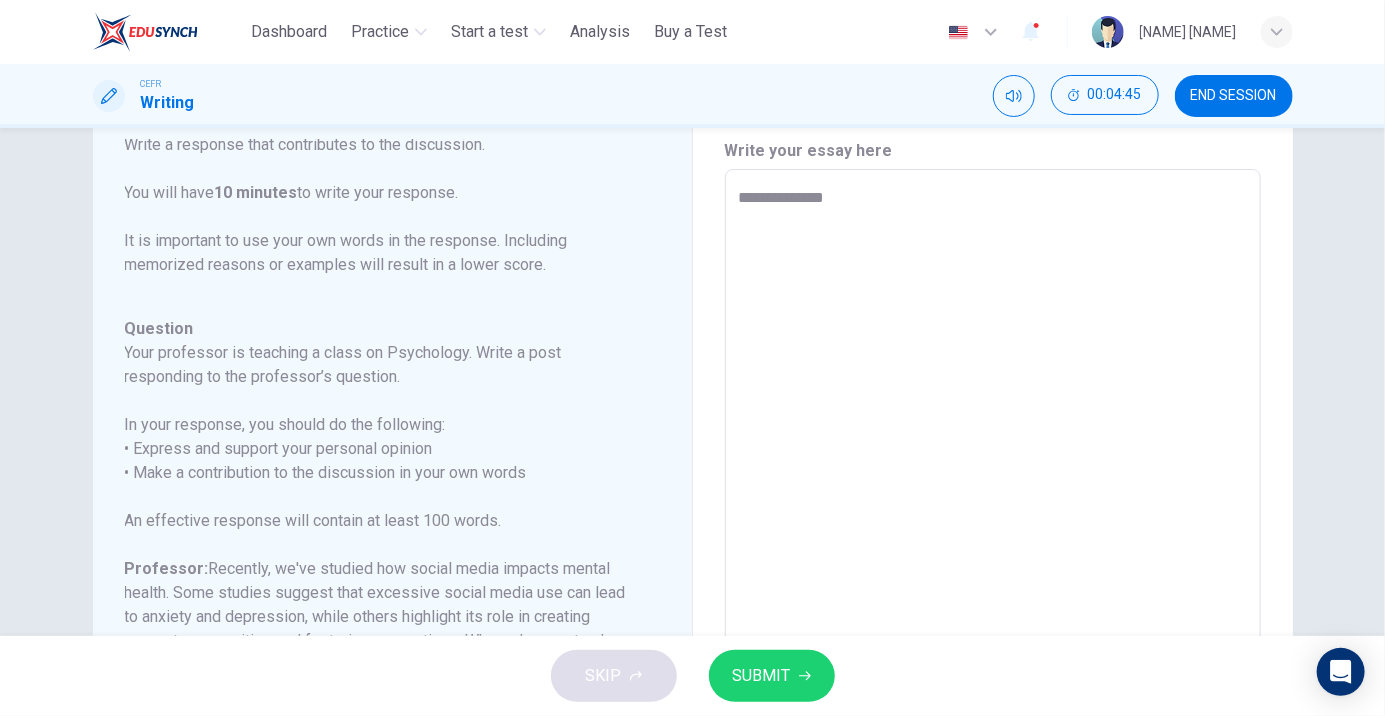 type on "*" 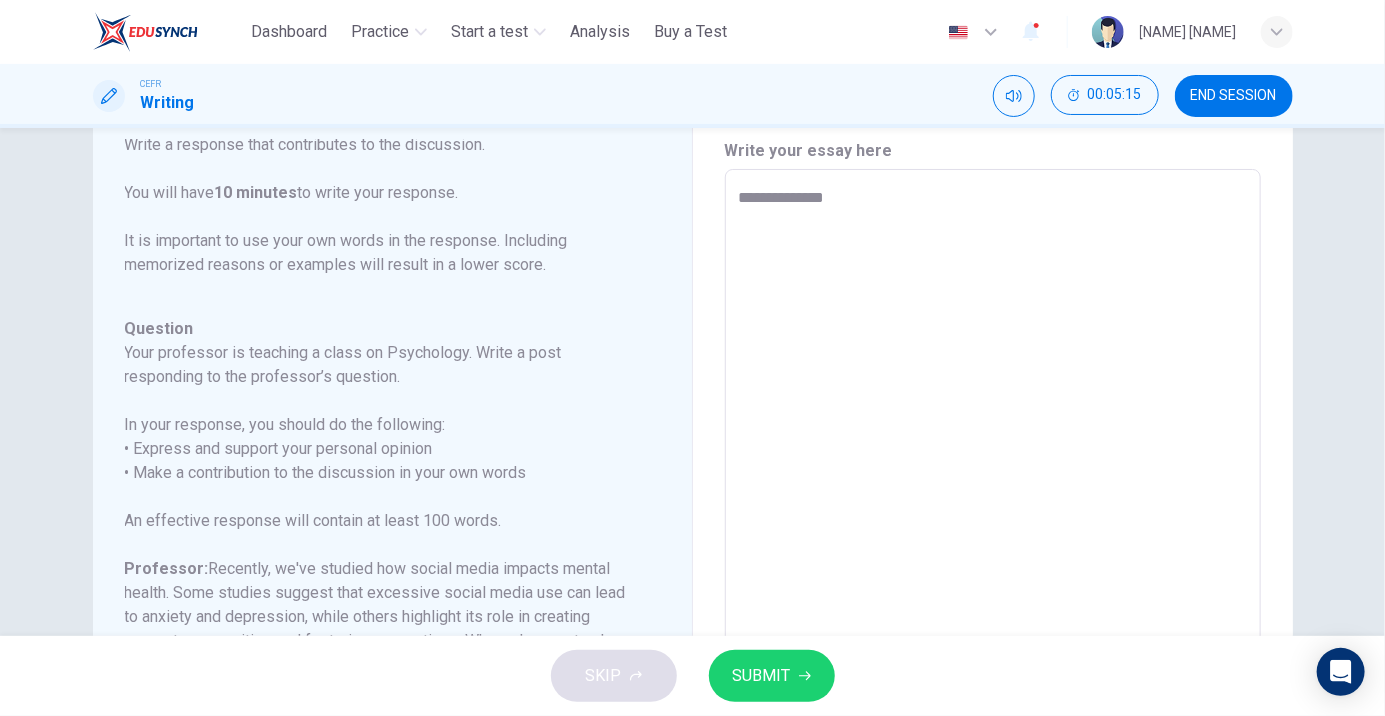 type on "**********" 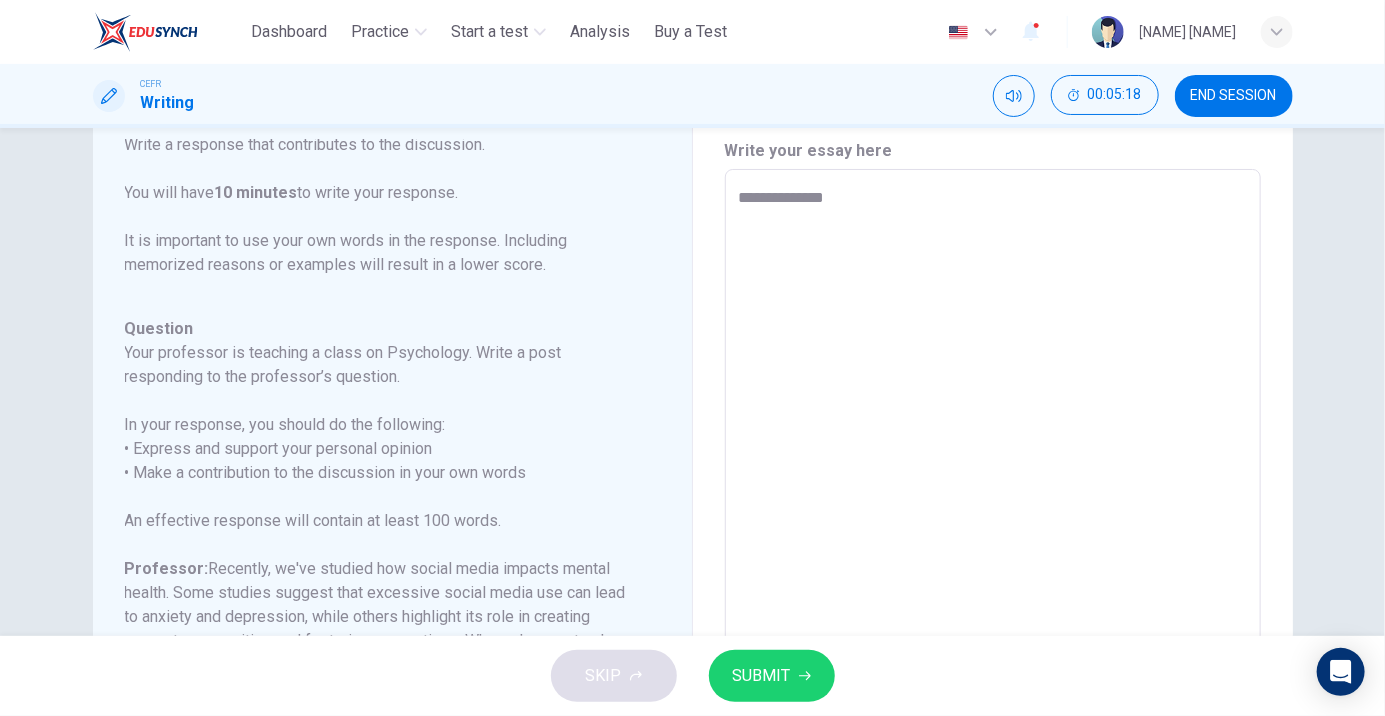 type on "*" 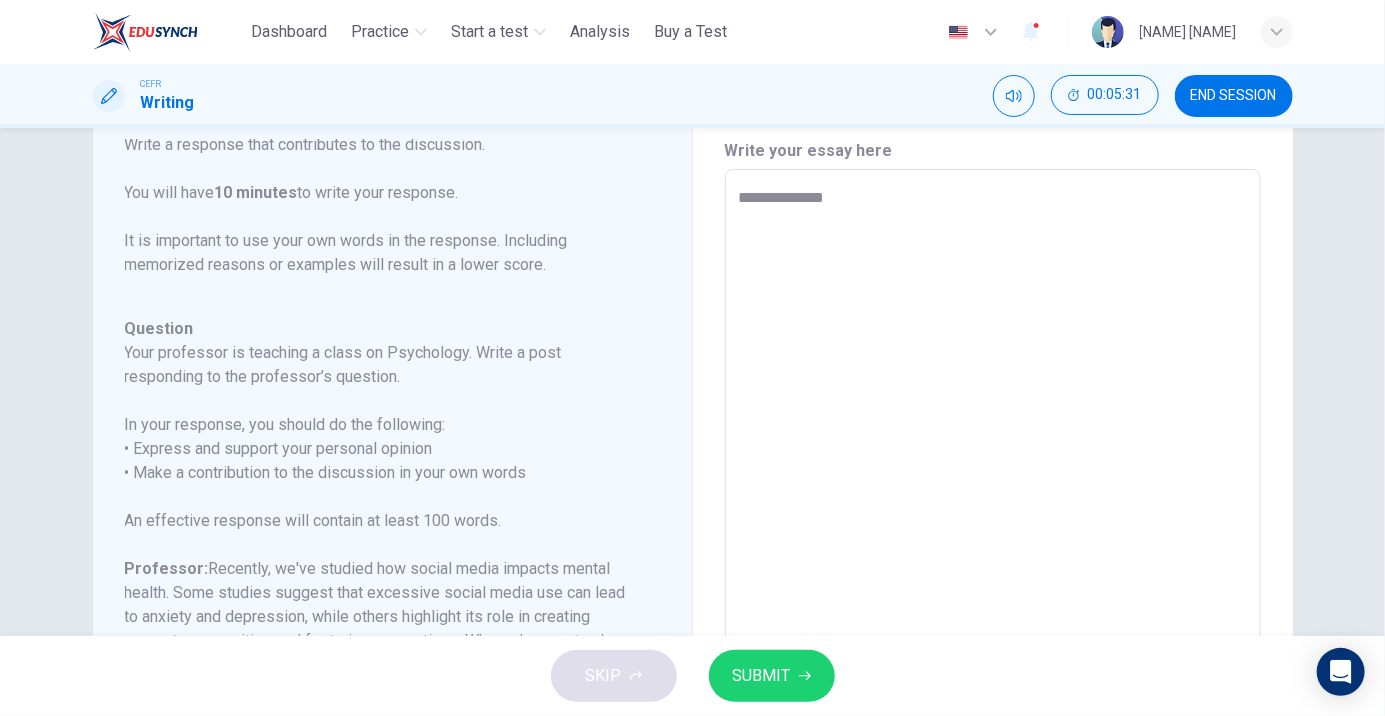 type on "**********" 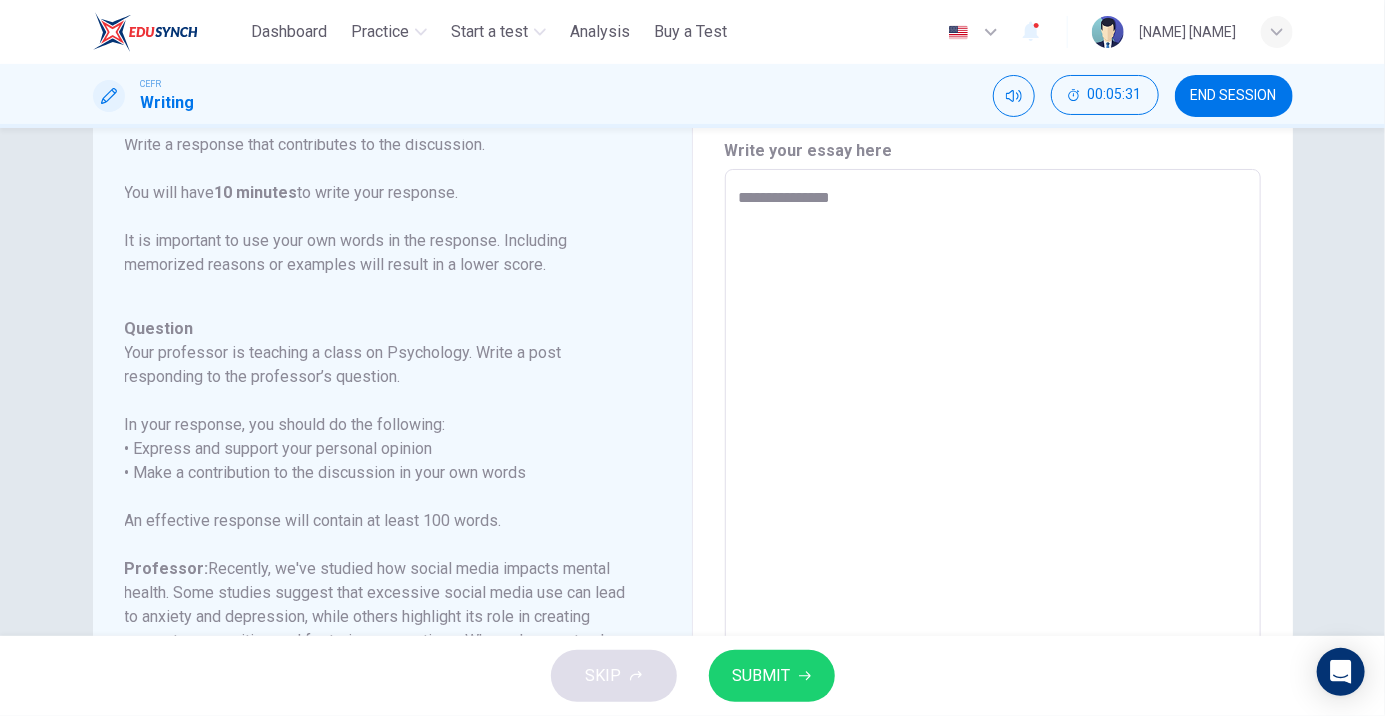 type on "*" 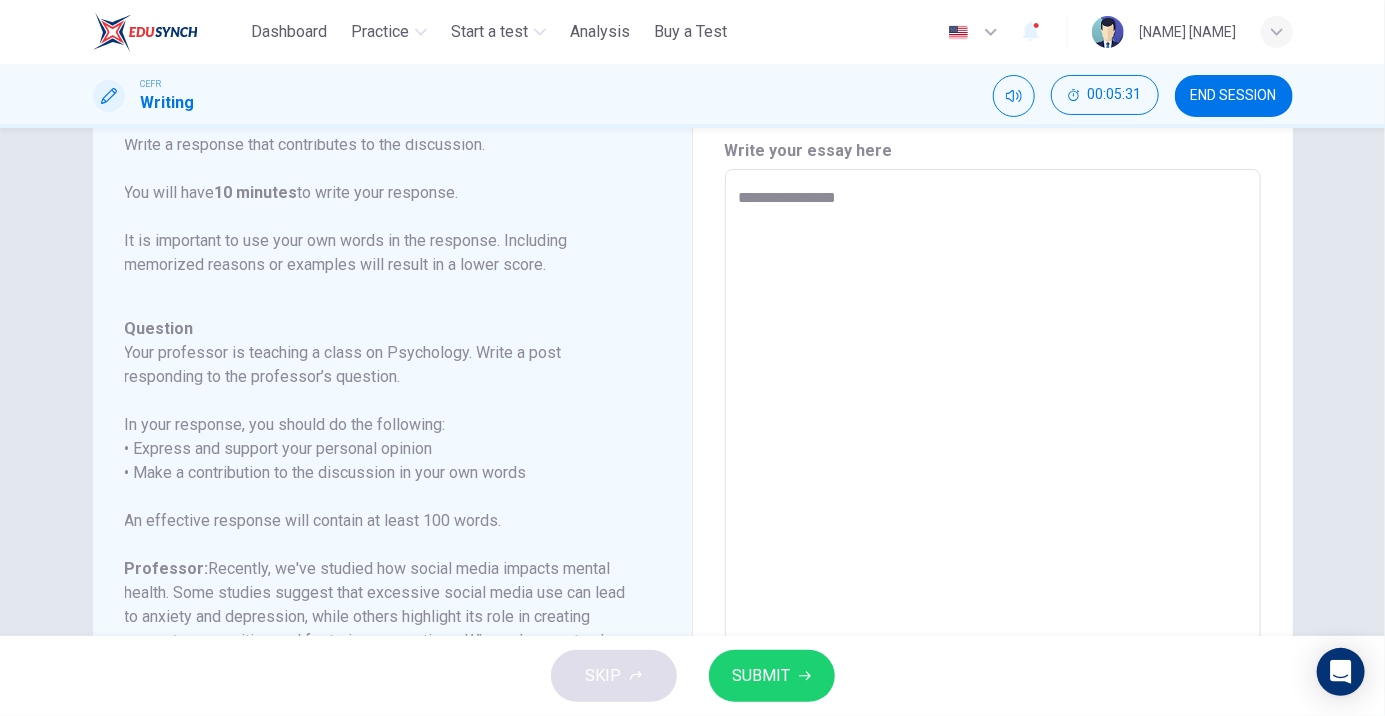 type on "*" 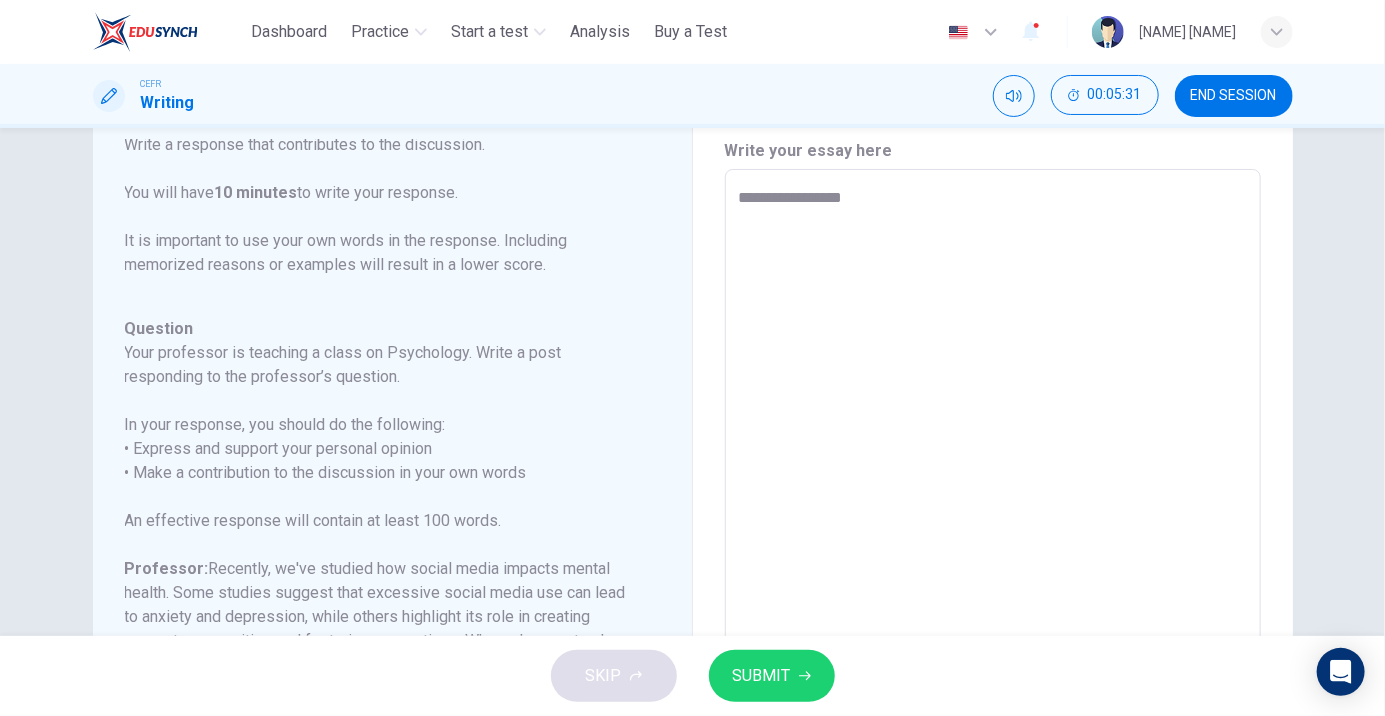 type on "*" 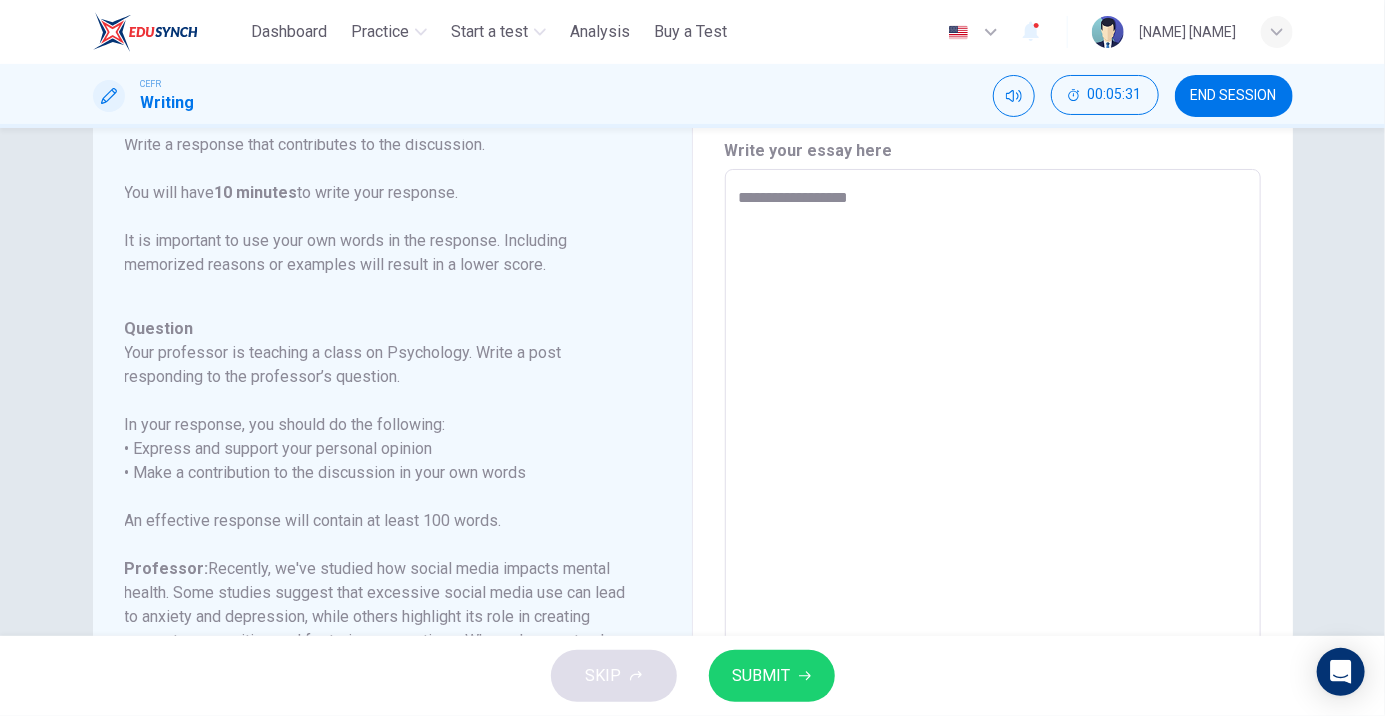 type on "*" 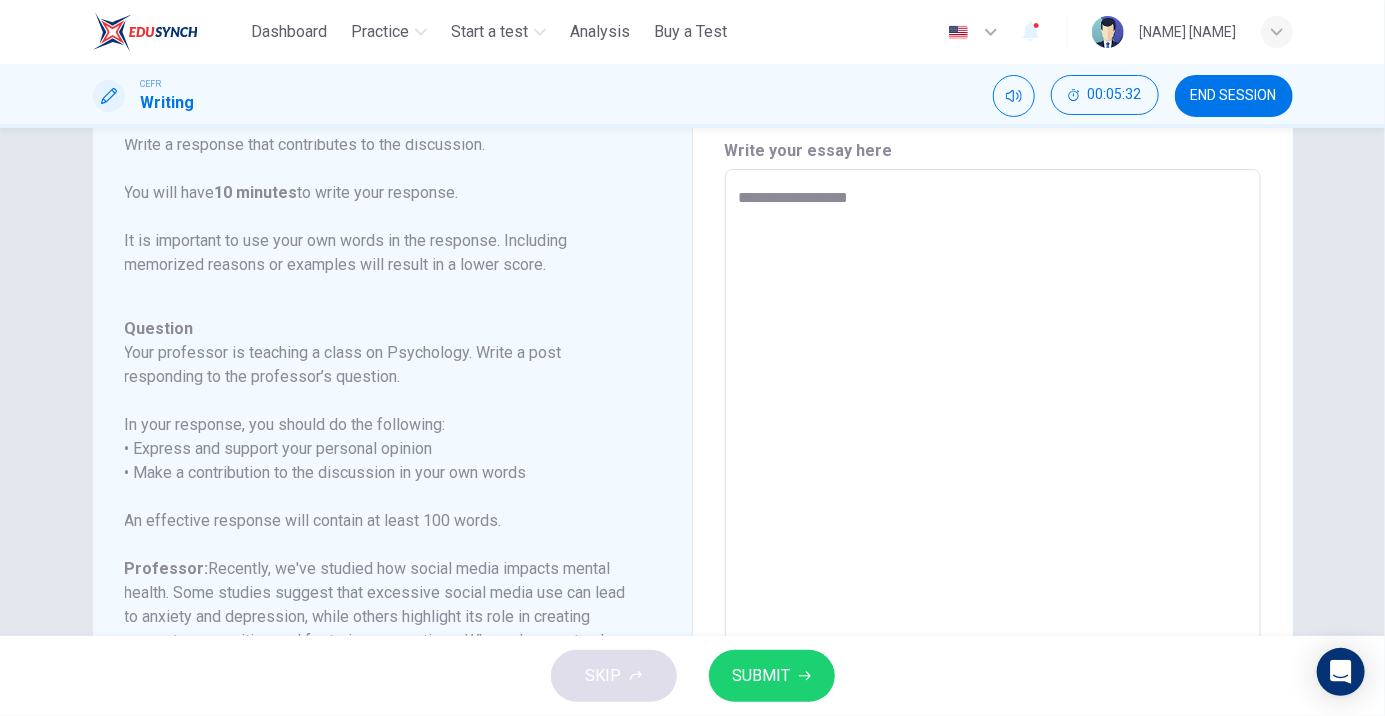 type on "**********" 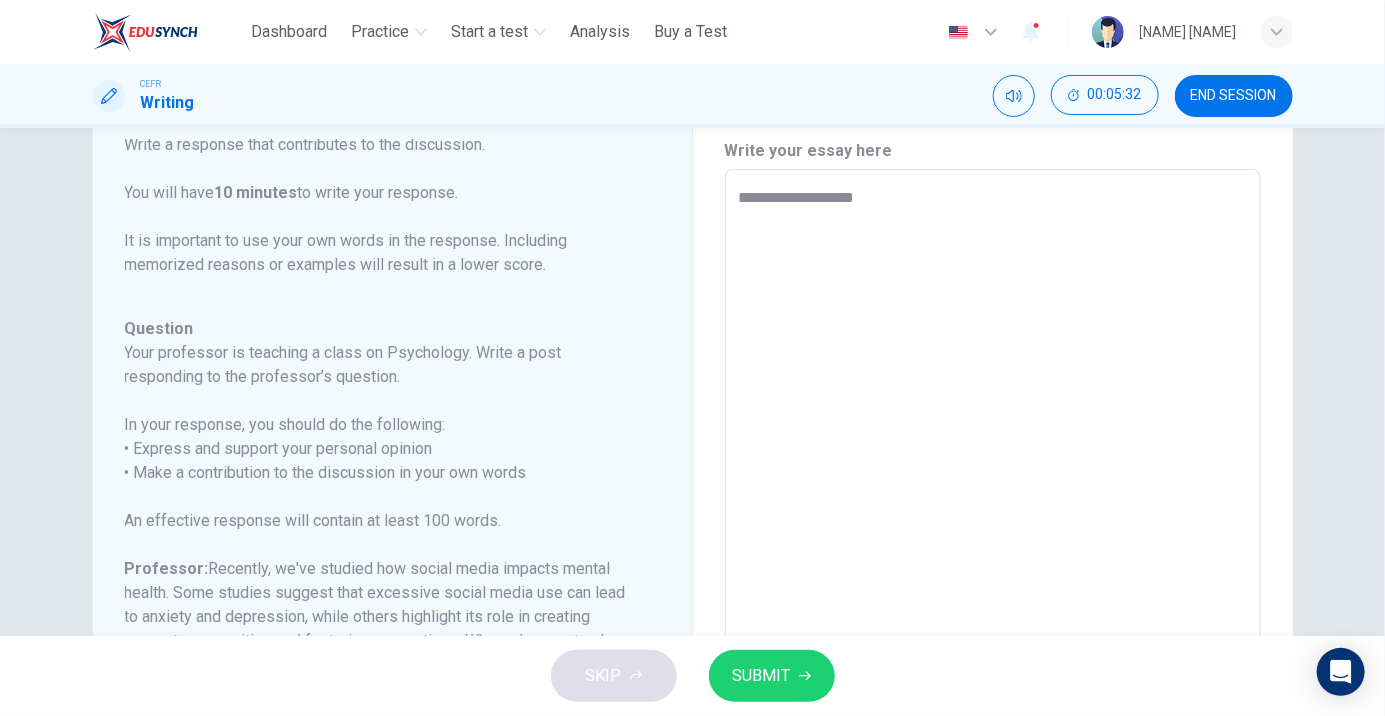 type on "*" 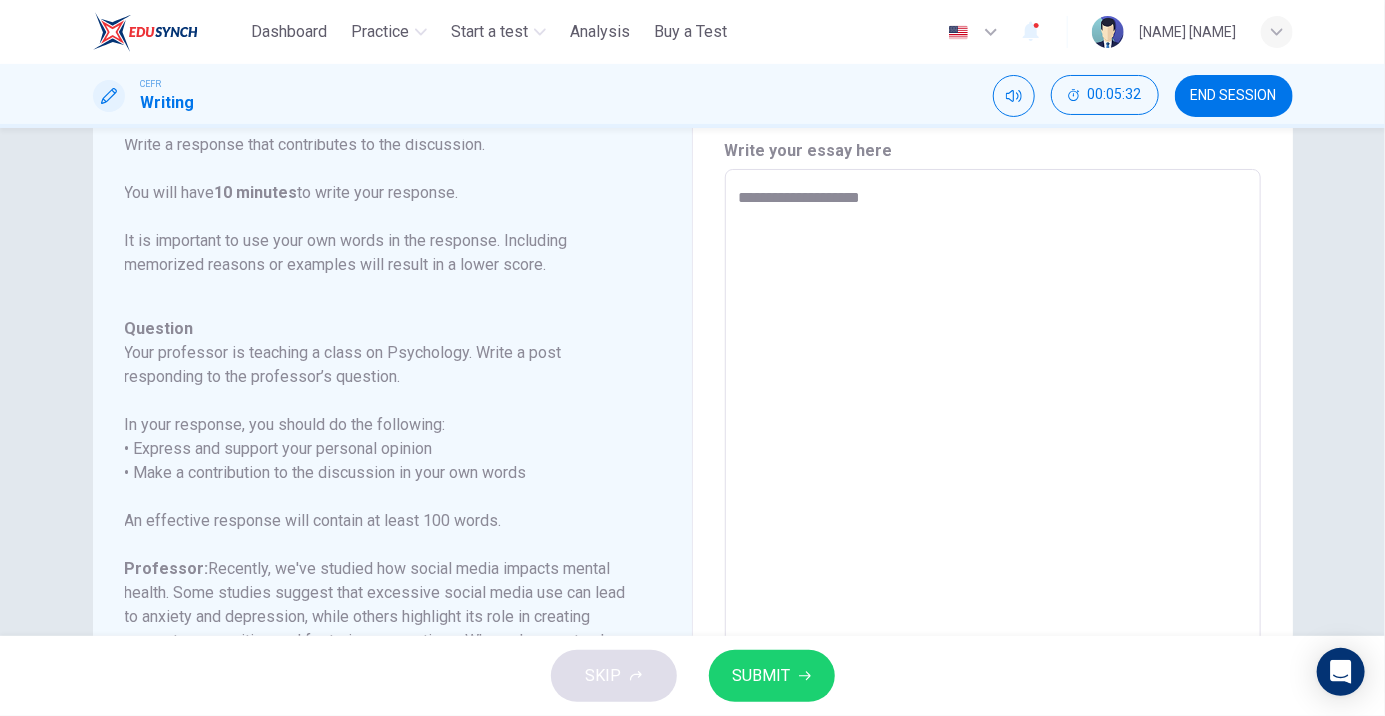 type on "*" 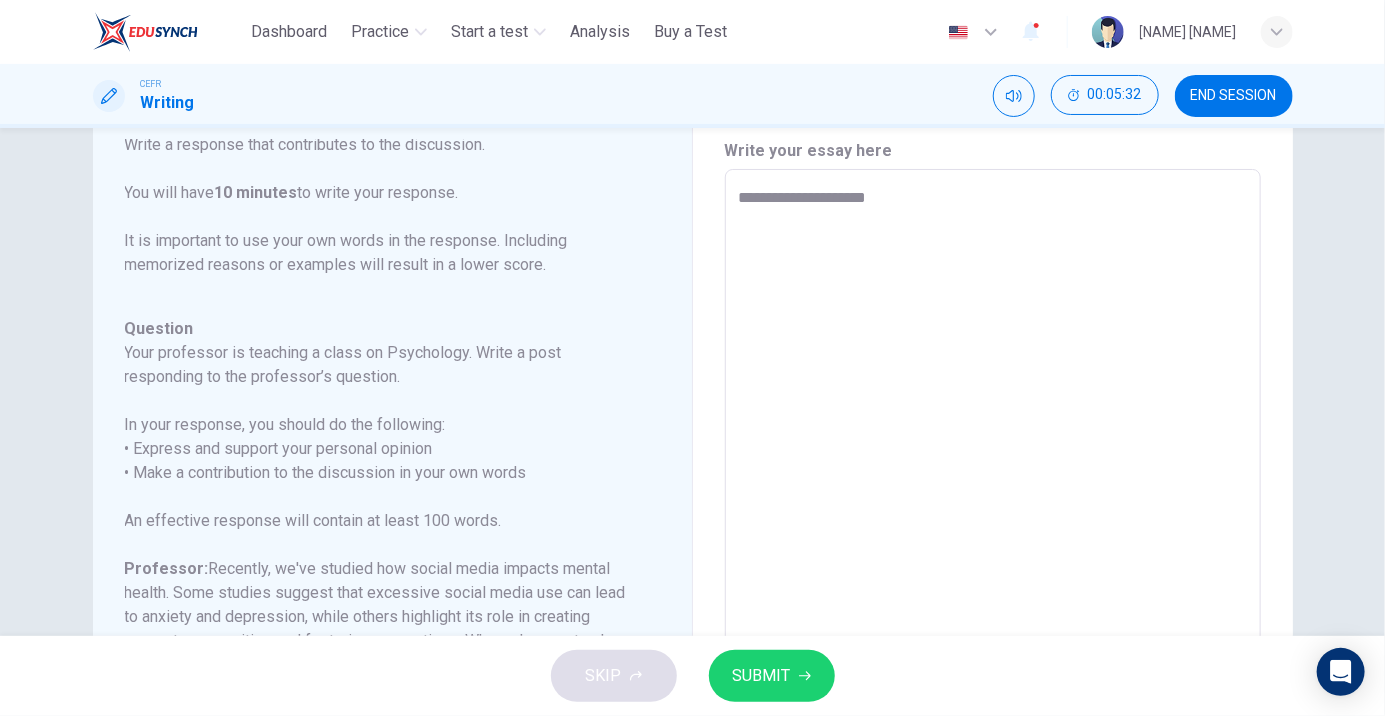 type on "*" 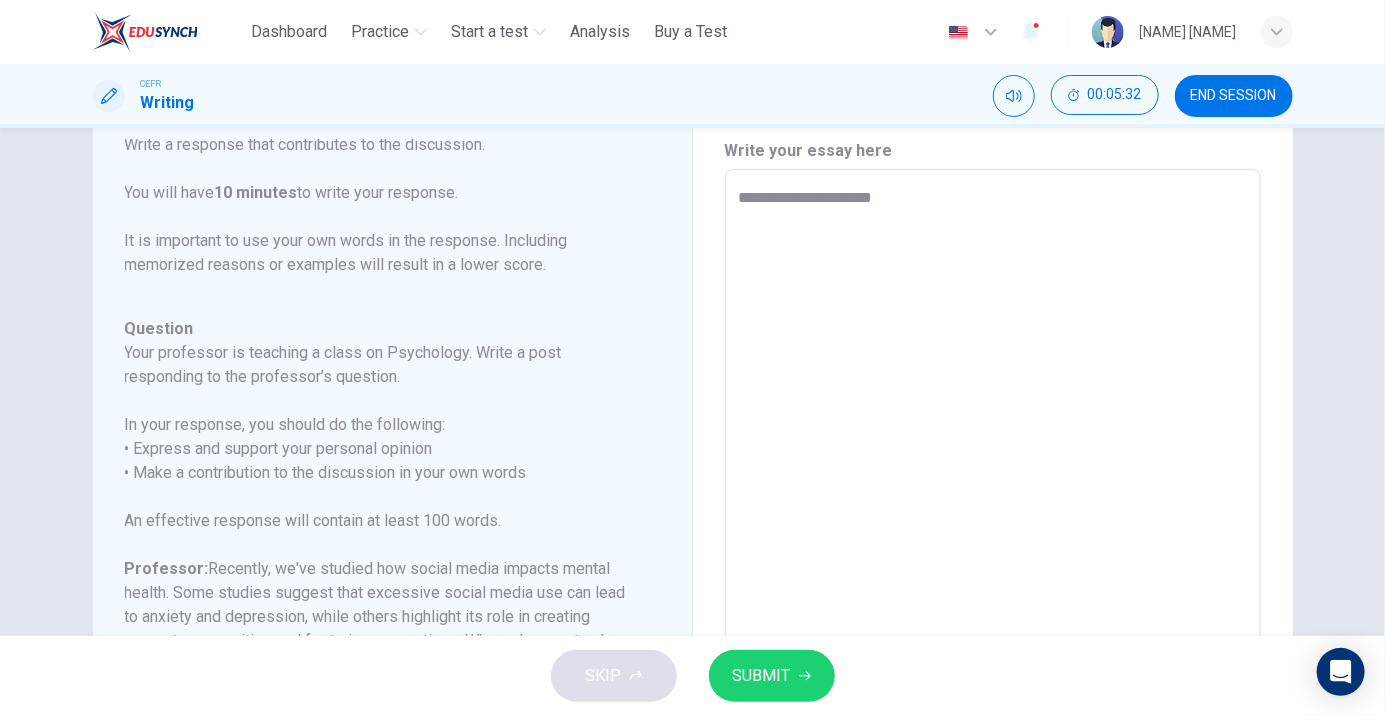 type on "*" 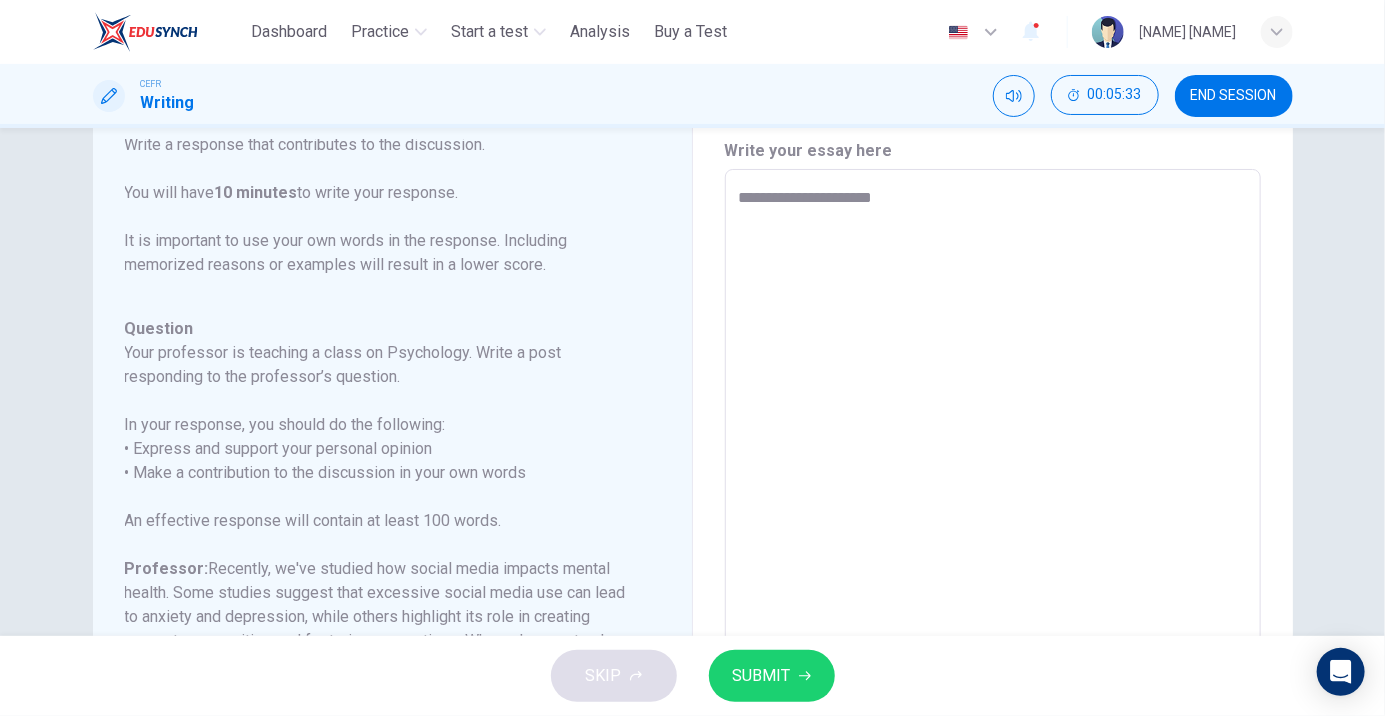 type on "**********" 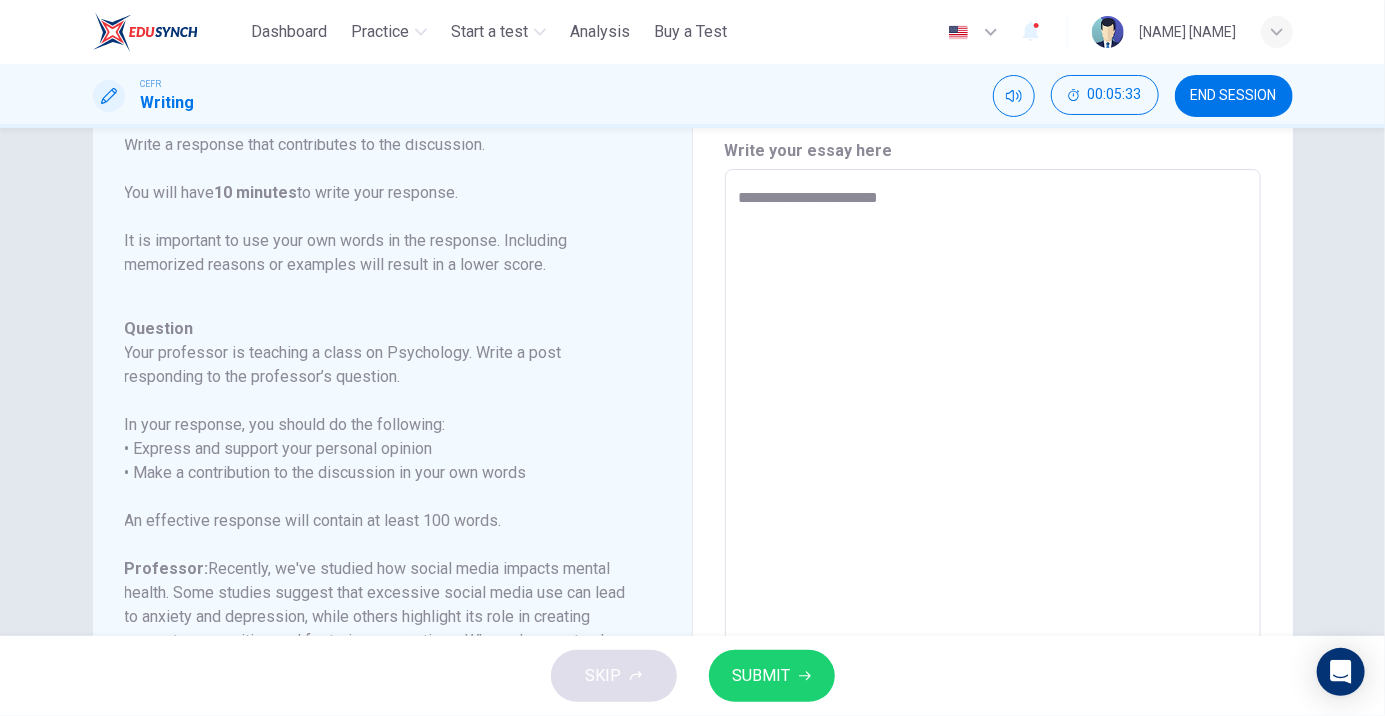type on "*" 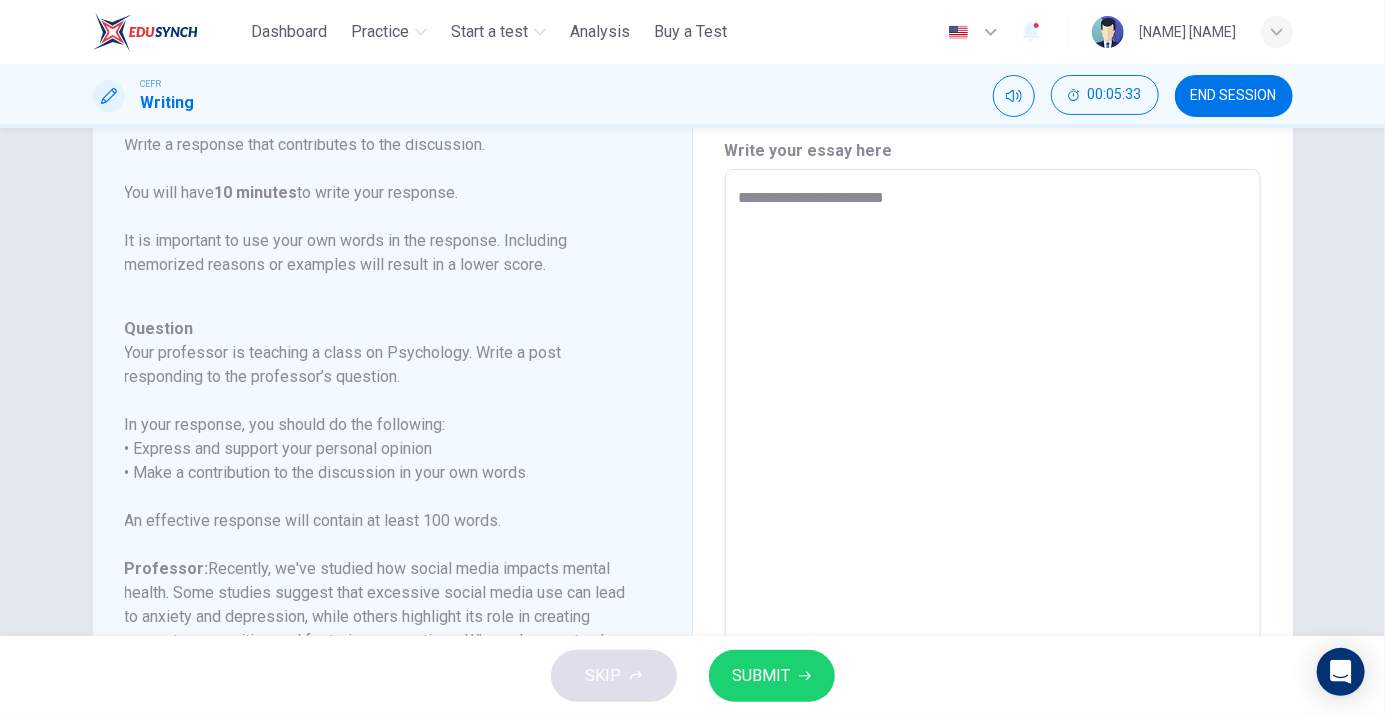 type on "*" 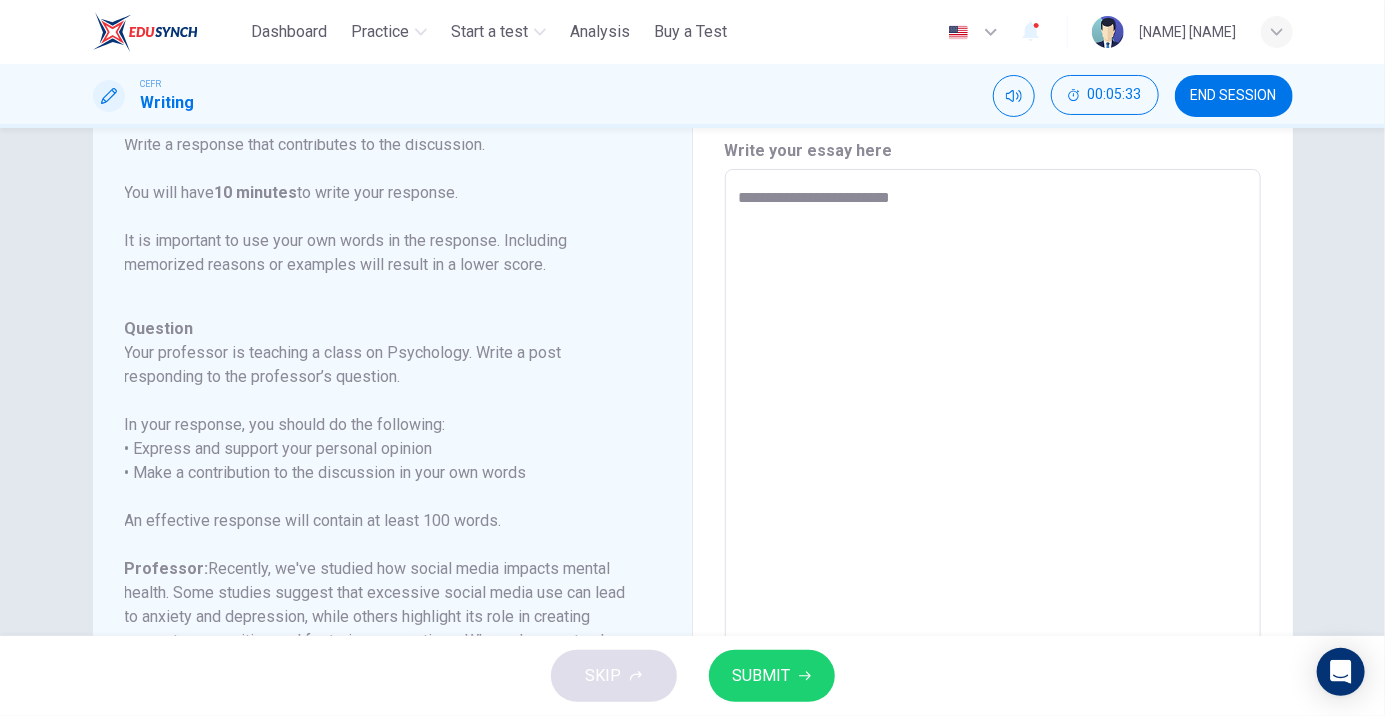 type on "*" 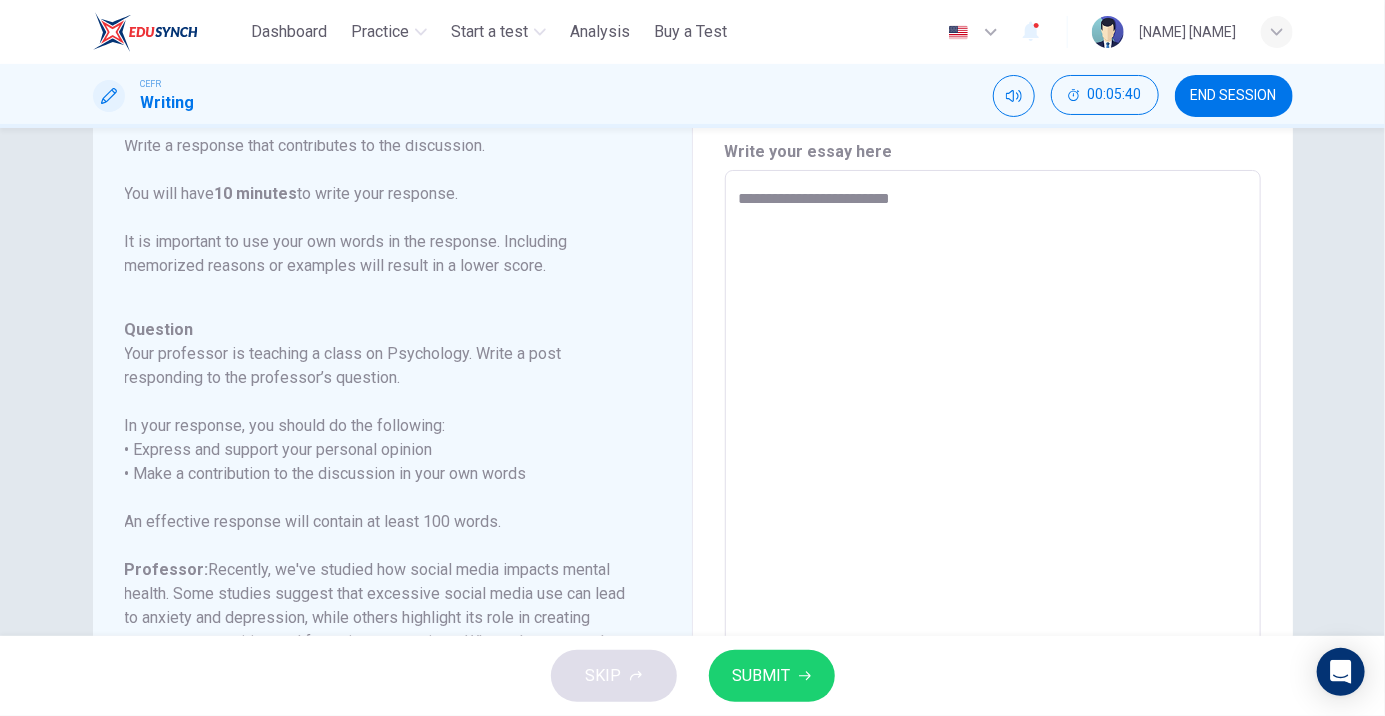 scroll, scrollTop: 28, scrollLeft: 0, axis: vertical 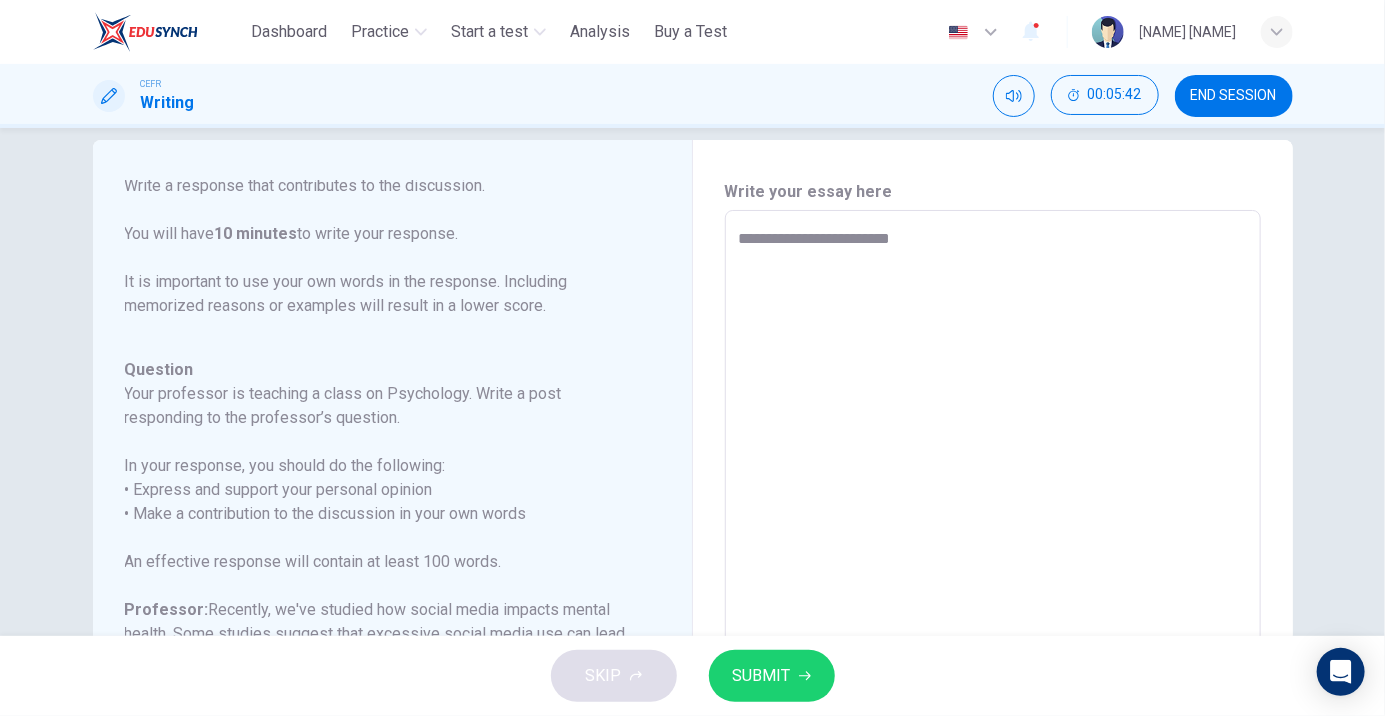 type on "**********" 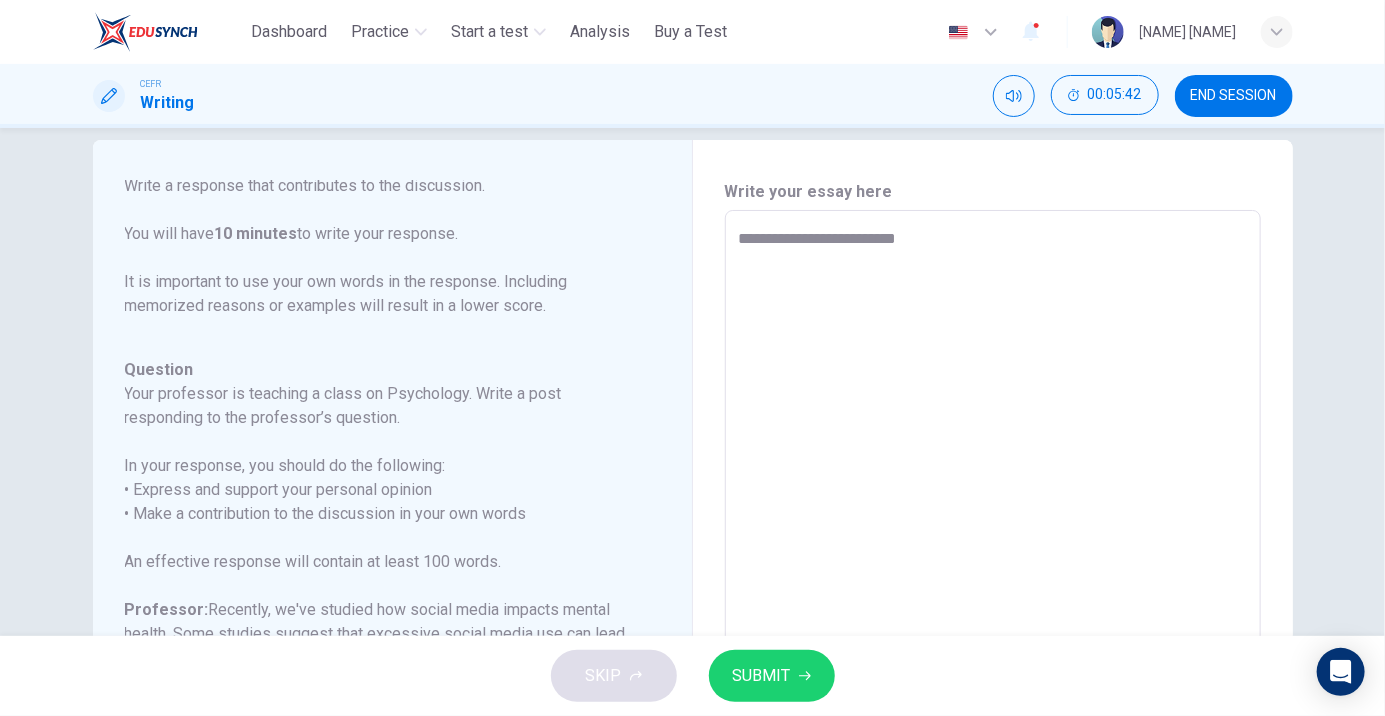 type on "*" 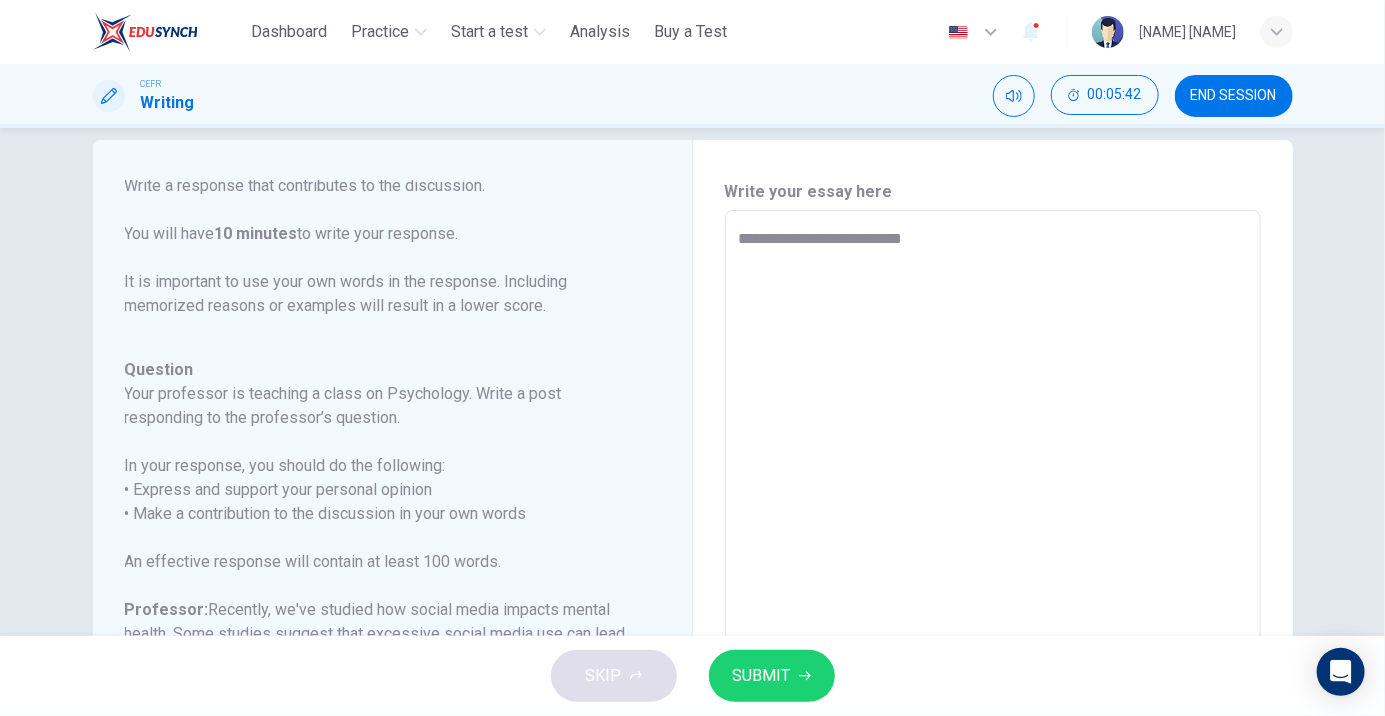 type on "*" 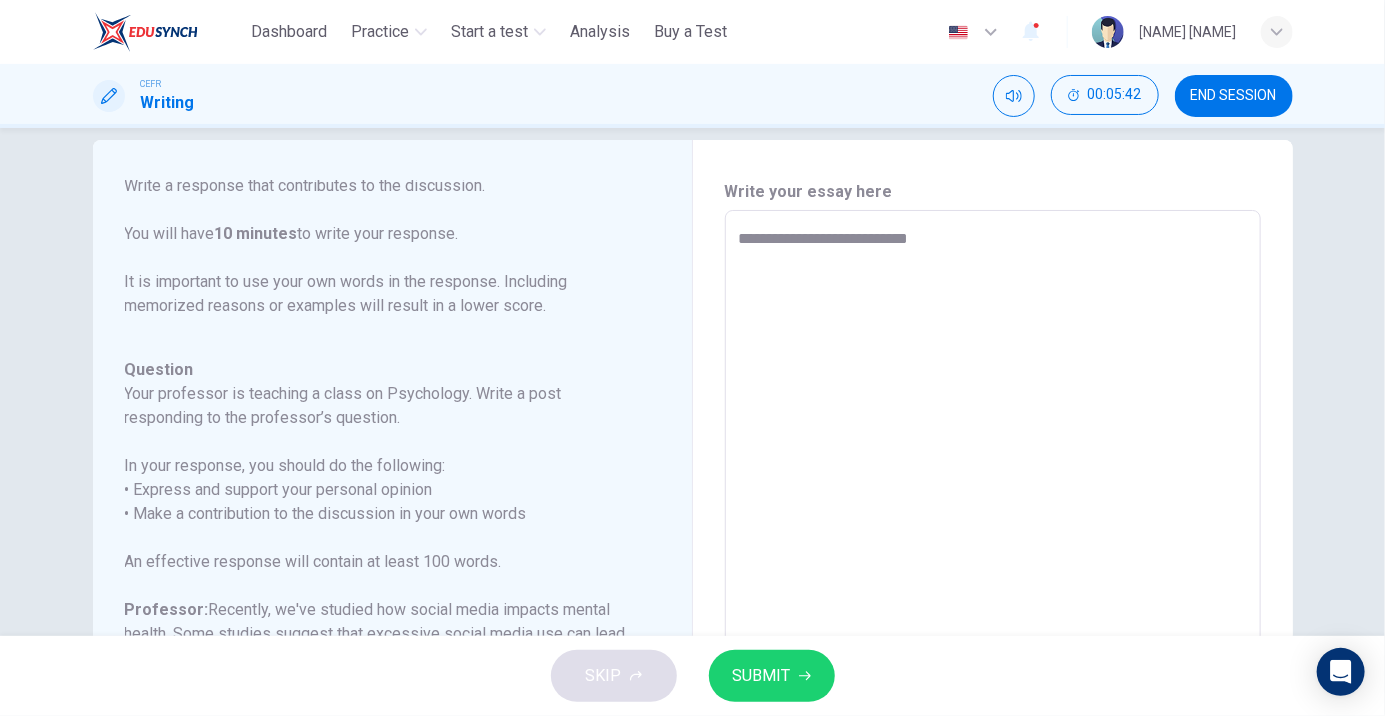 type on "*" 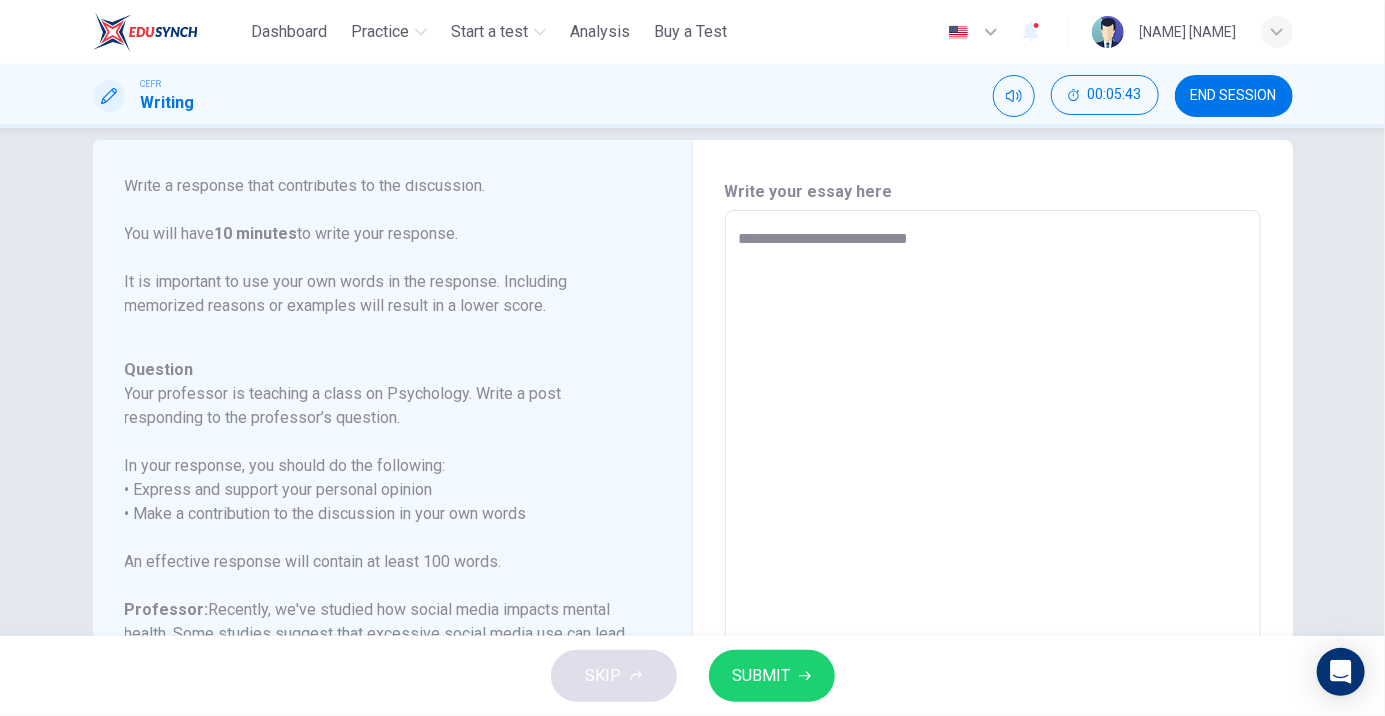 type on "**********" 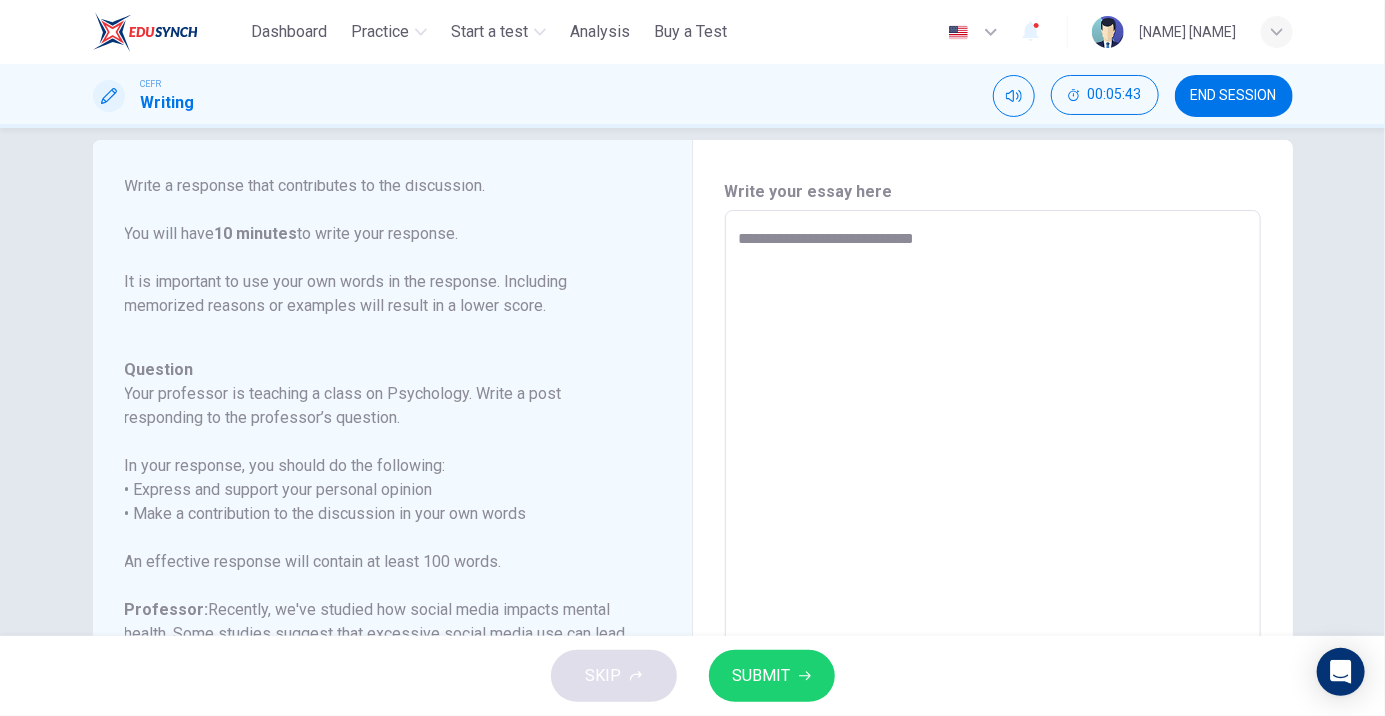 type on "*" 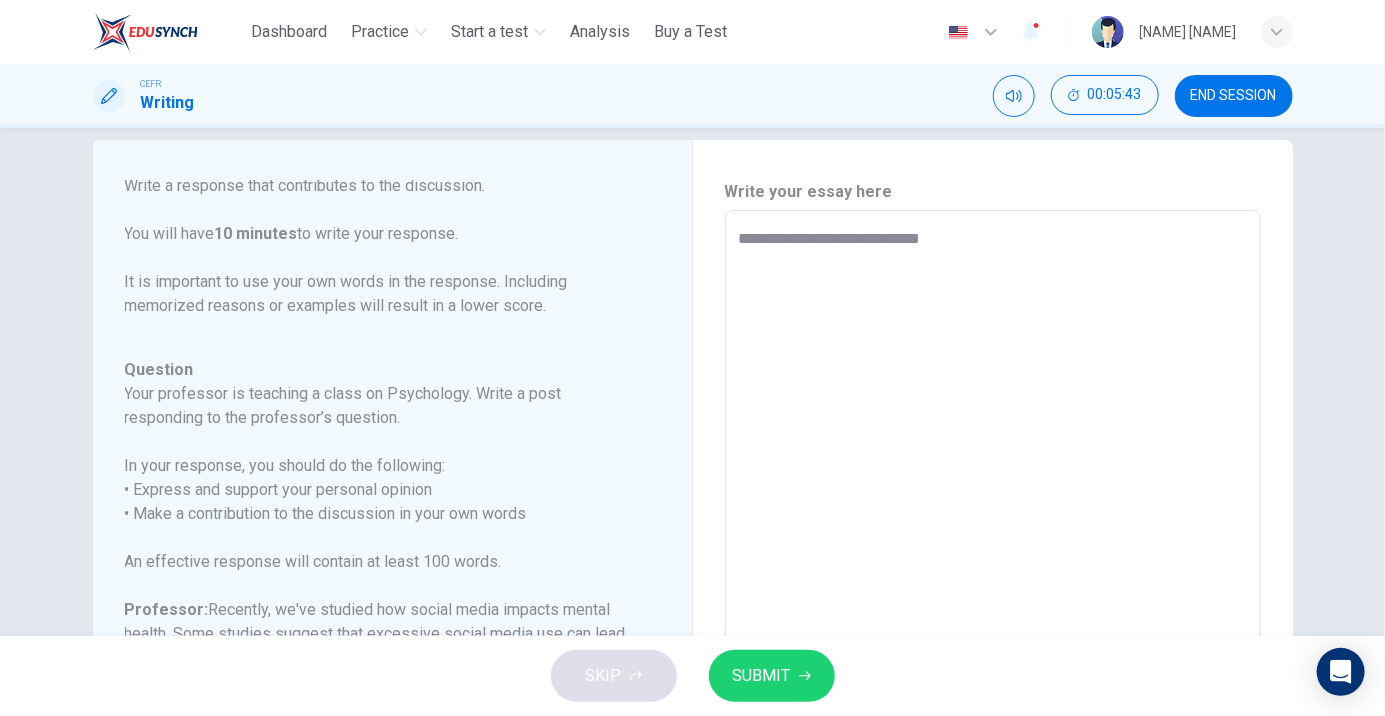 type on "*" 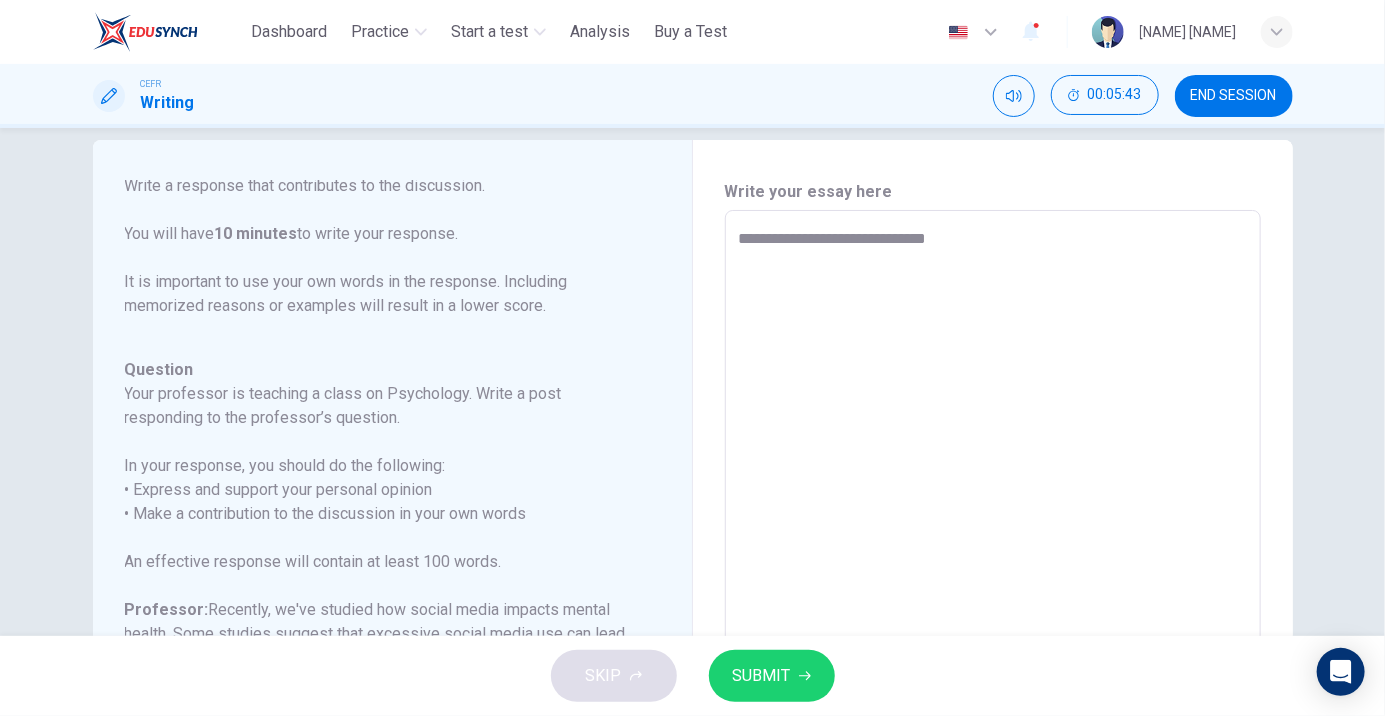 type on "*" 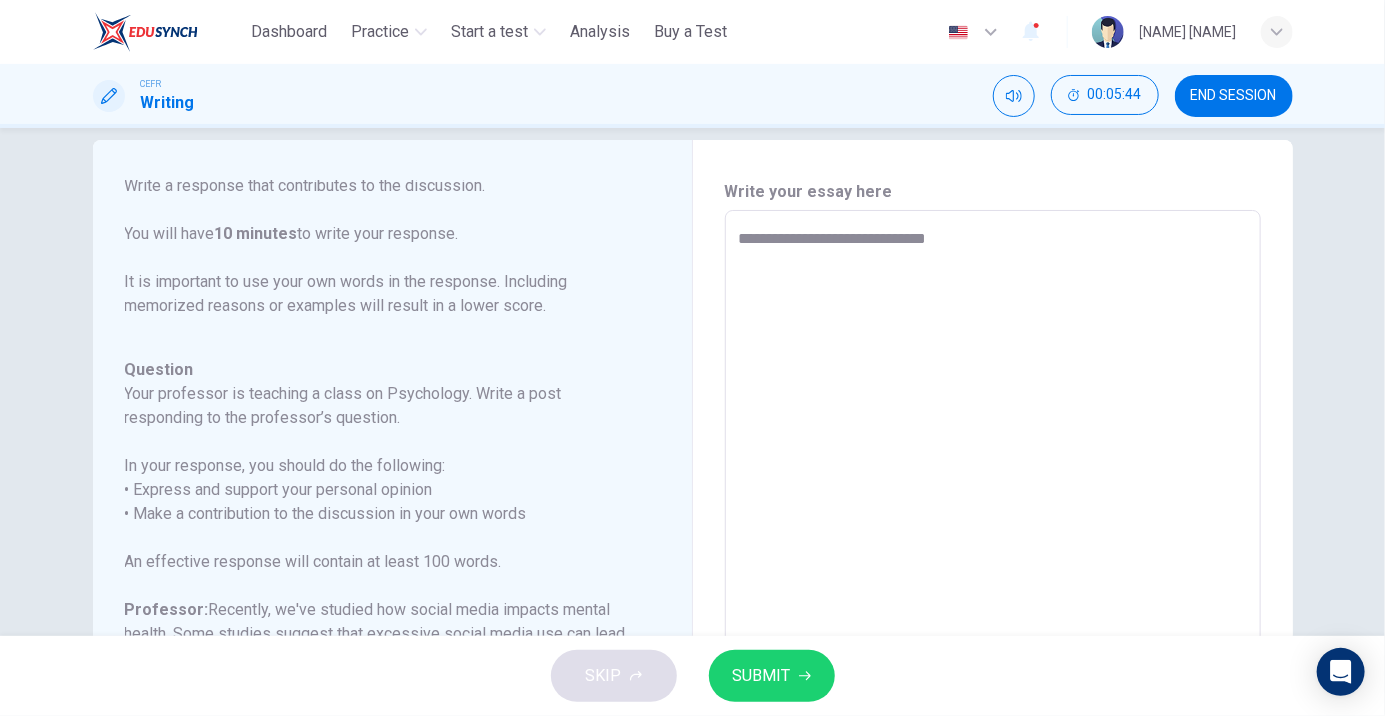 type on "**********" 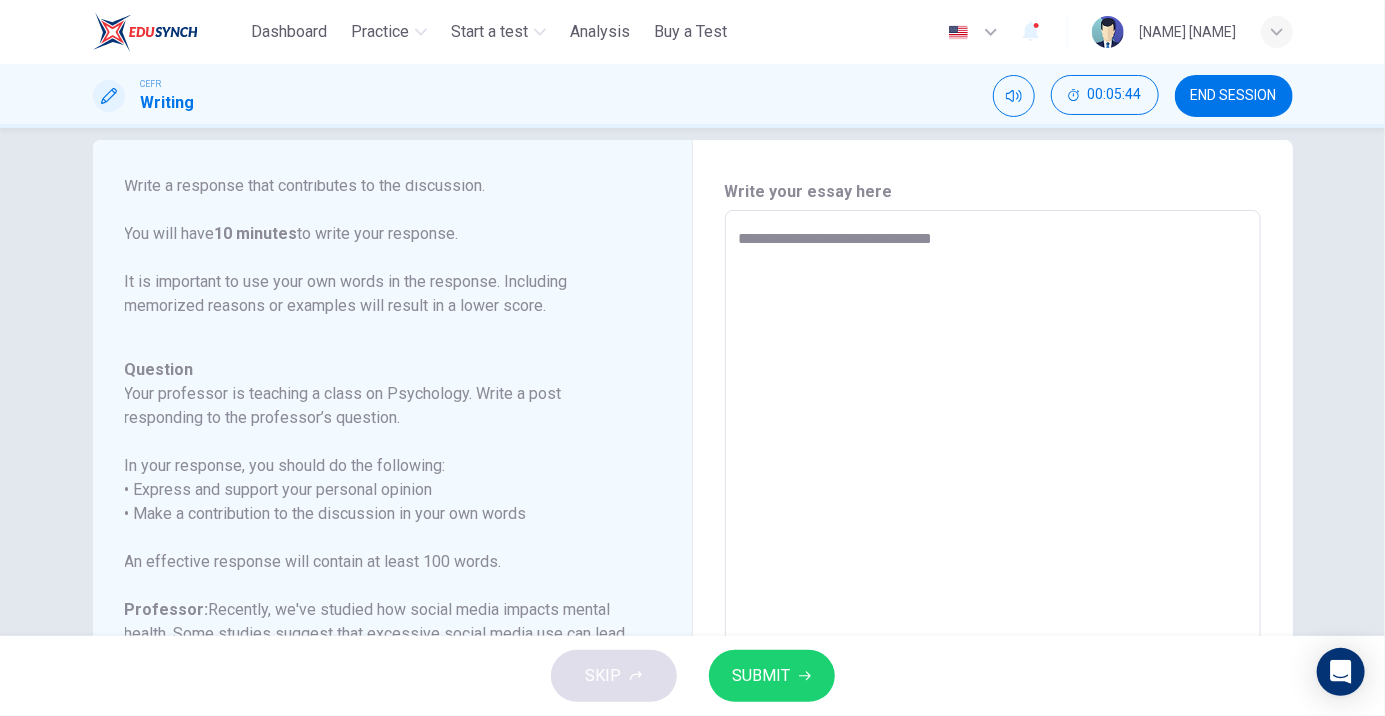 type on "*" 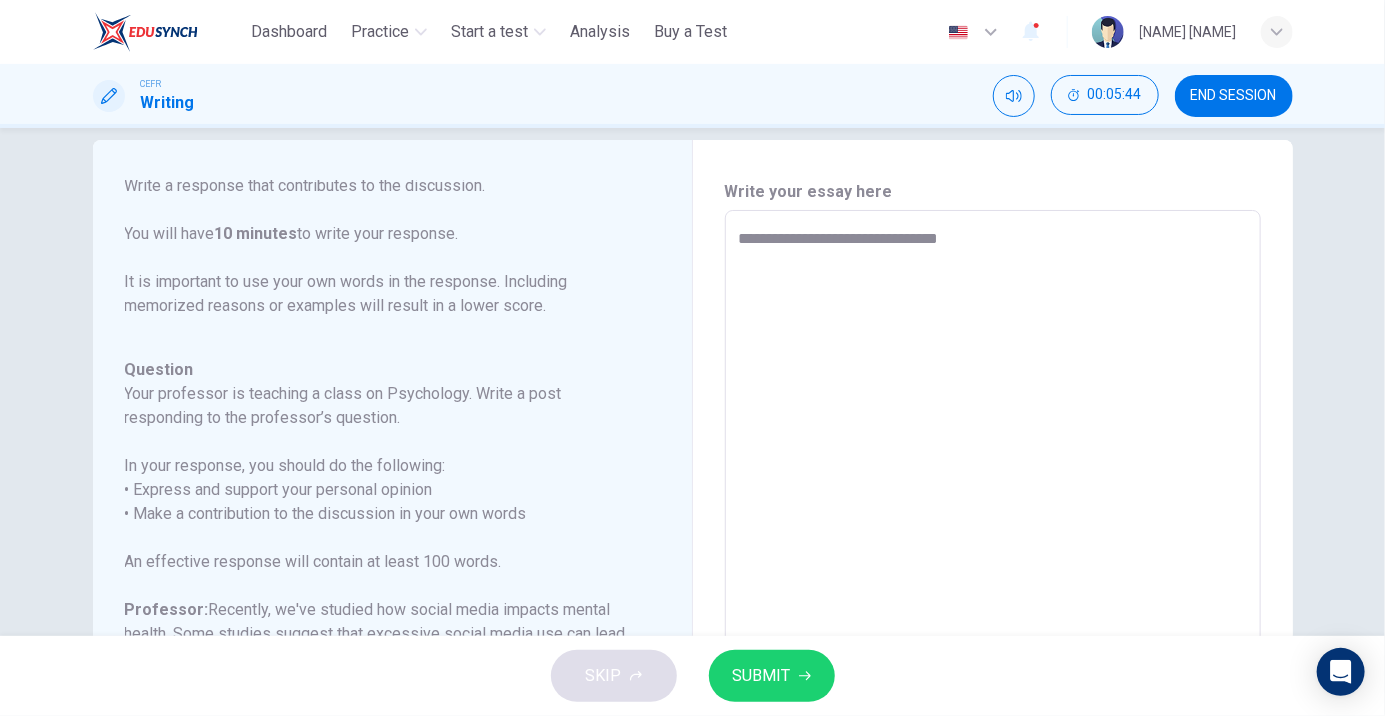 type on "*" 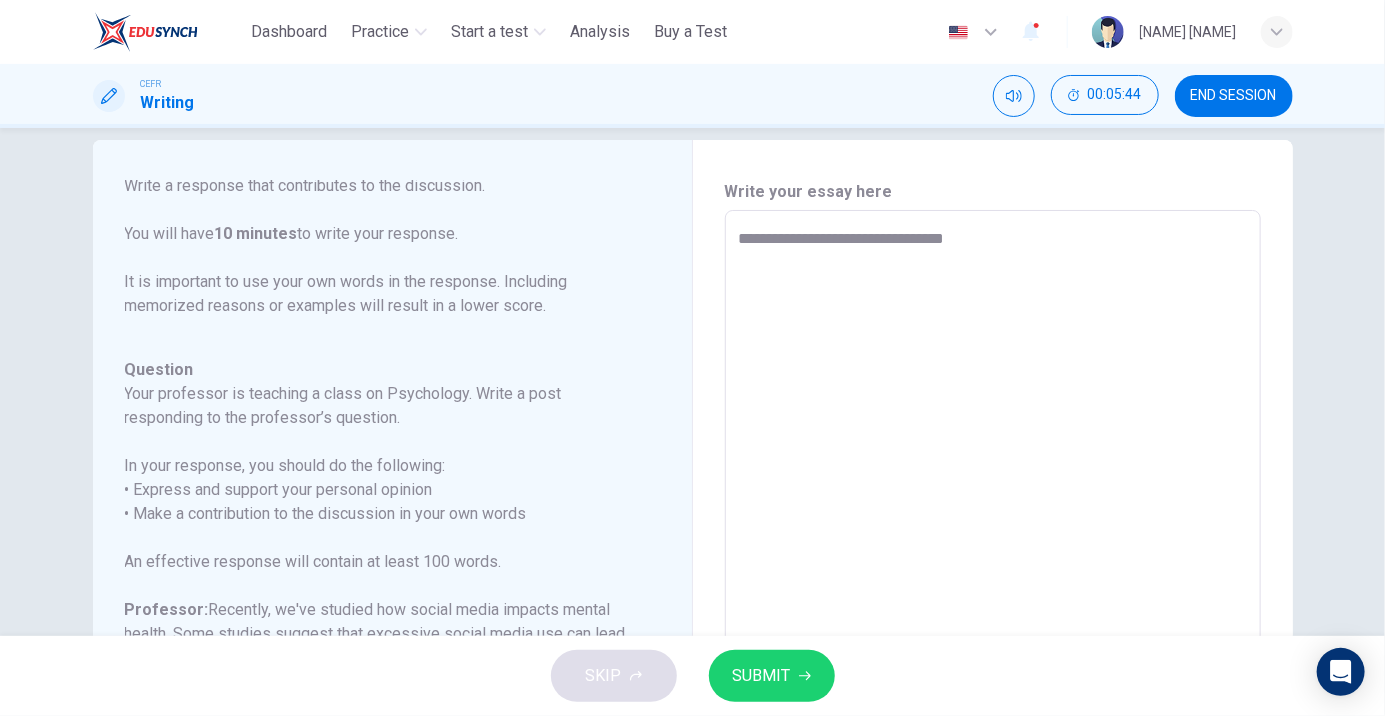 type on "*" 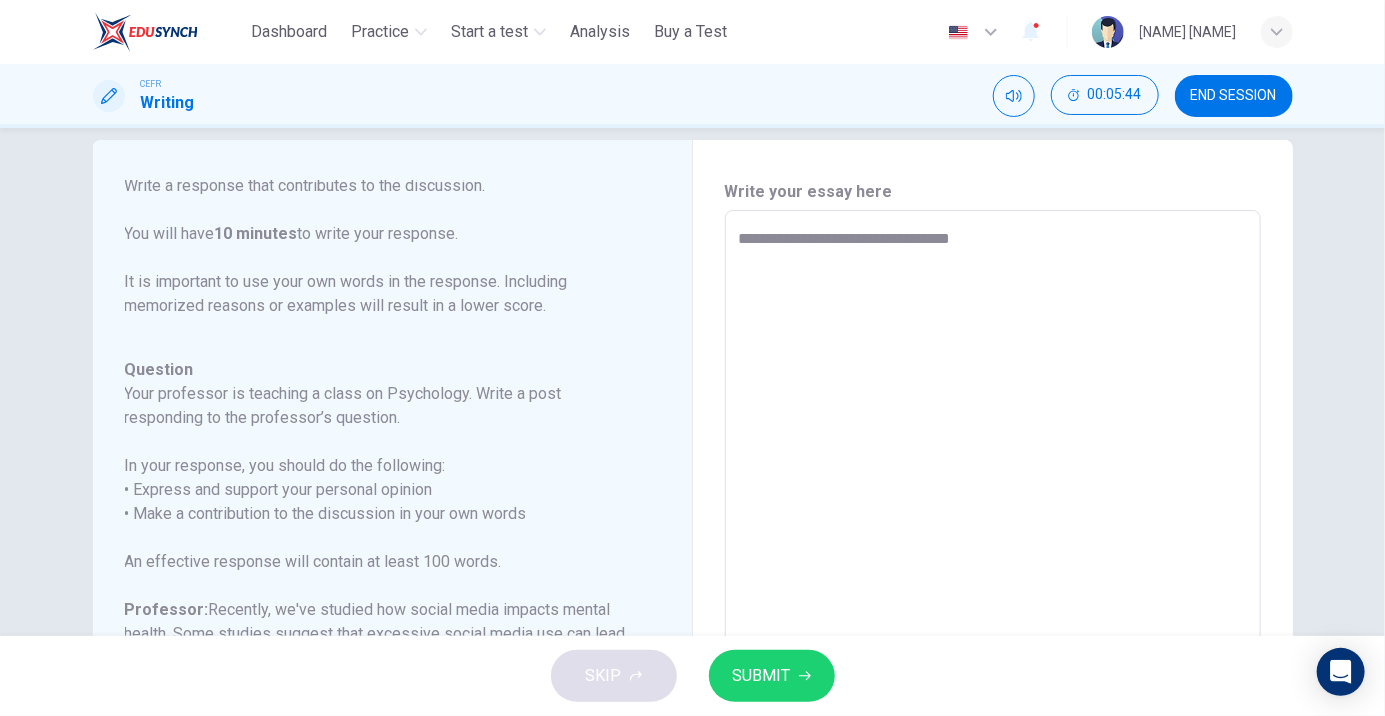 type on "*" 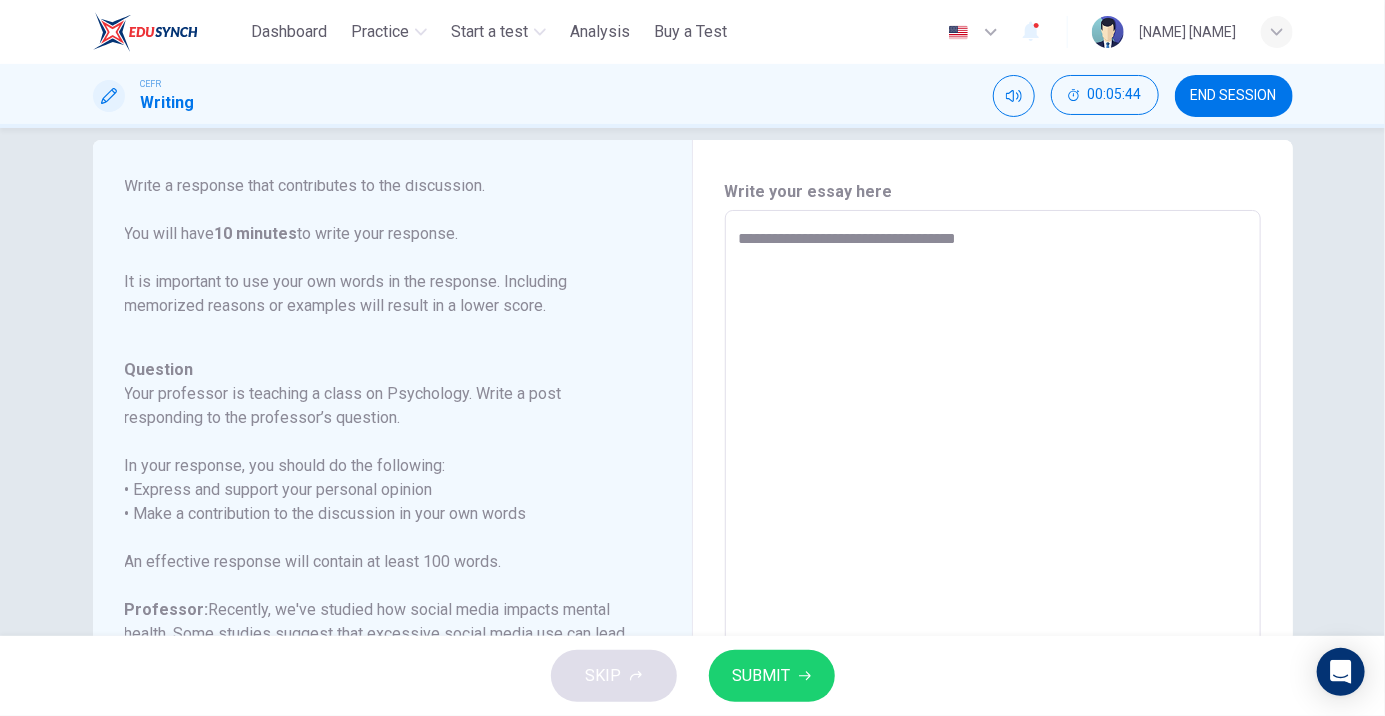 type on "*" 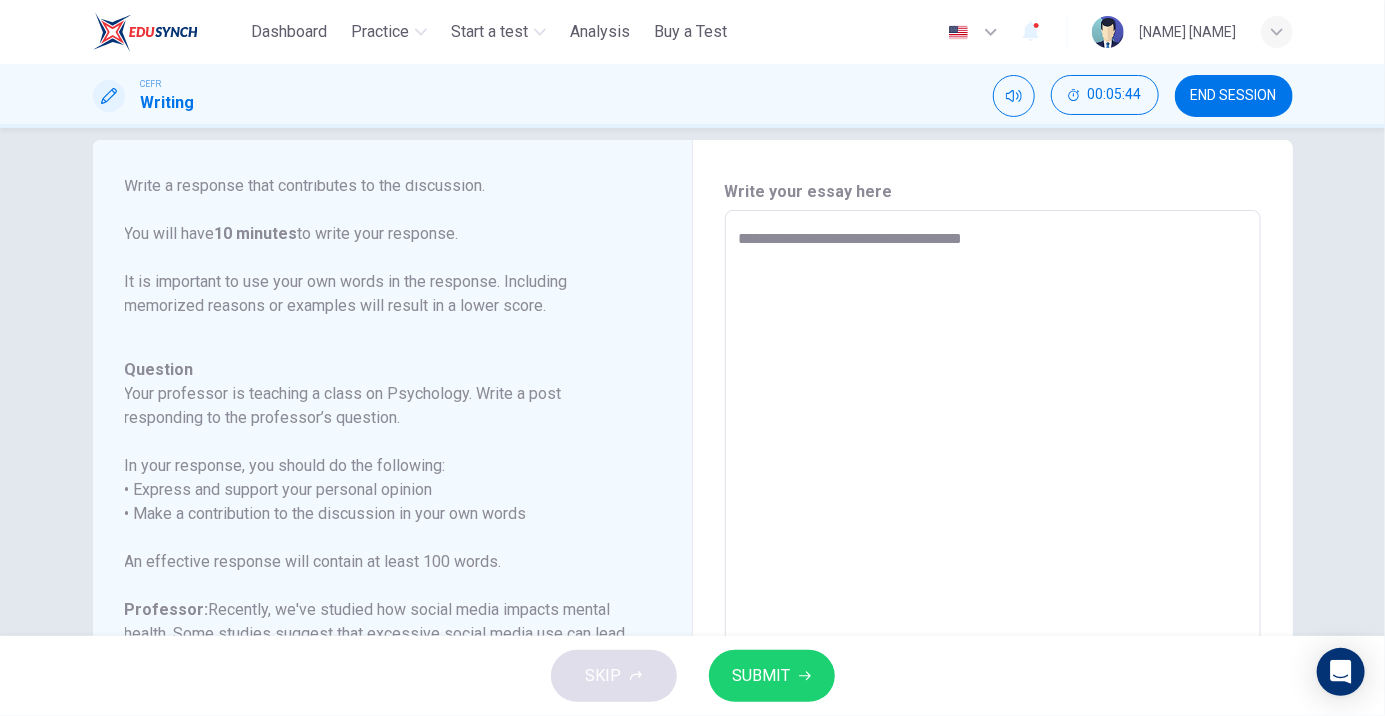 type on "*" 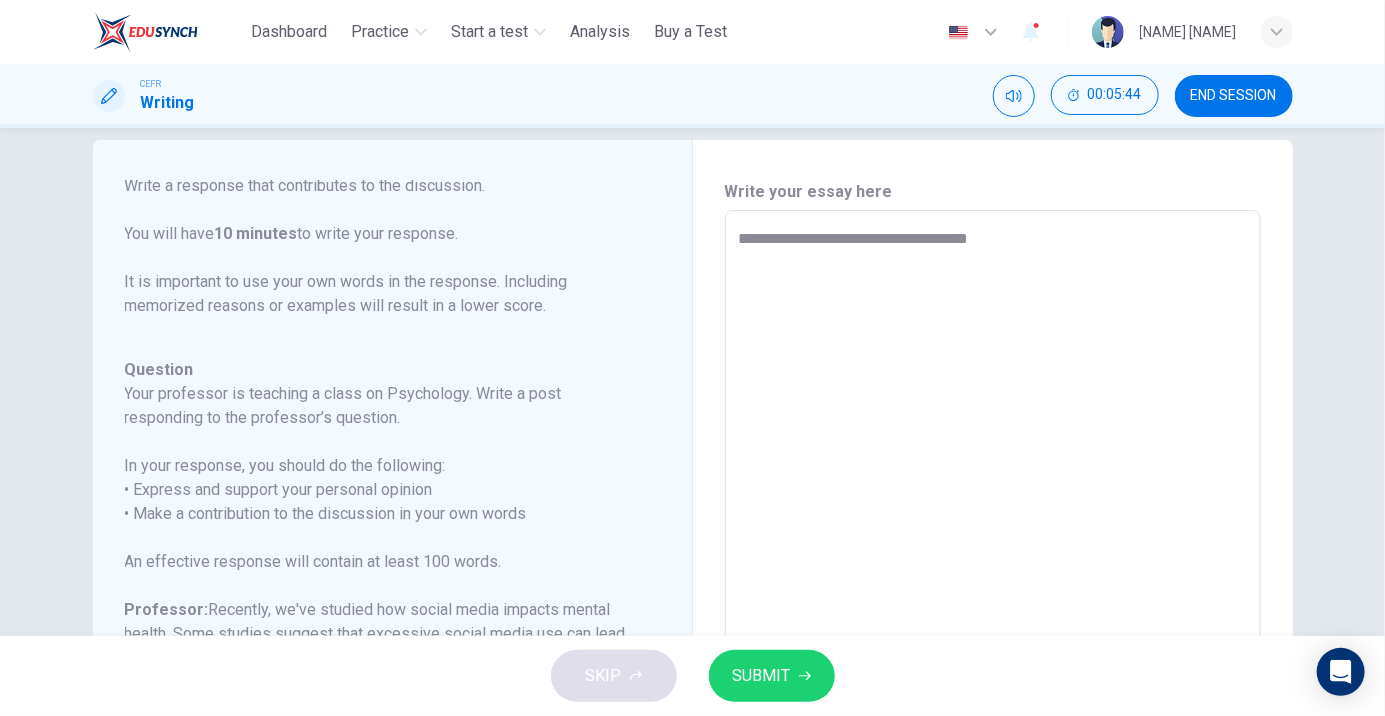 type on "*" 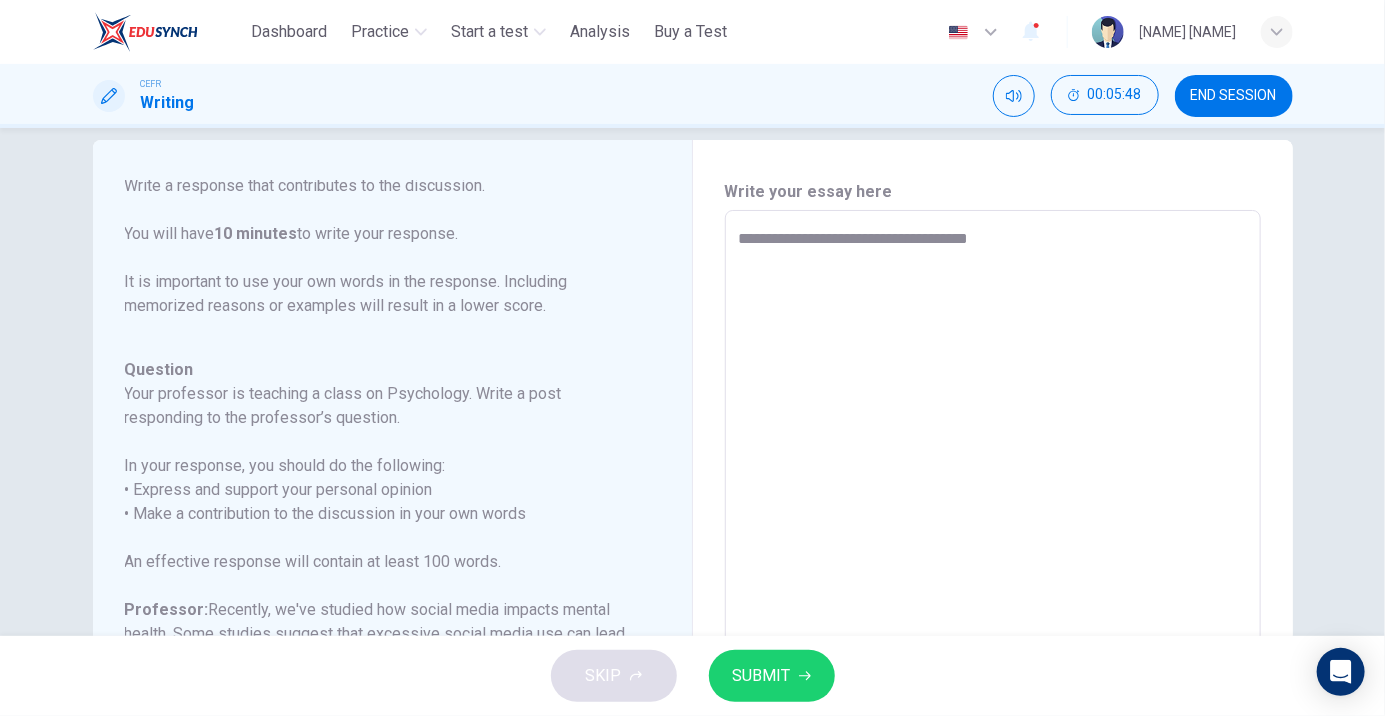 type on "**********" 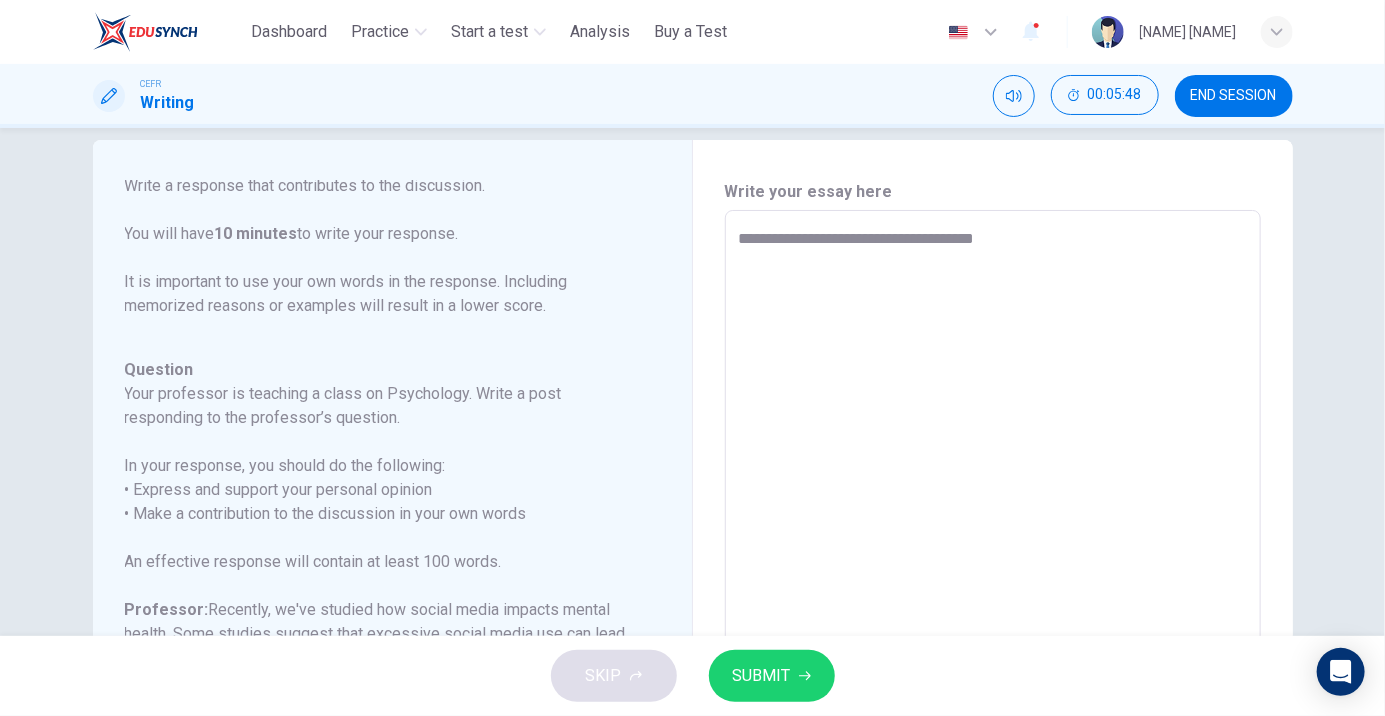 type on "*" 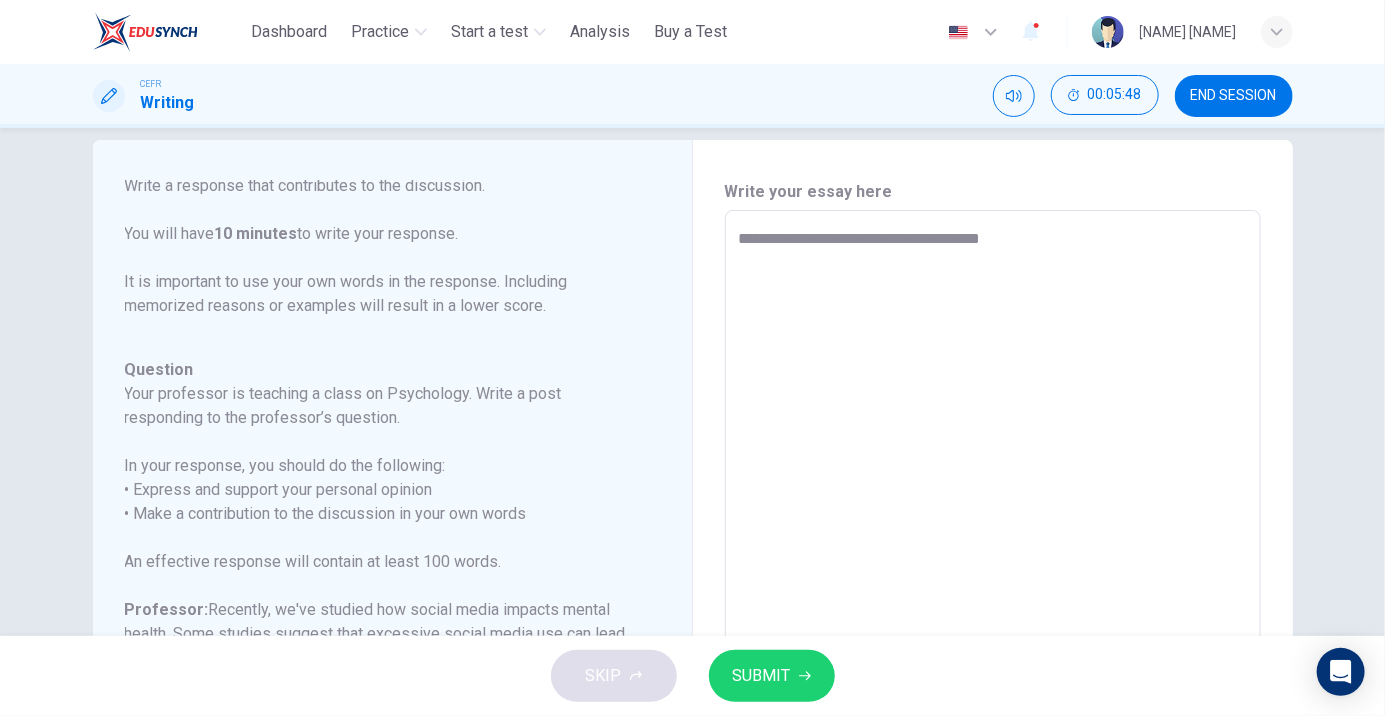 type on "*" 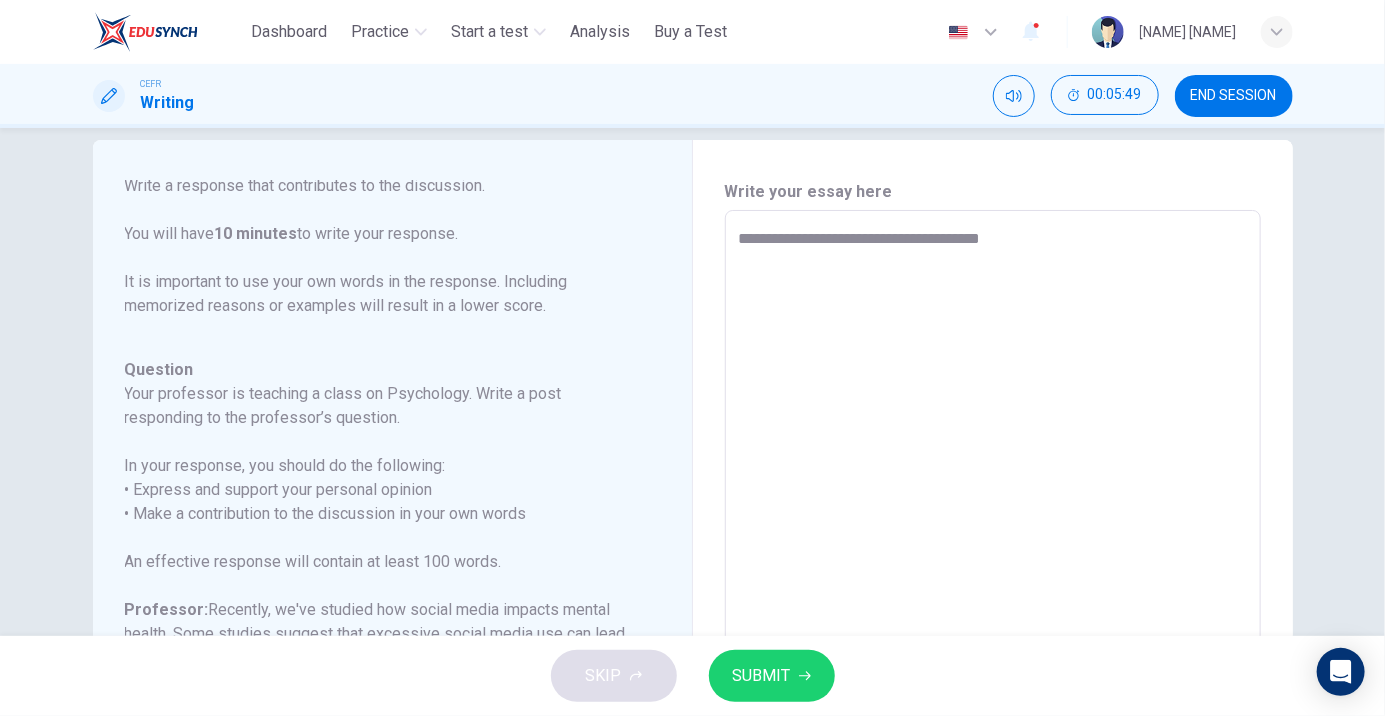 type on "**********" 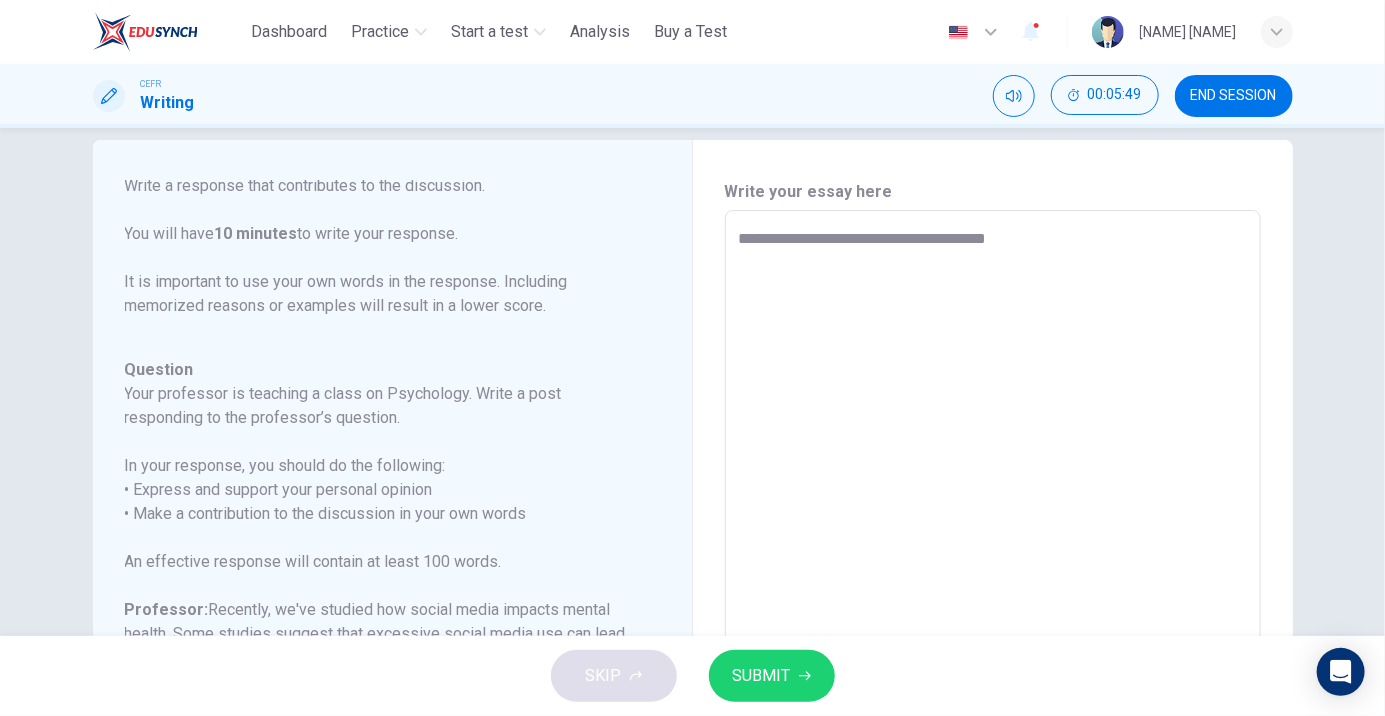 type on "*" 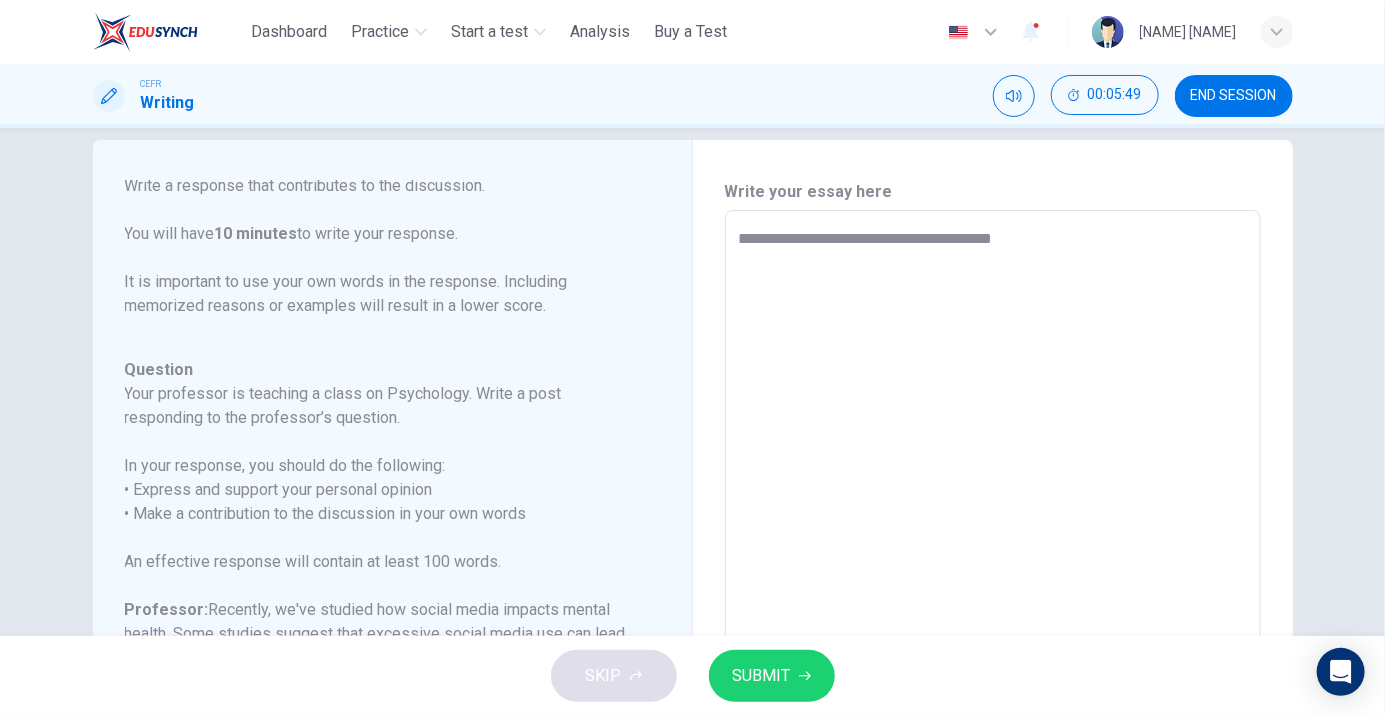 type on "*" 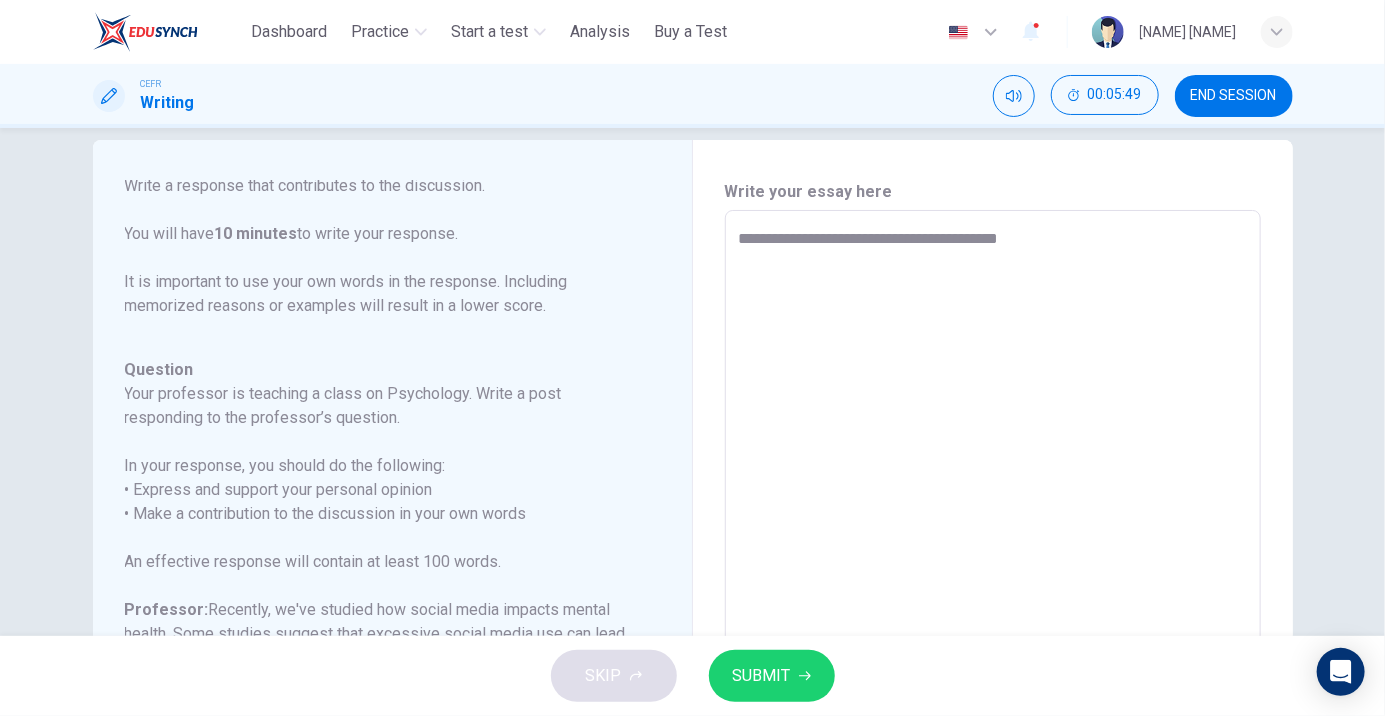 type on "*" 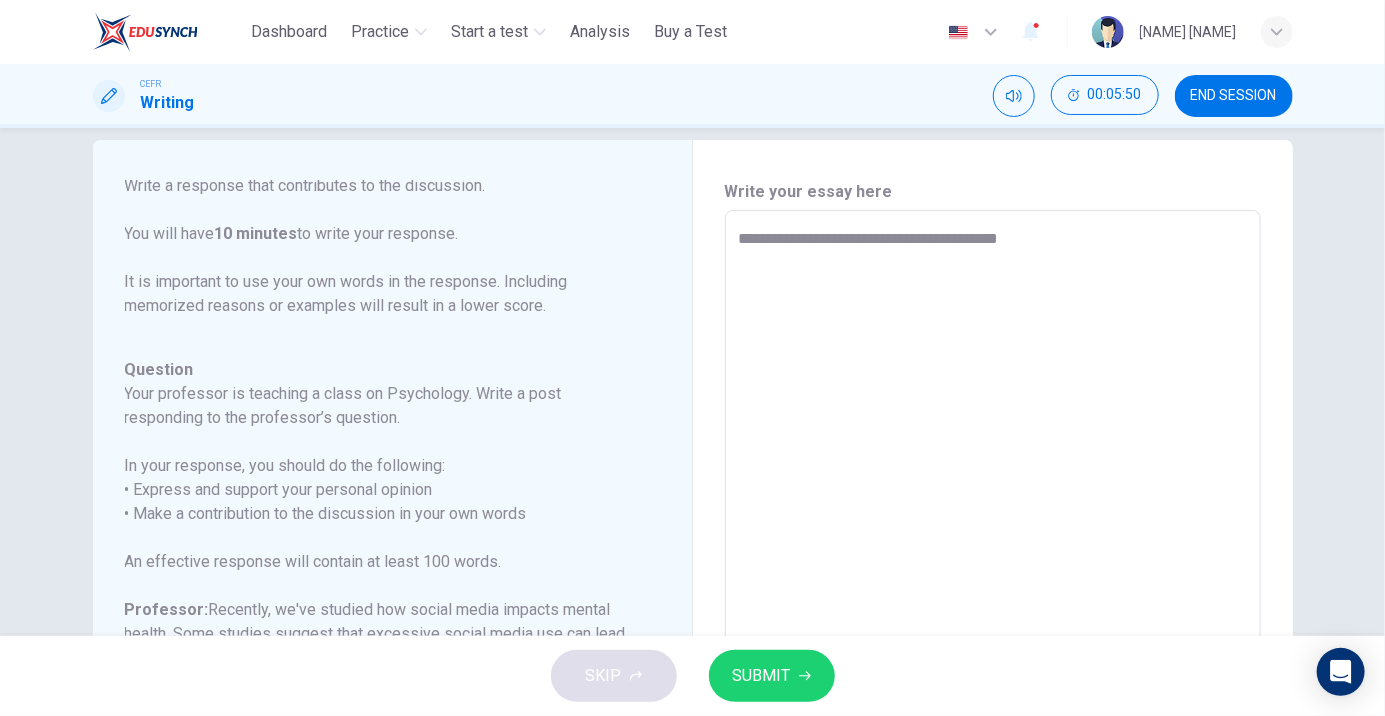 type on "**********" 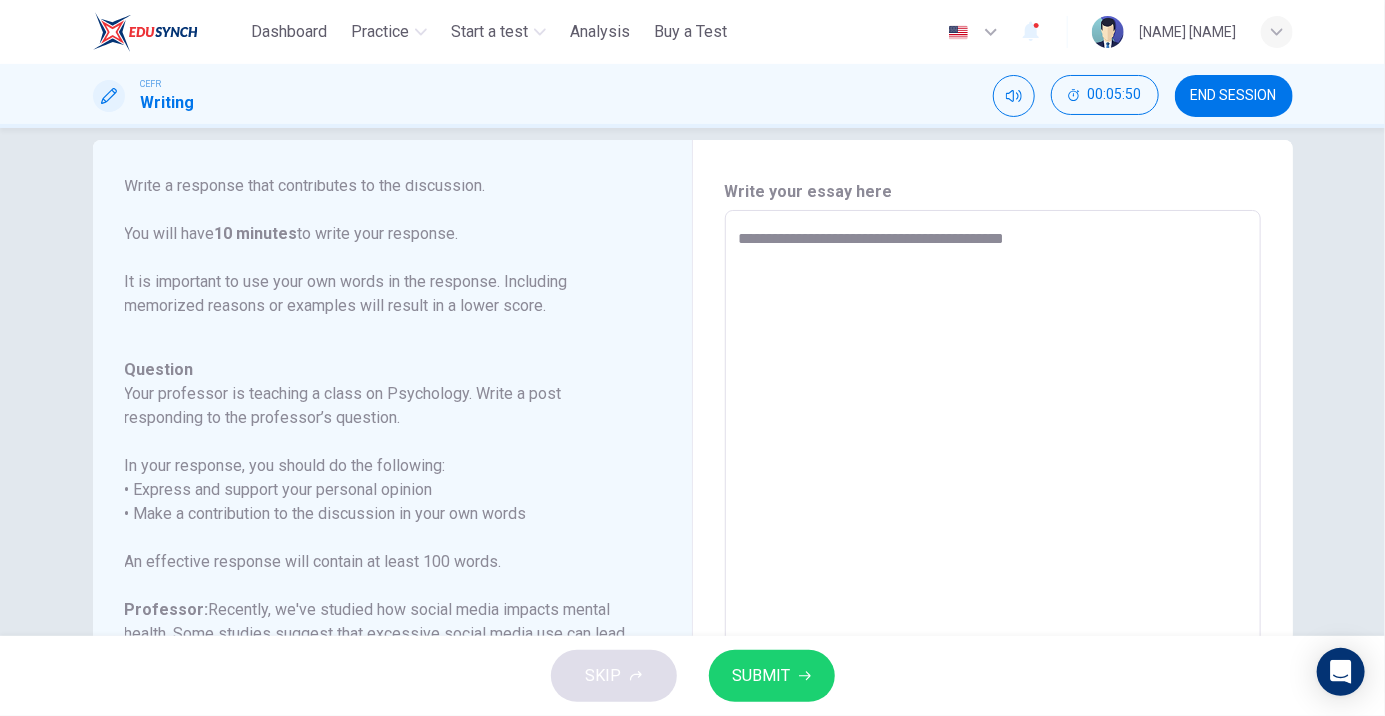 type on "*" 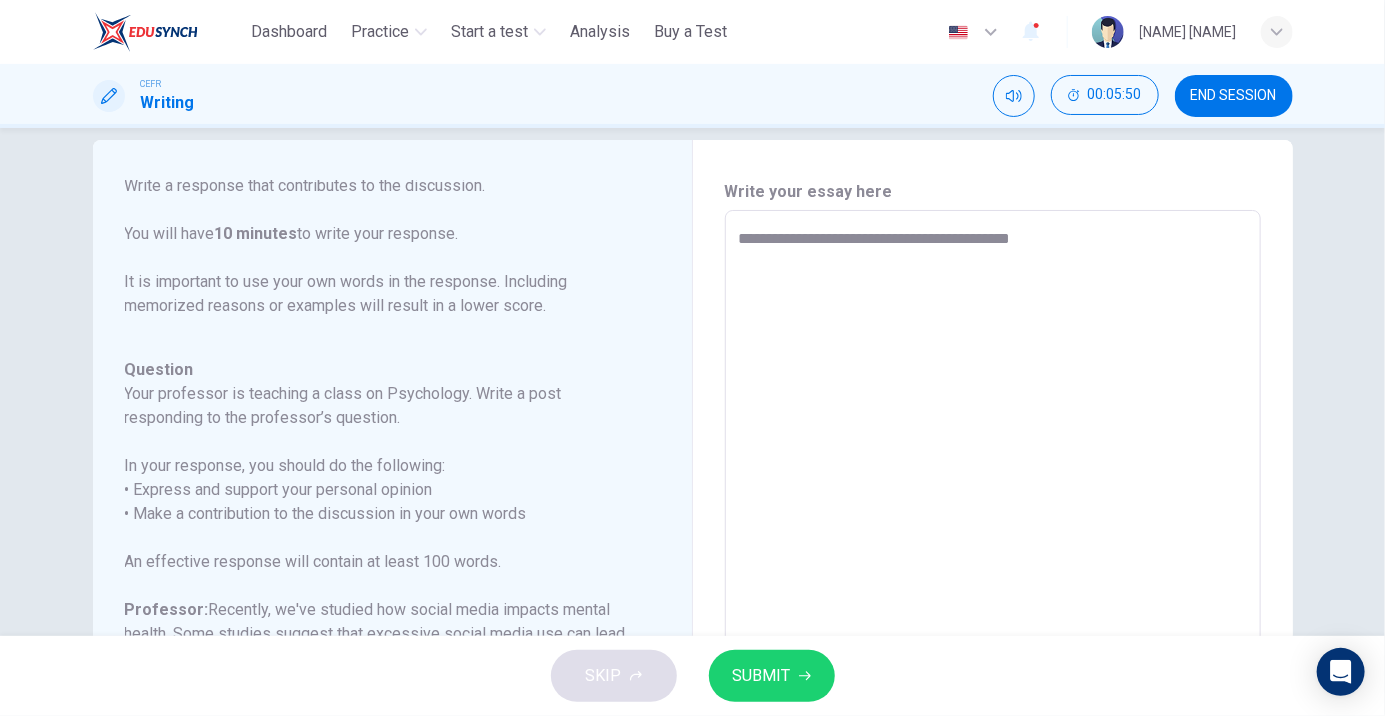 type on "*" 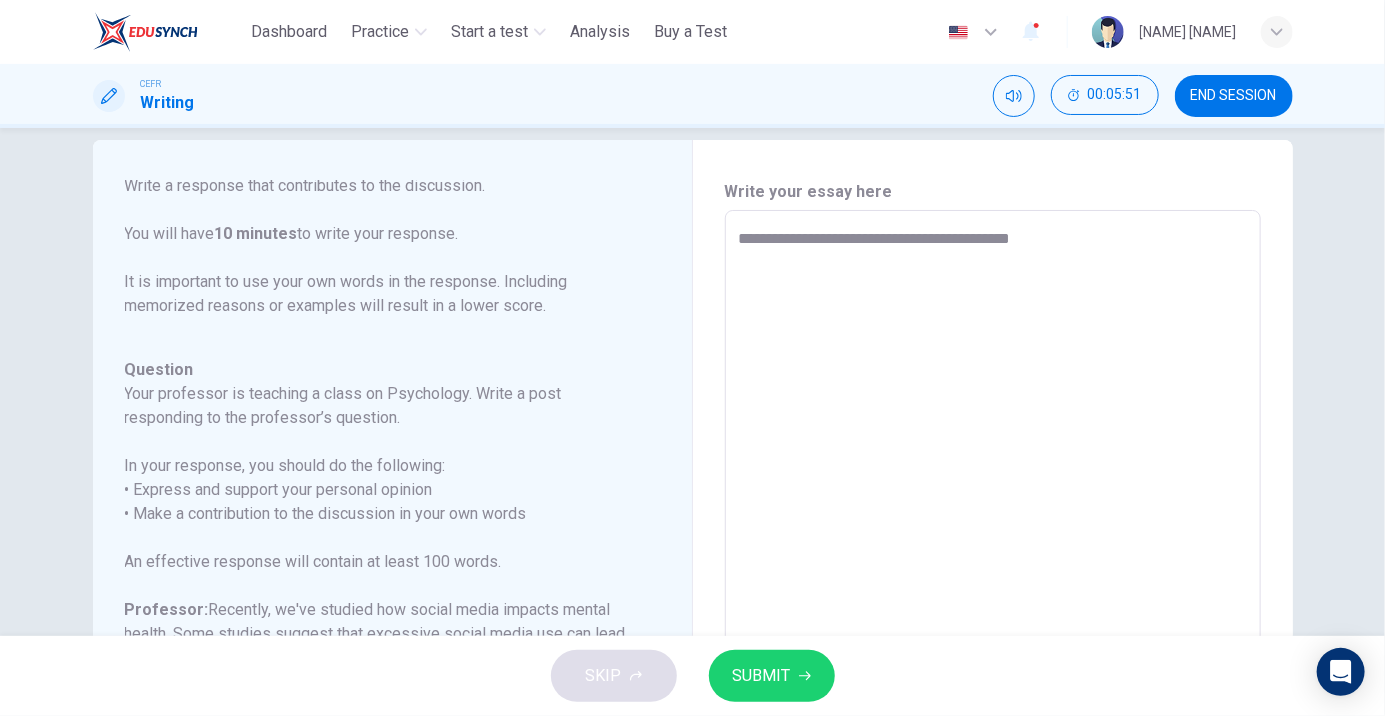 type on "**********" 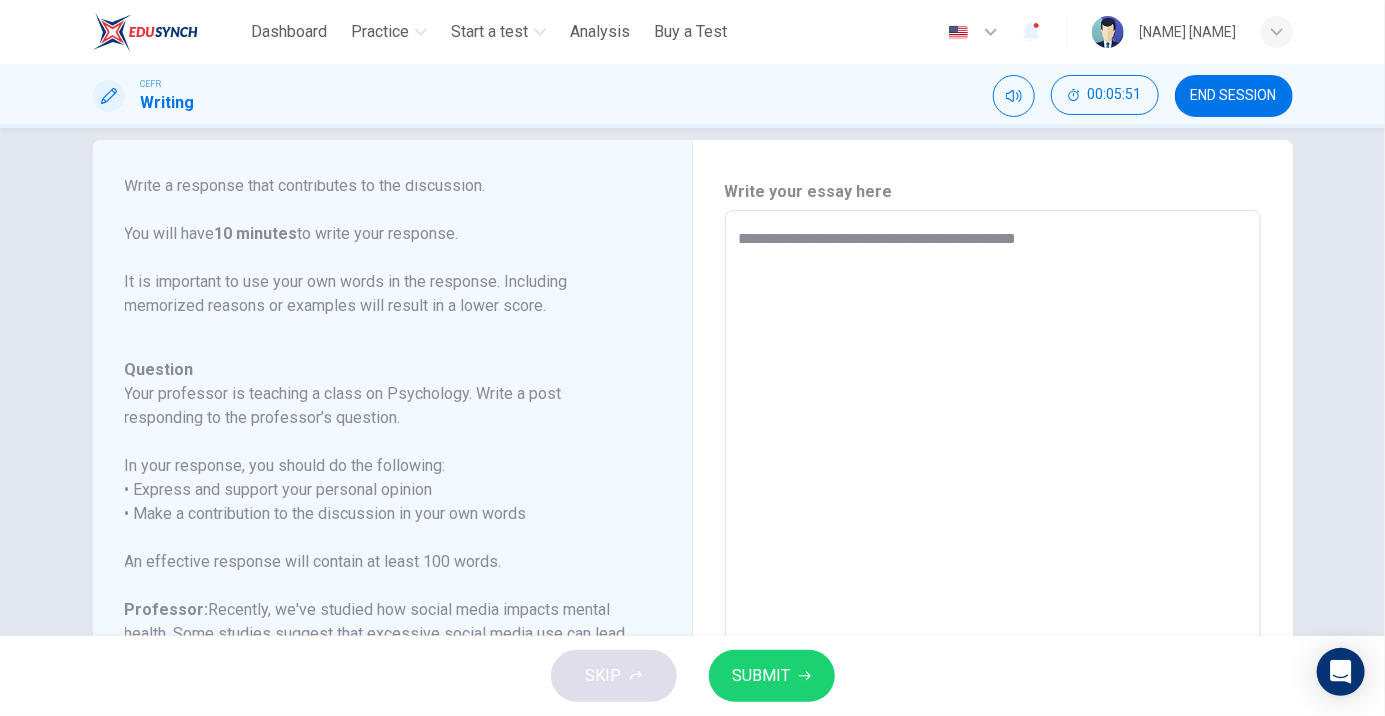 type on "*" 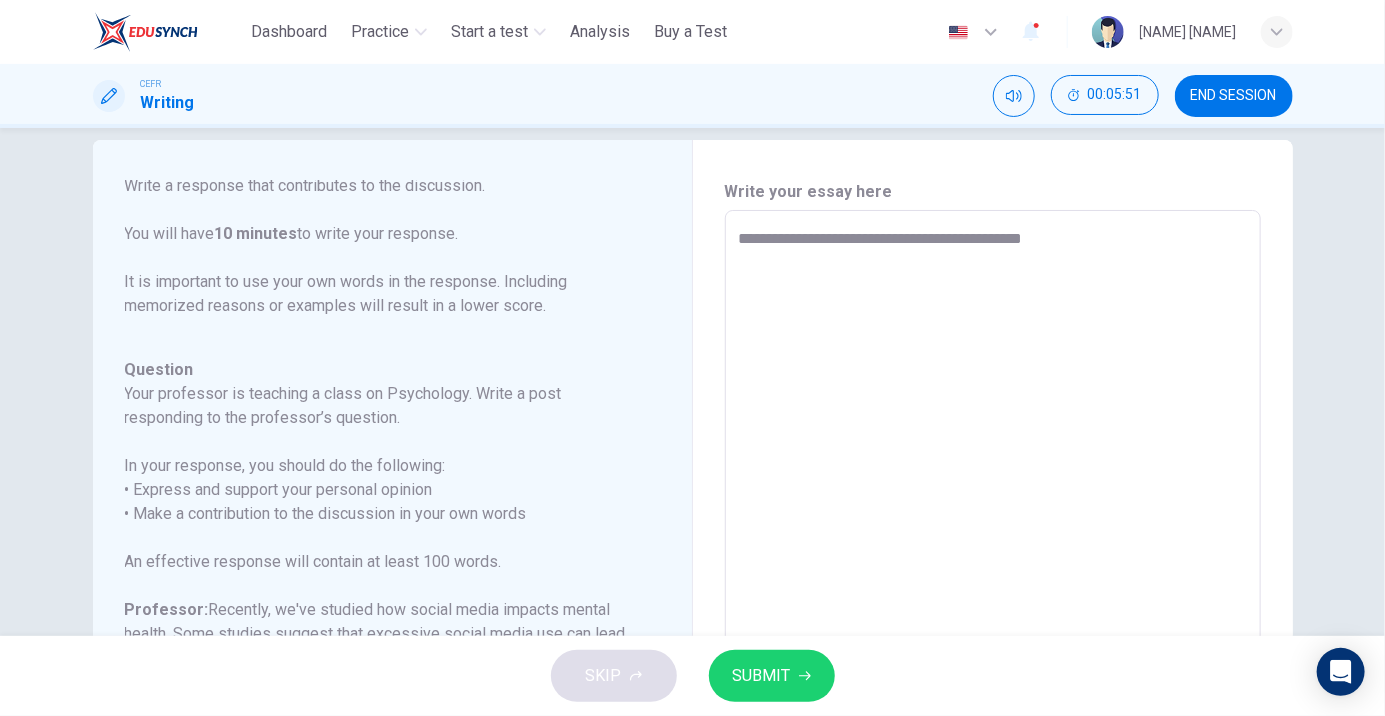type on "*" 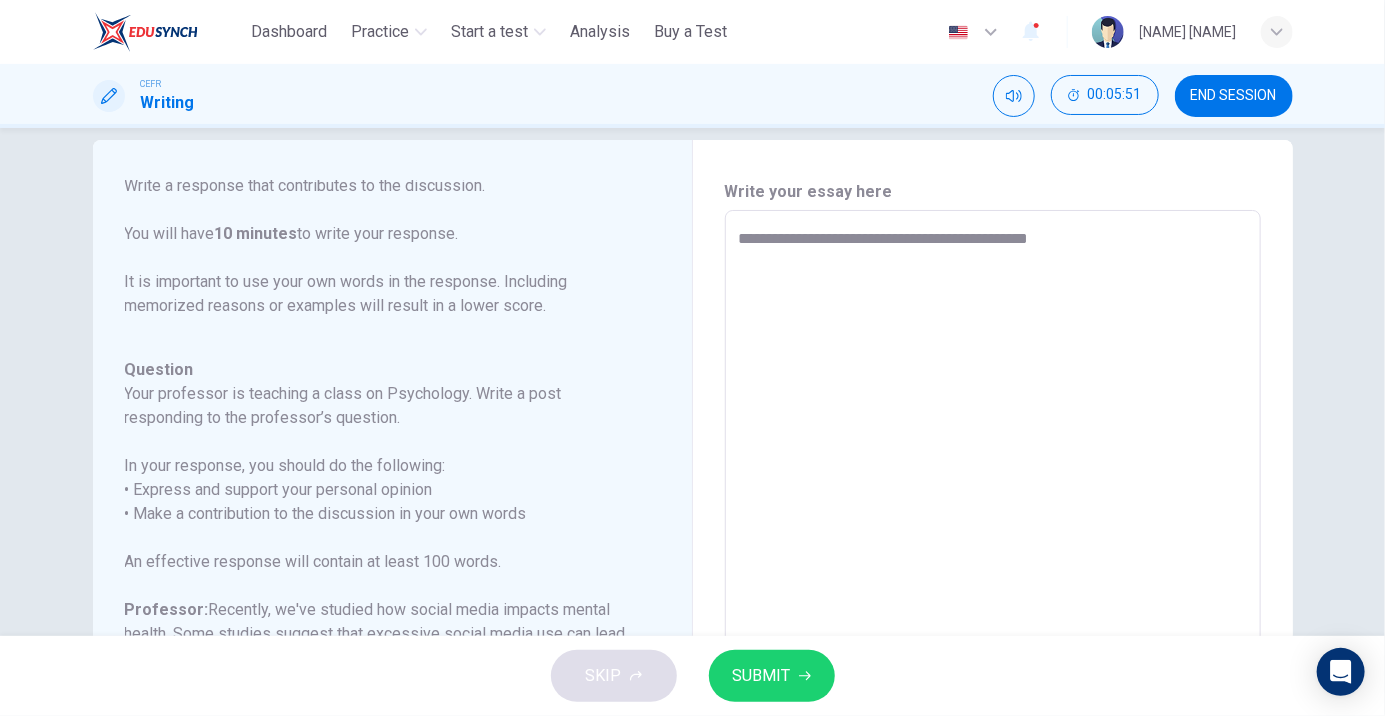 type on "*" 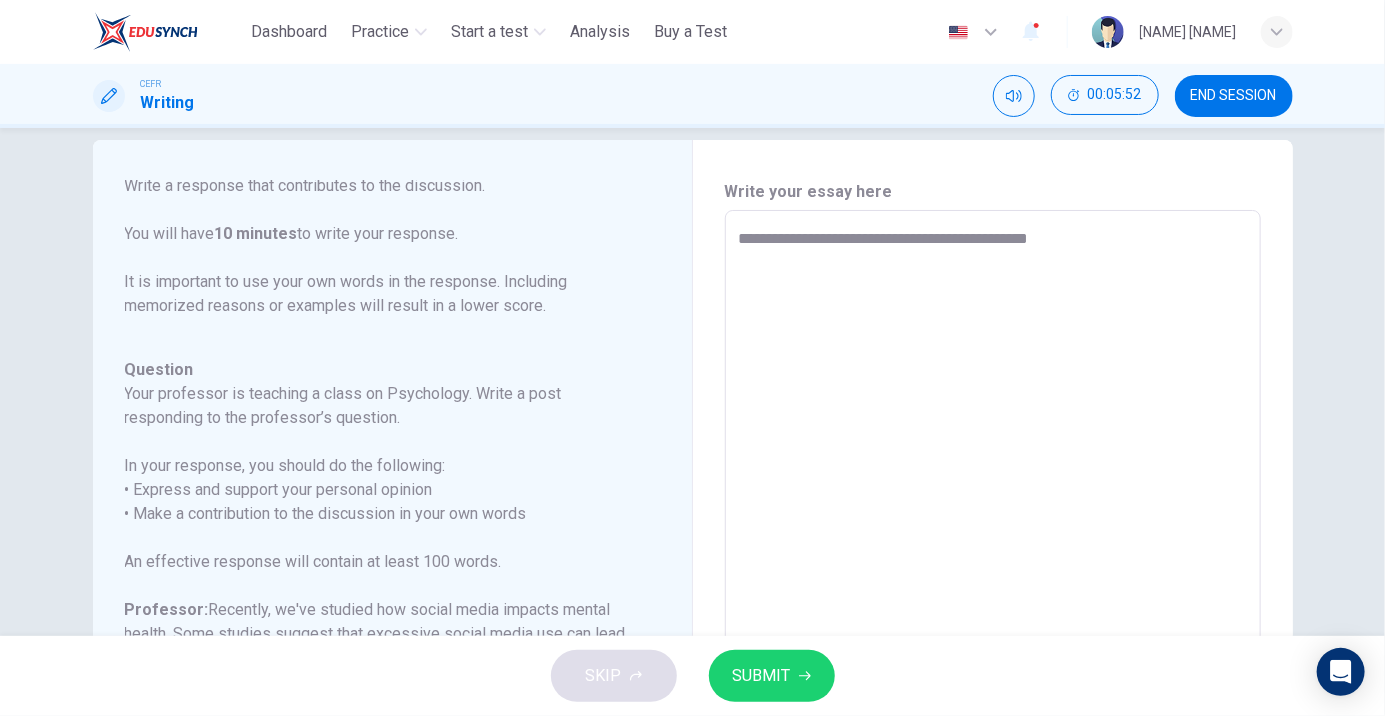 type on "**********" 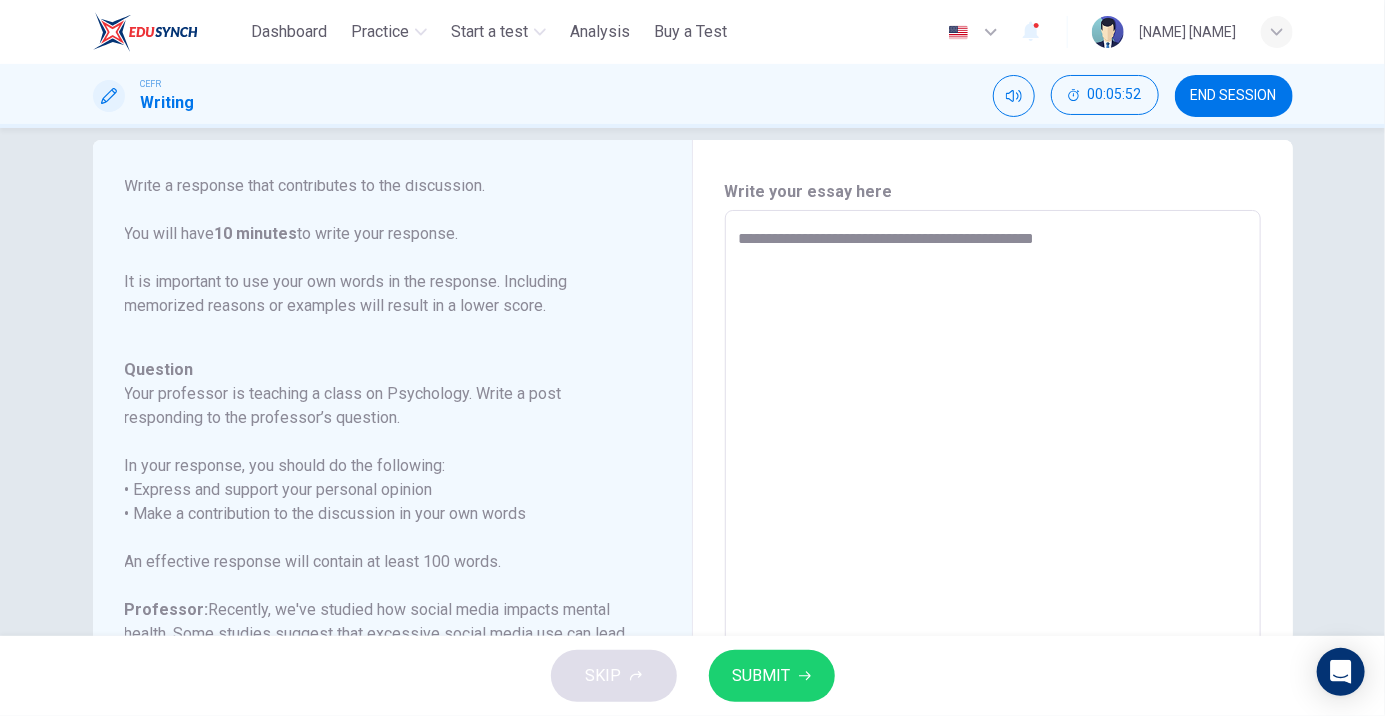 type on "*" 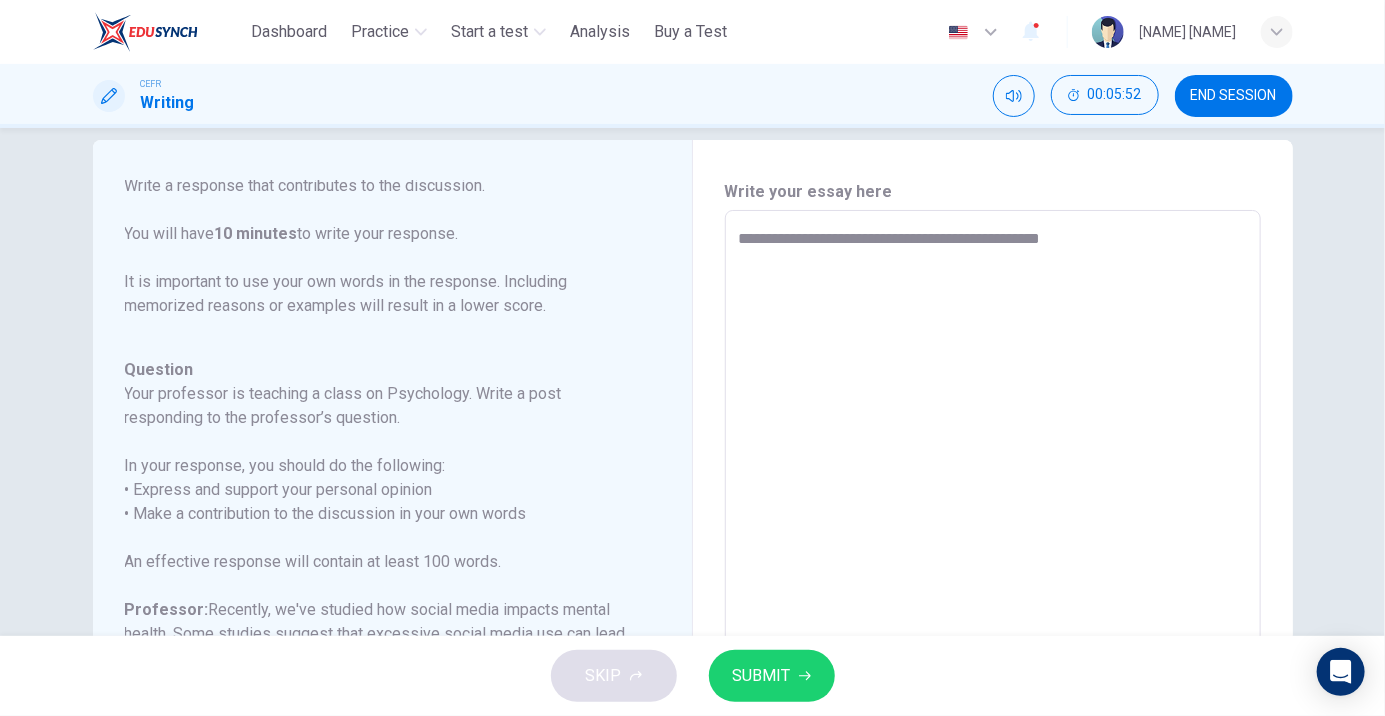 type on "*" 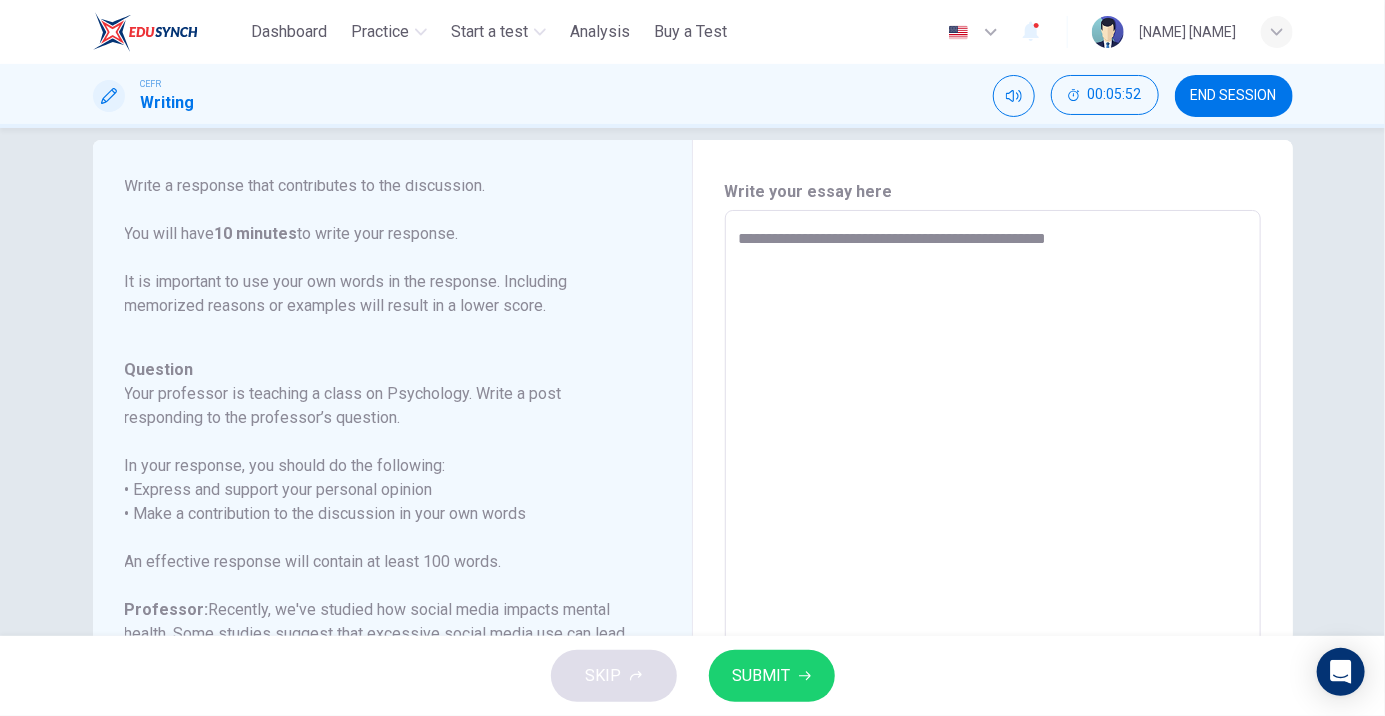 type on "*" 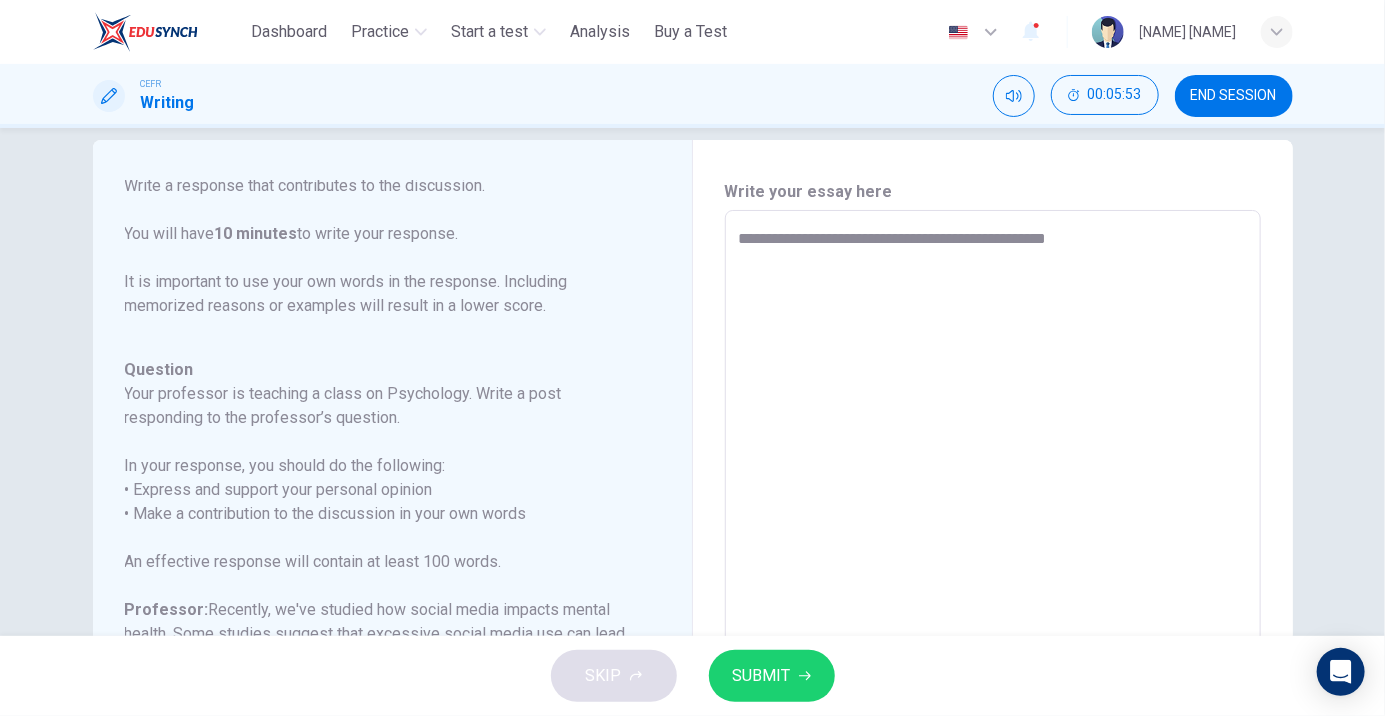 type on "**********" 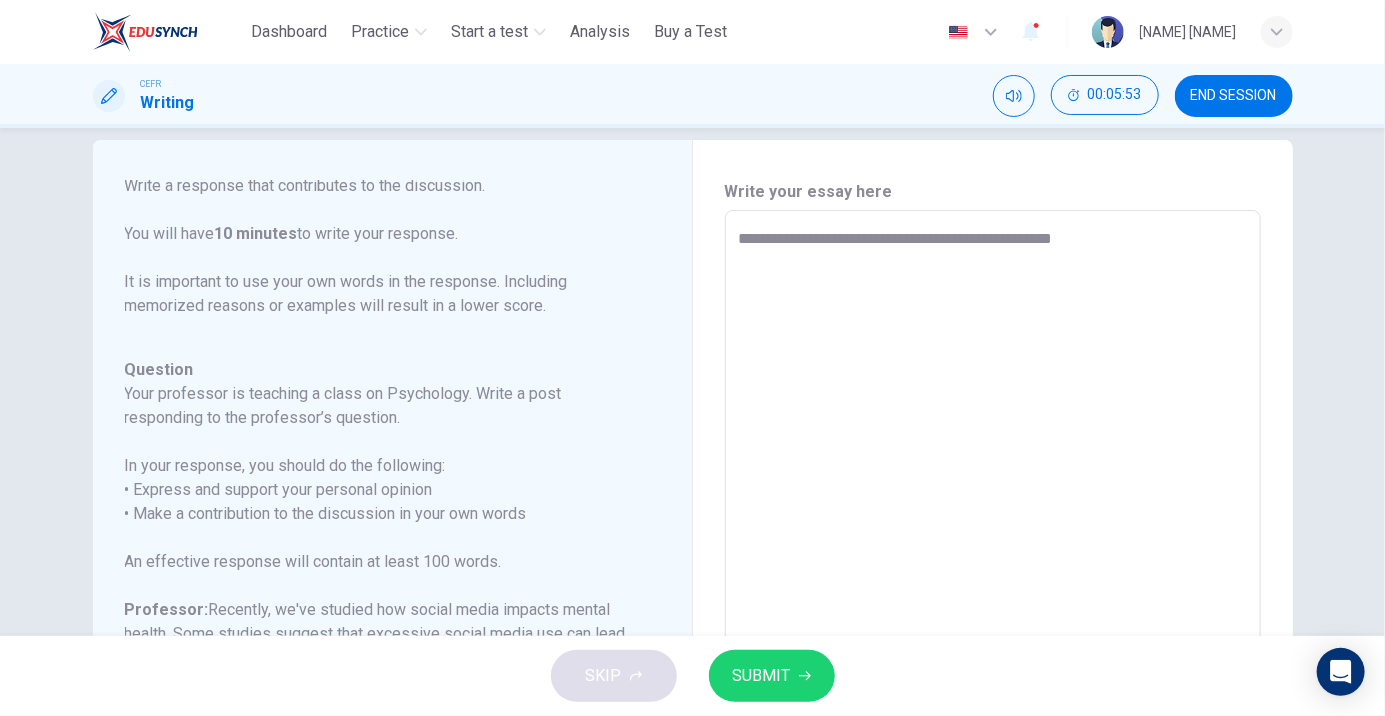 type on "*" 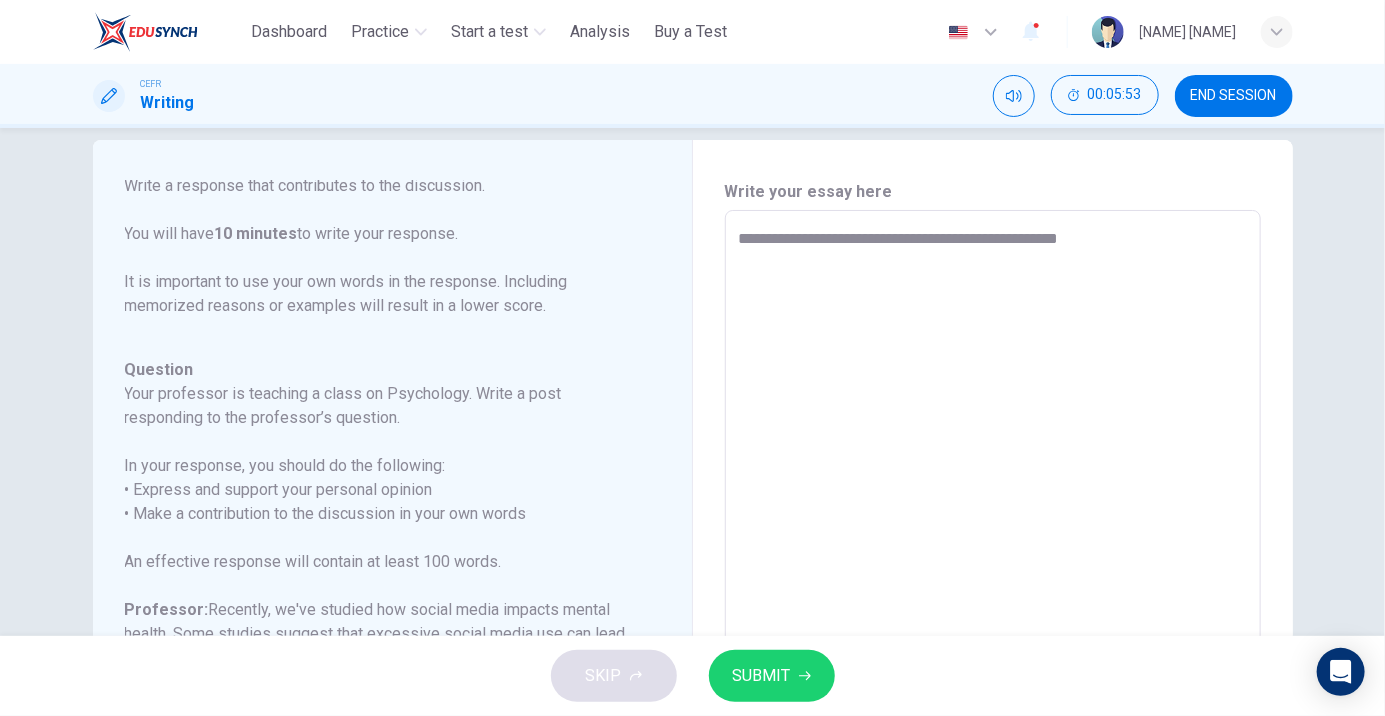 type on "*" 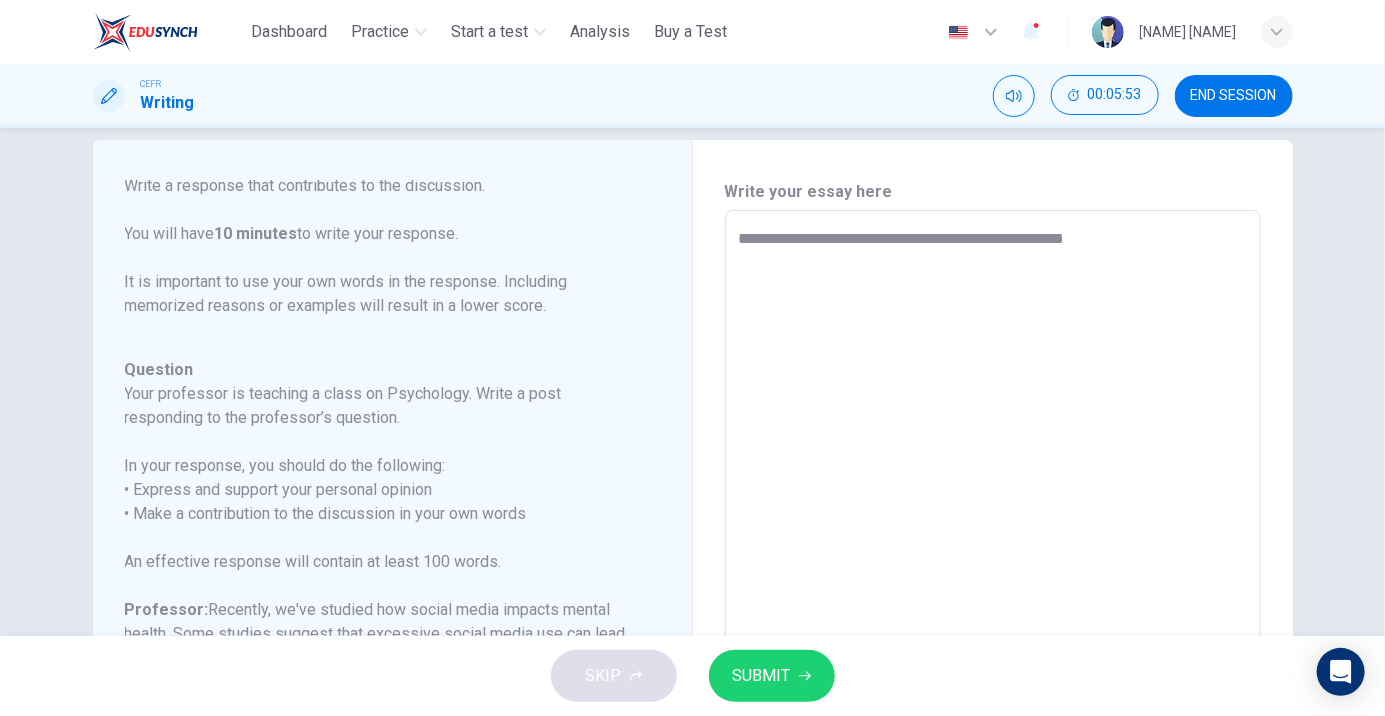 type on "*" 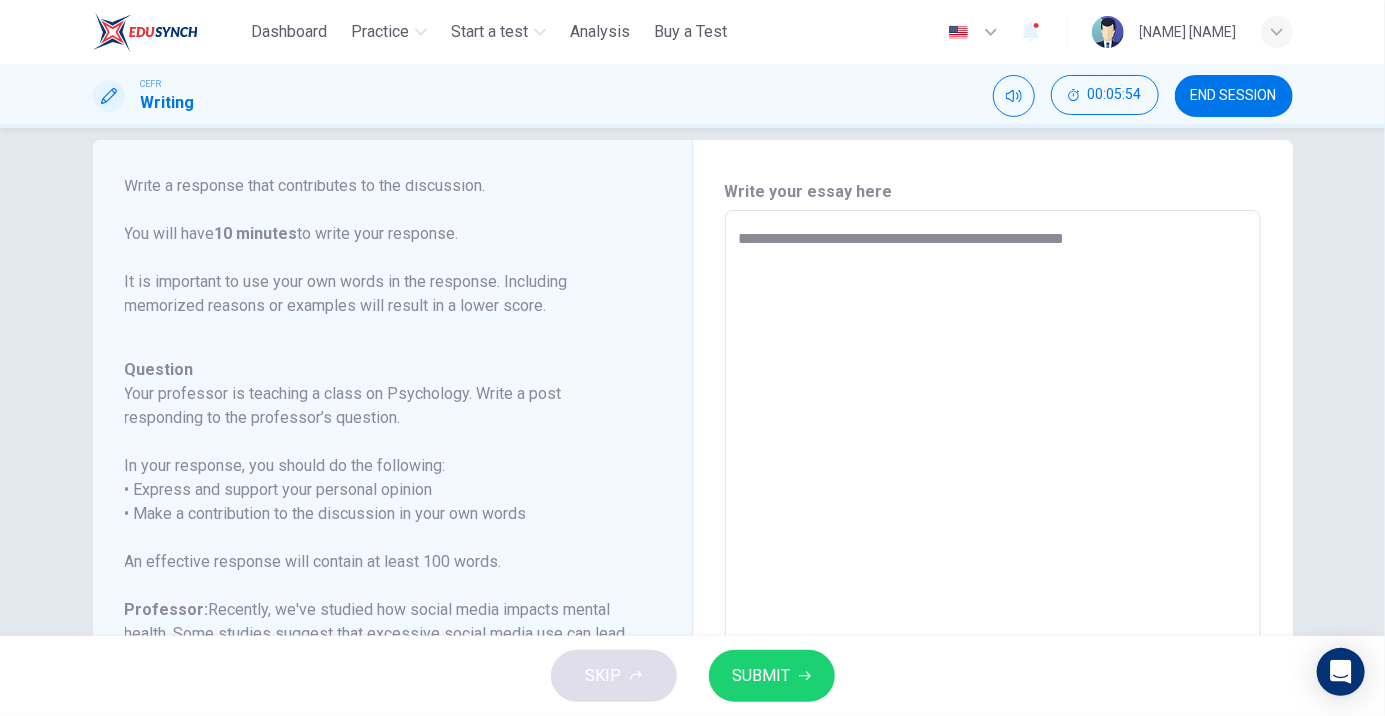 type on "**********" 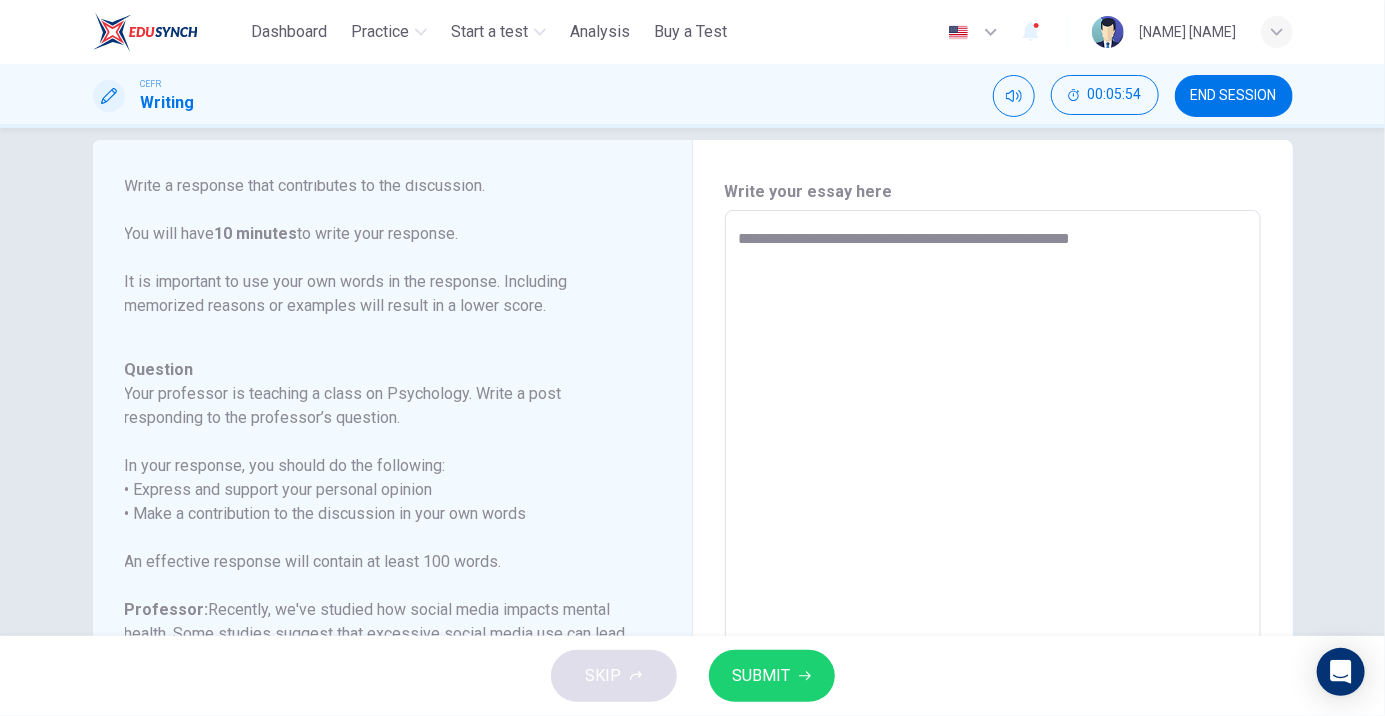 type on "*" 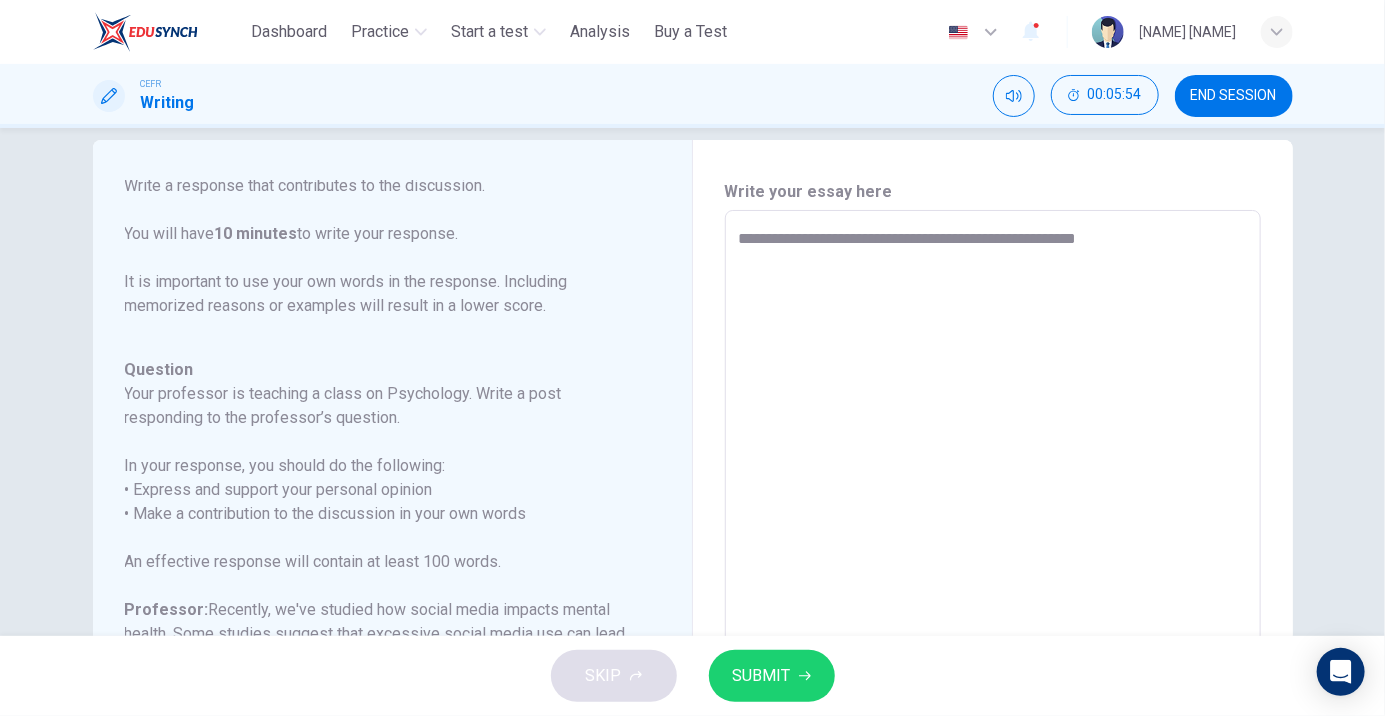 type on "*" 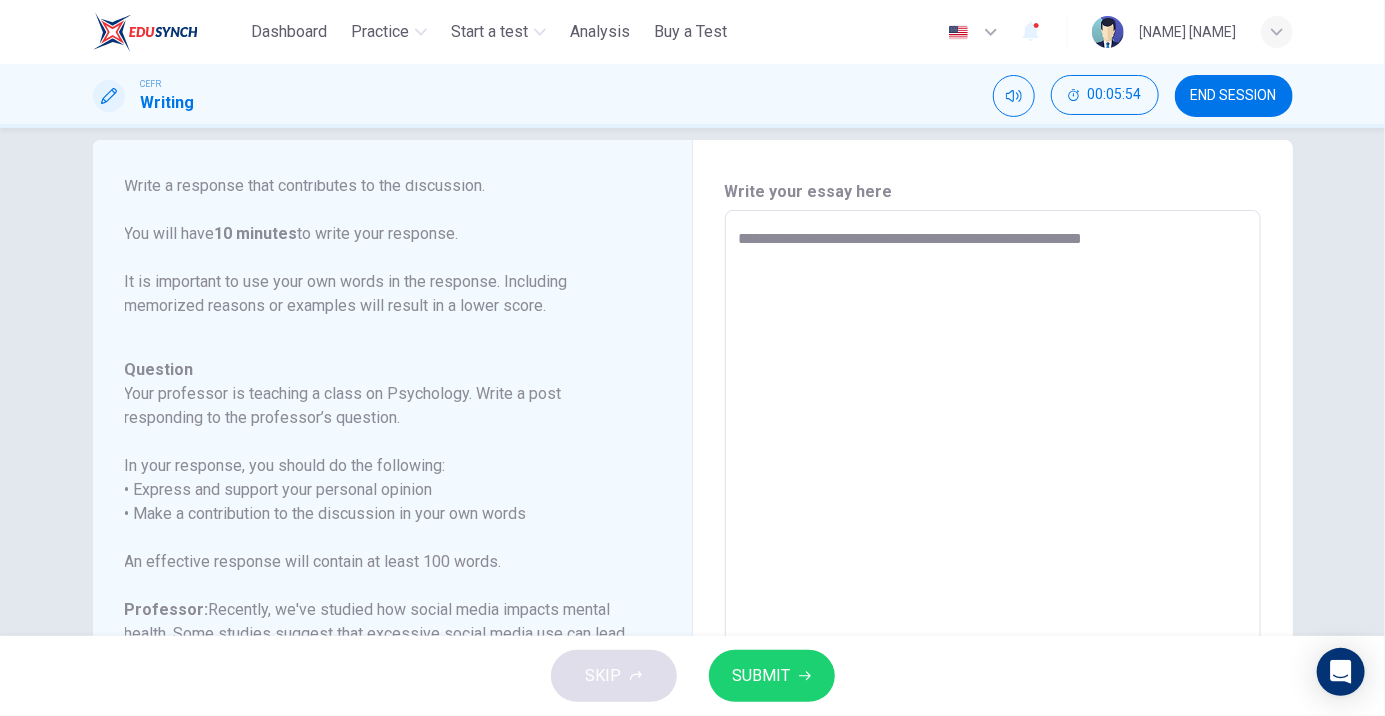 type on "*" 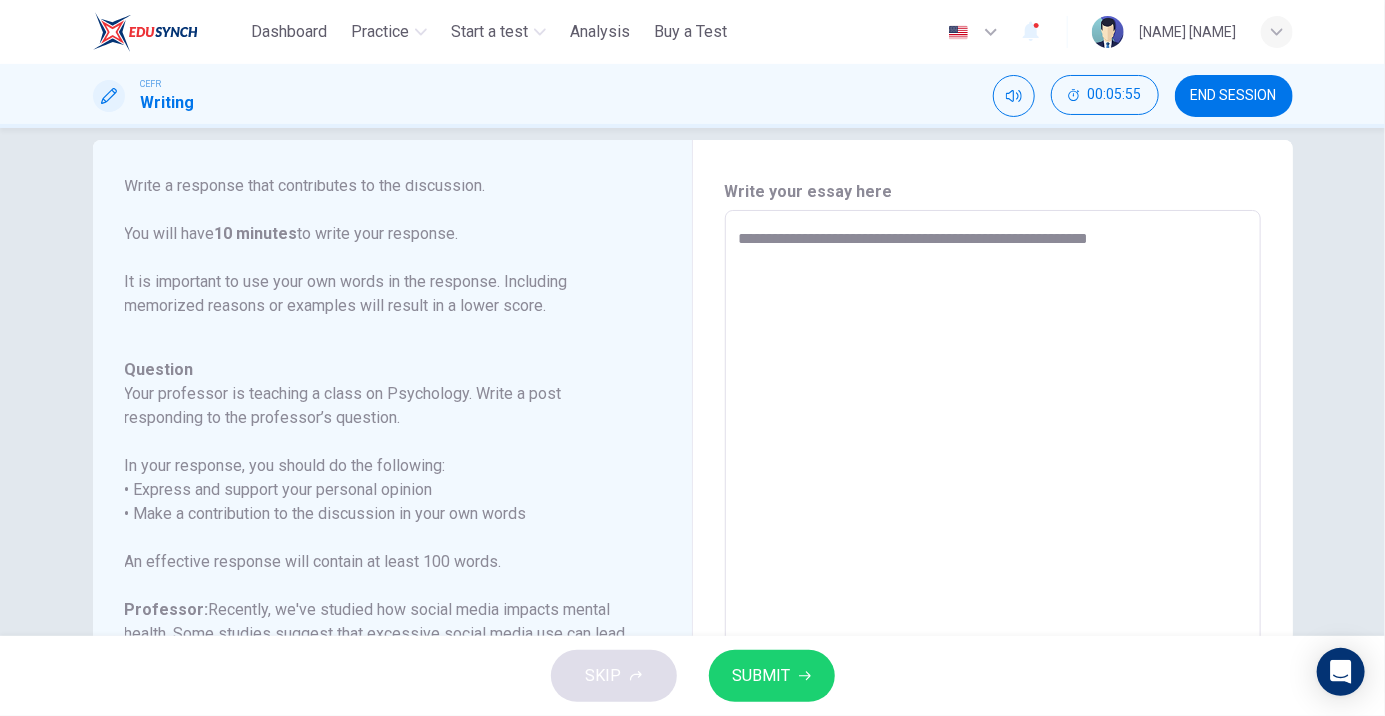 type on "*" 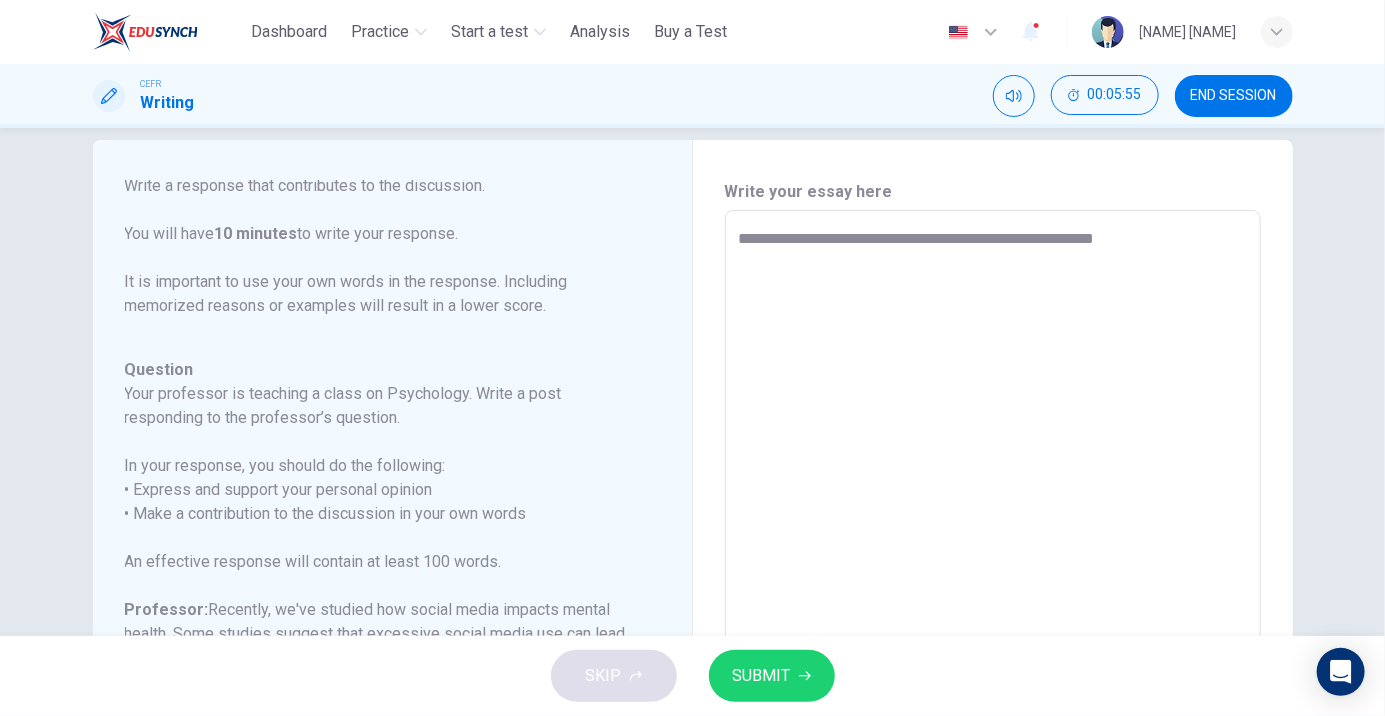 type on "*" 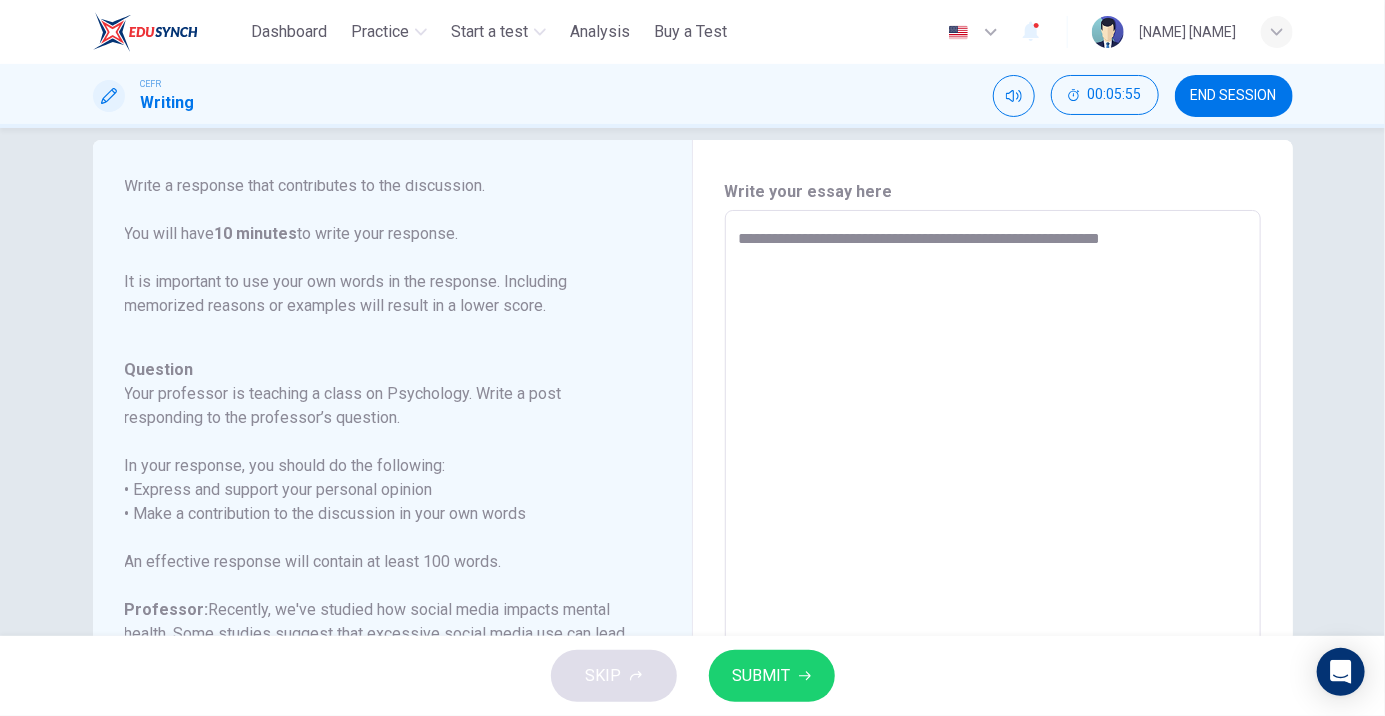 type on "*" 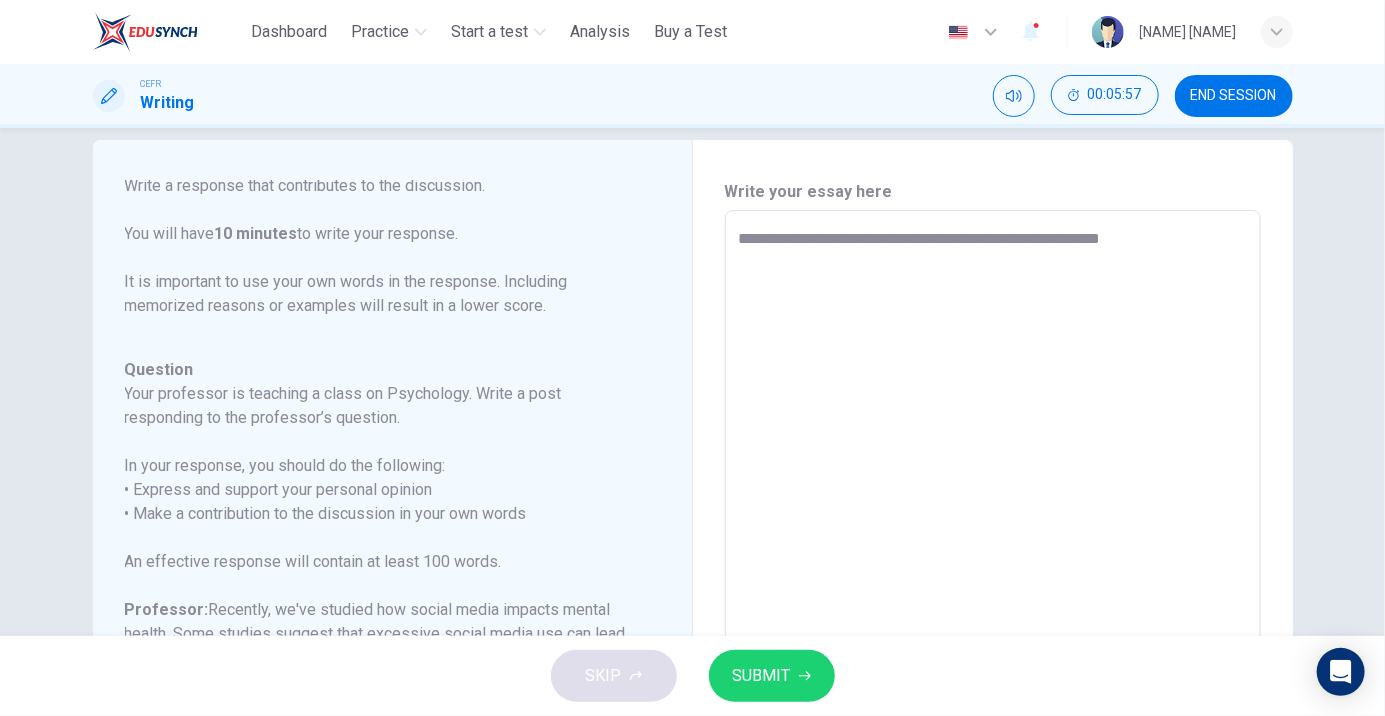 type on "**********" 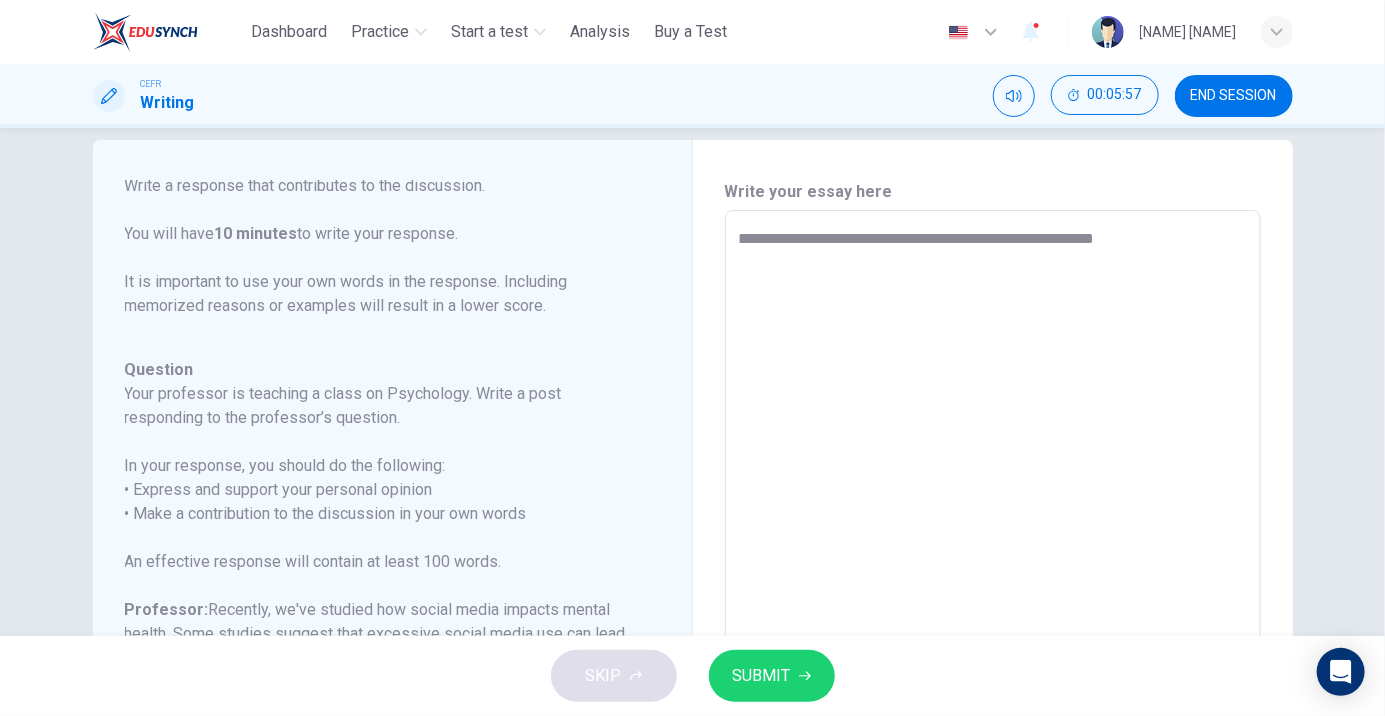 type on "**********" 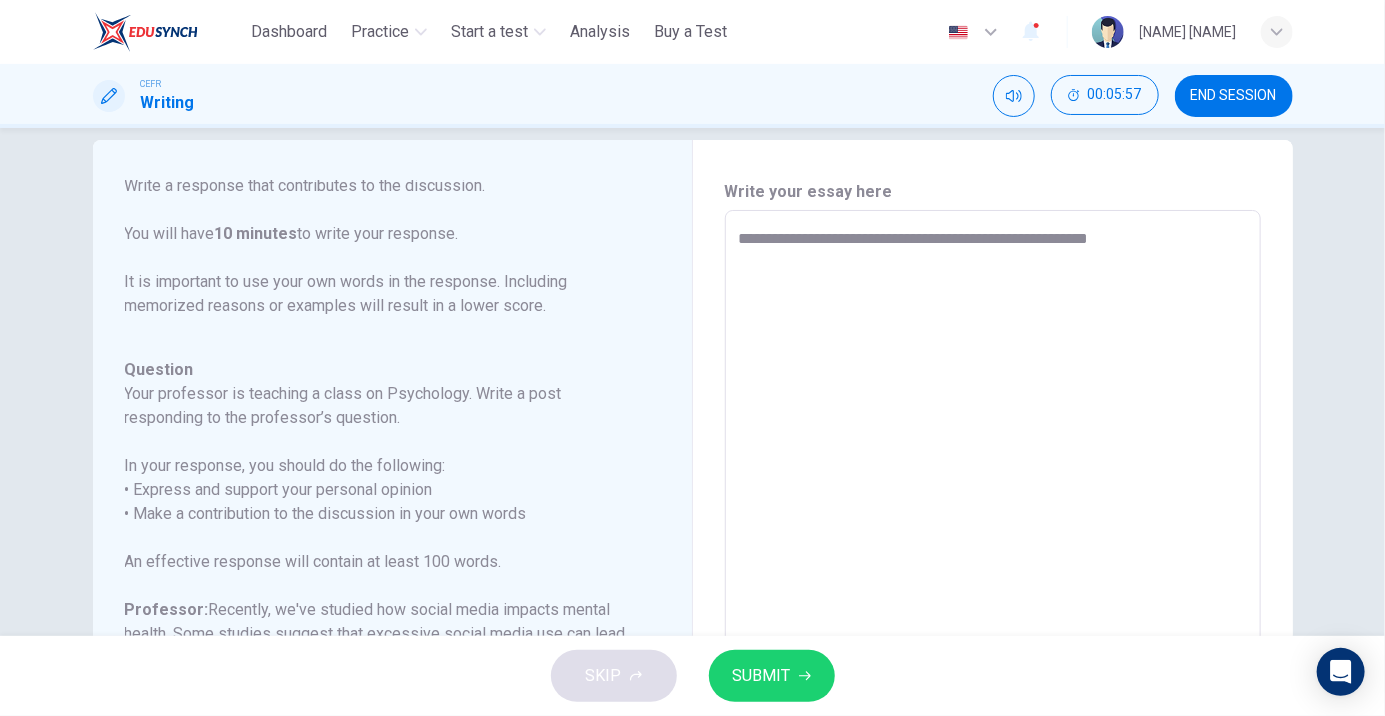 type on "**********" 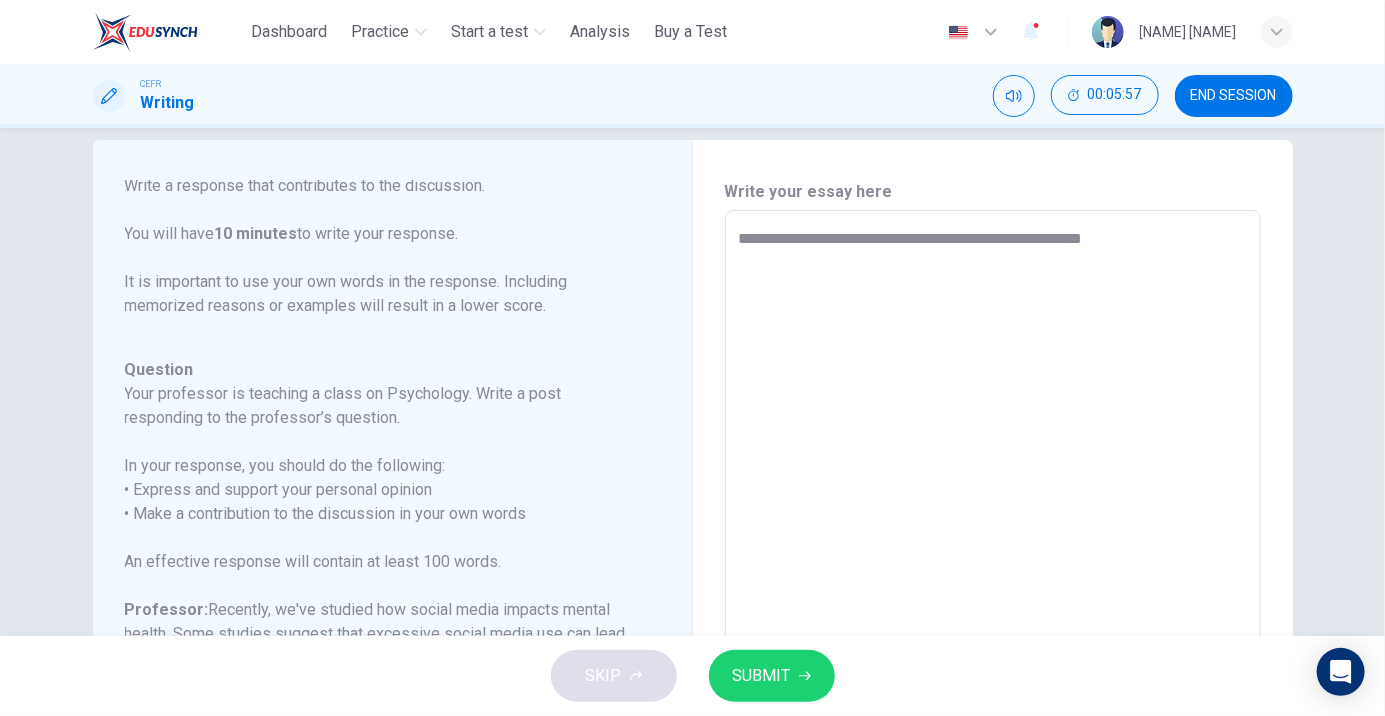 type on "*" 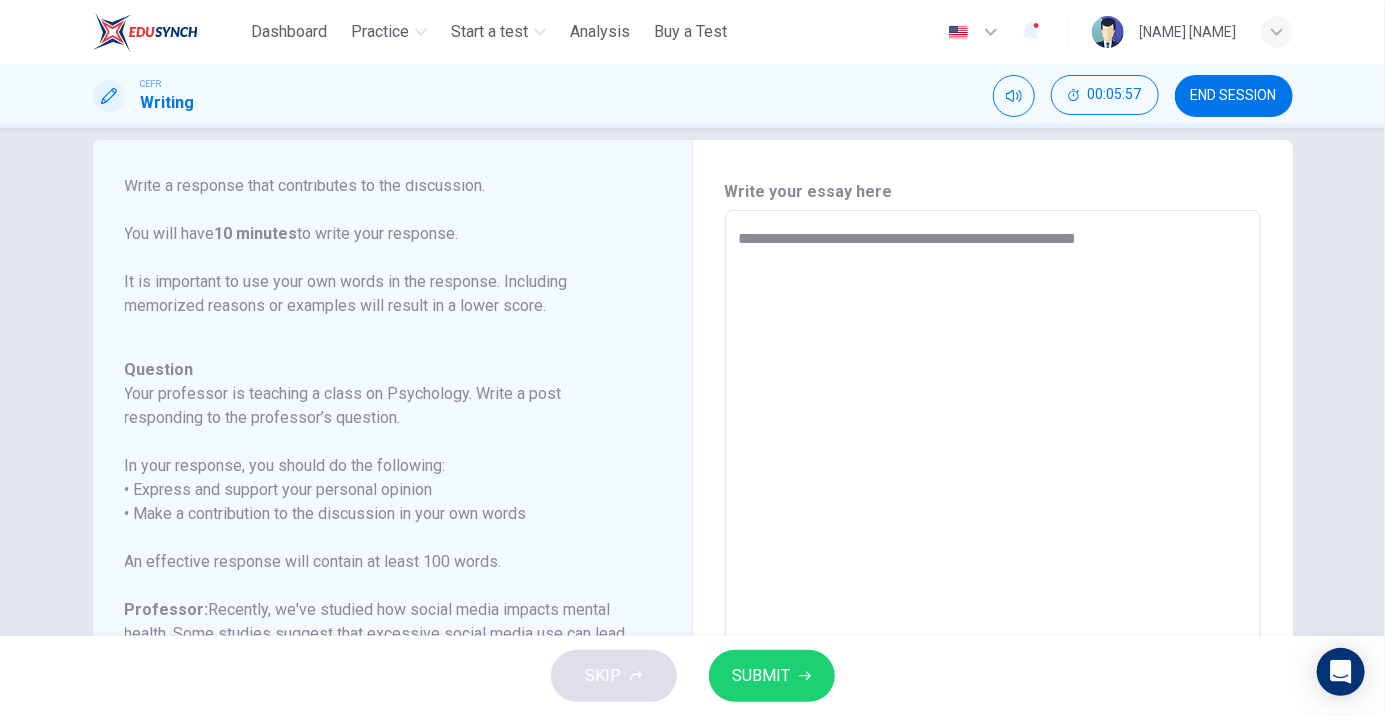 type on "*" 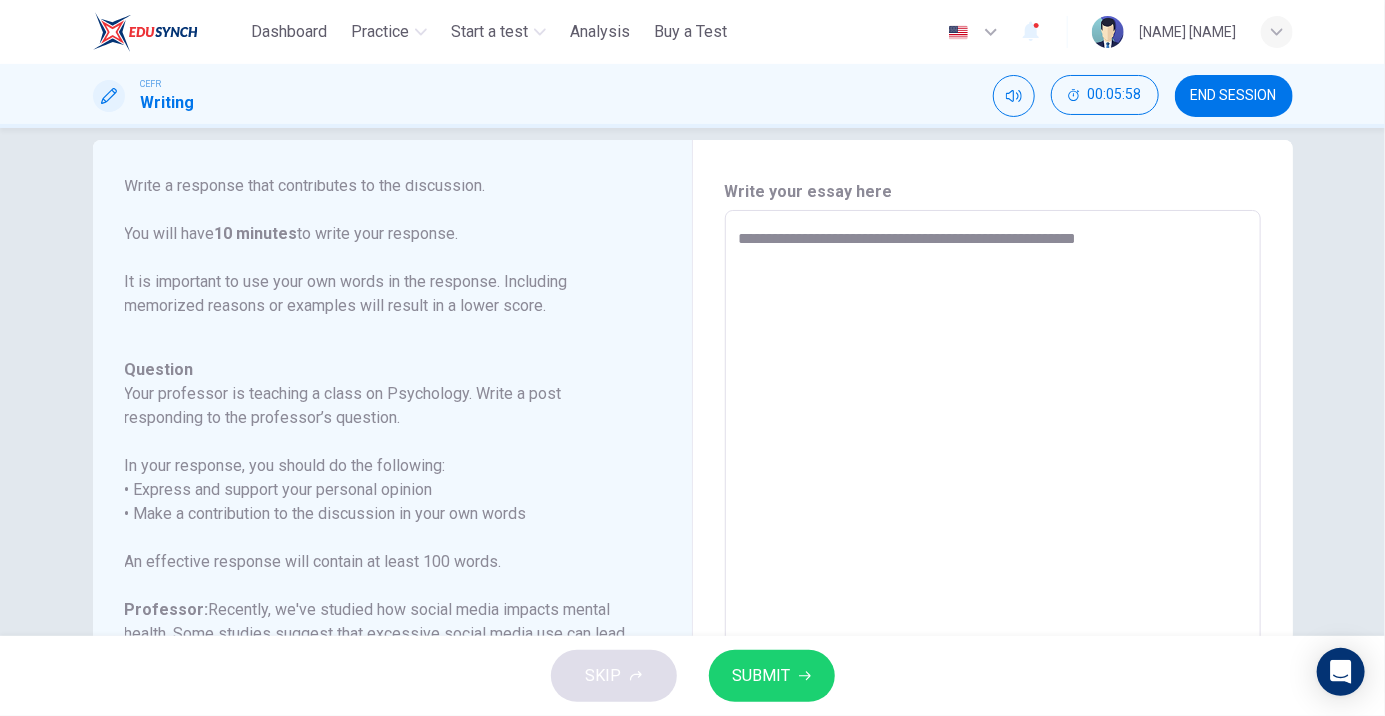 type on "**********" 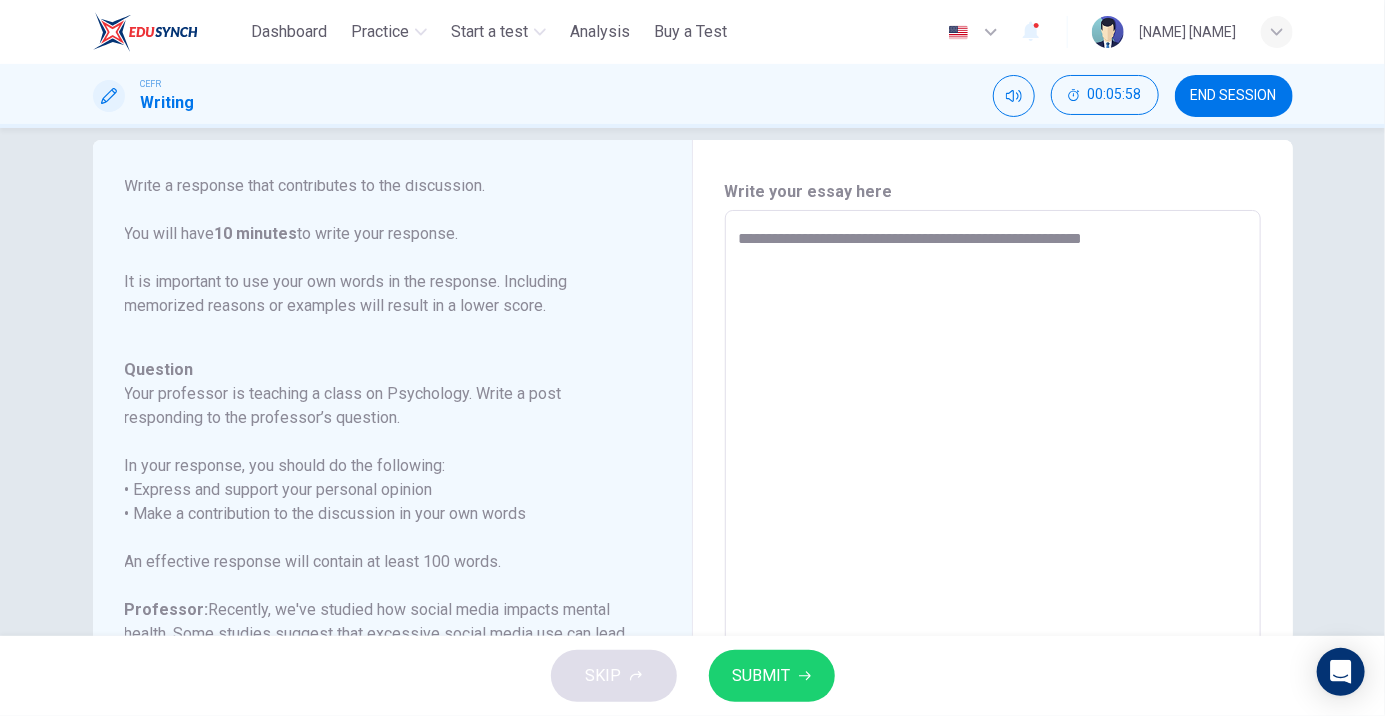 type on "*" 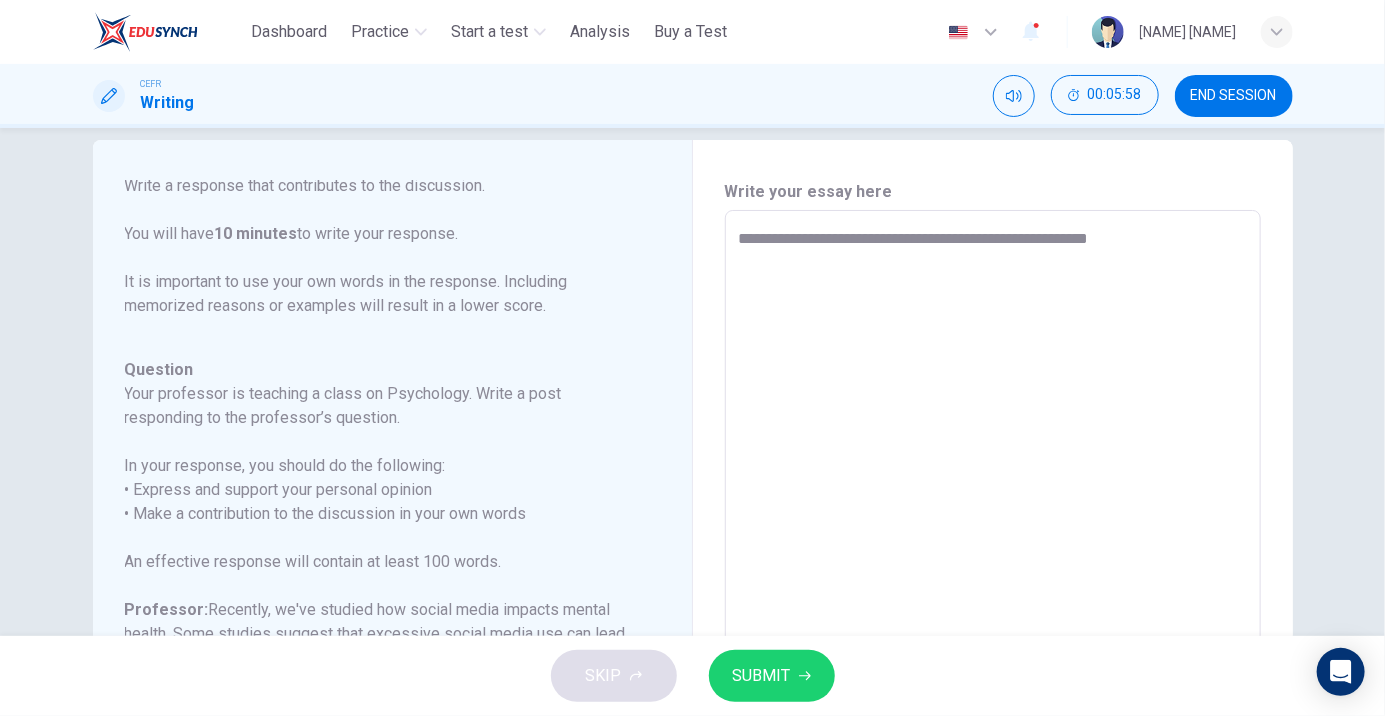 type on "*" 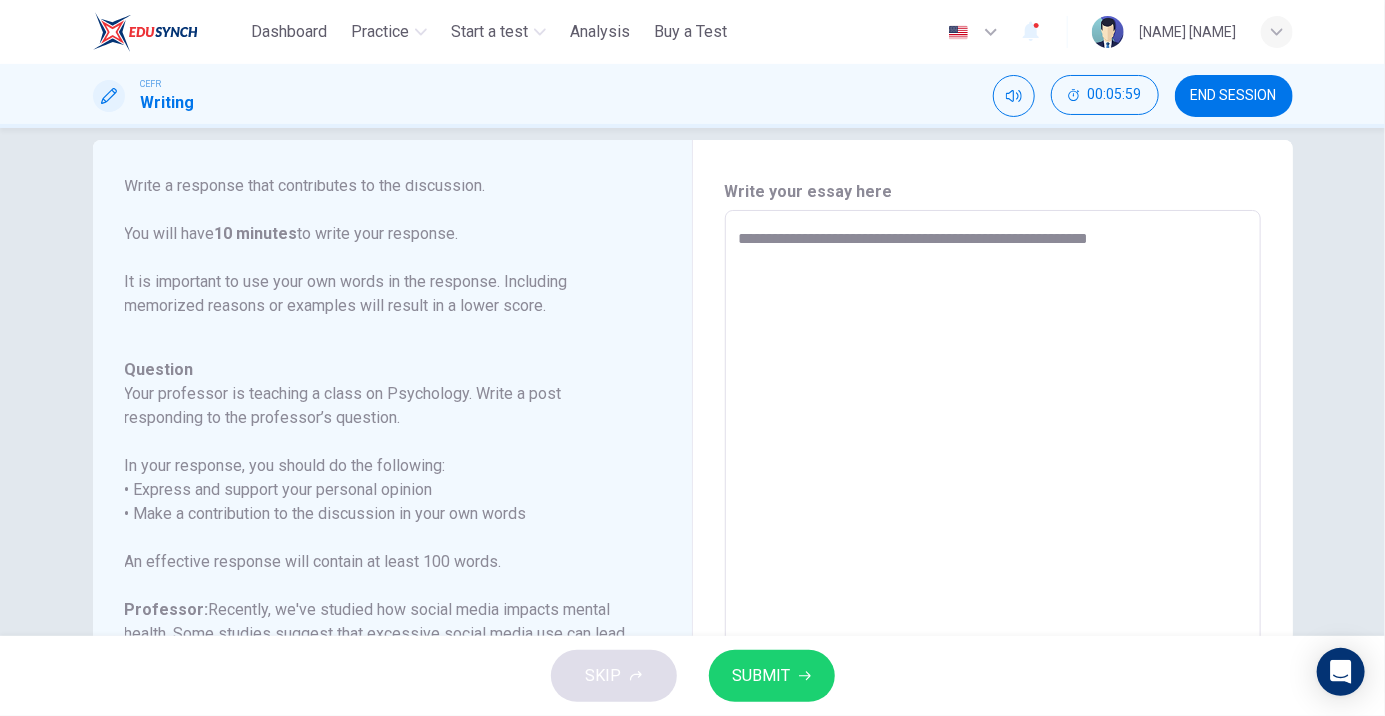 type on "**********" 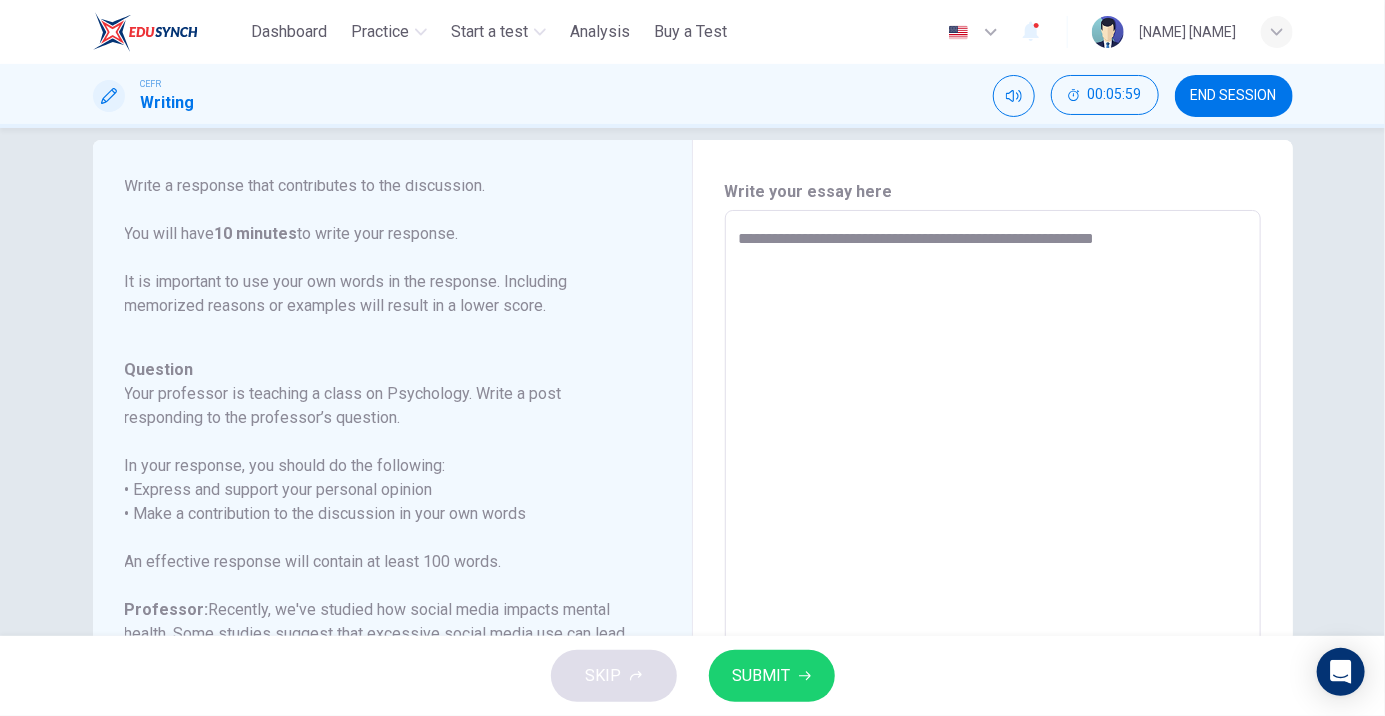 type on "*" 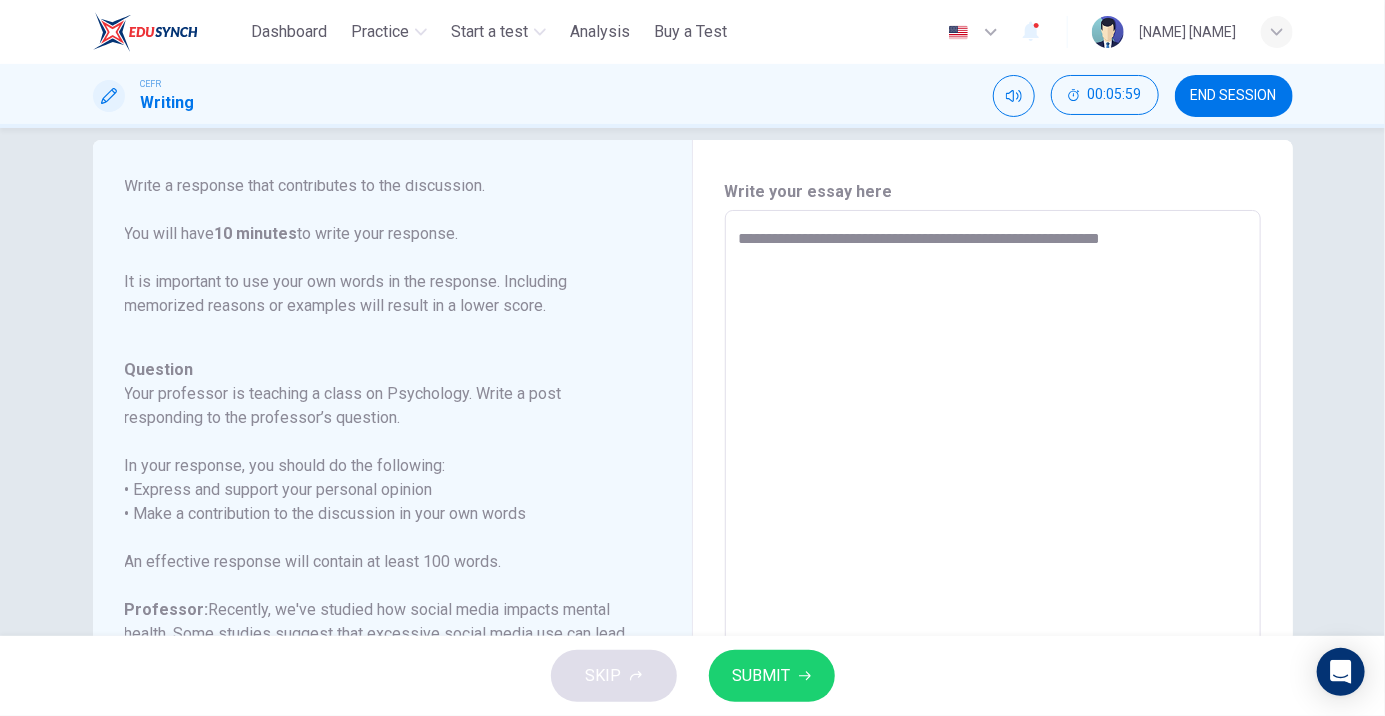 type on "*" 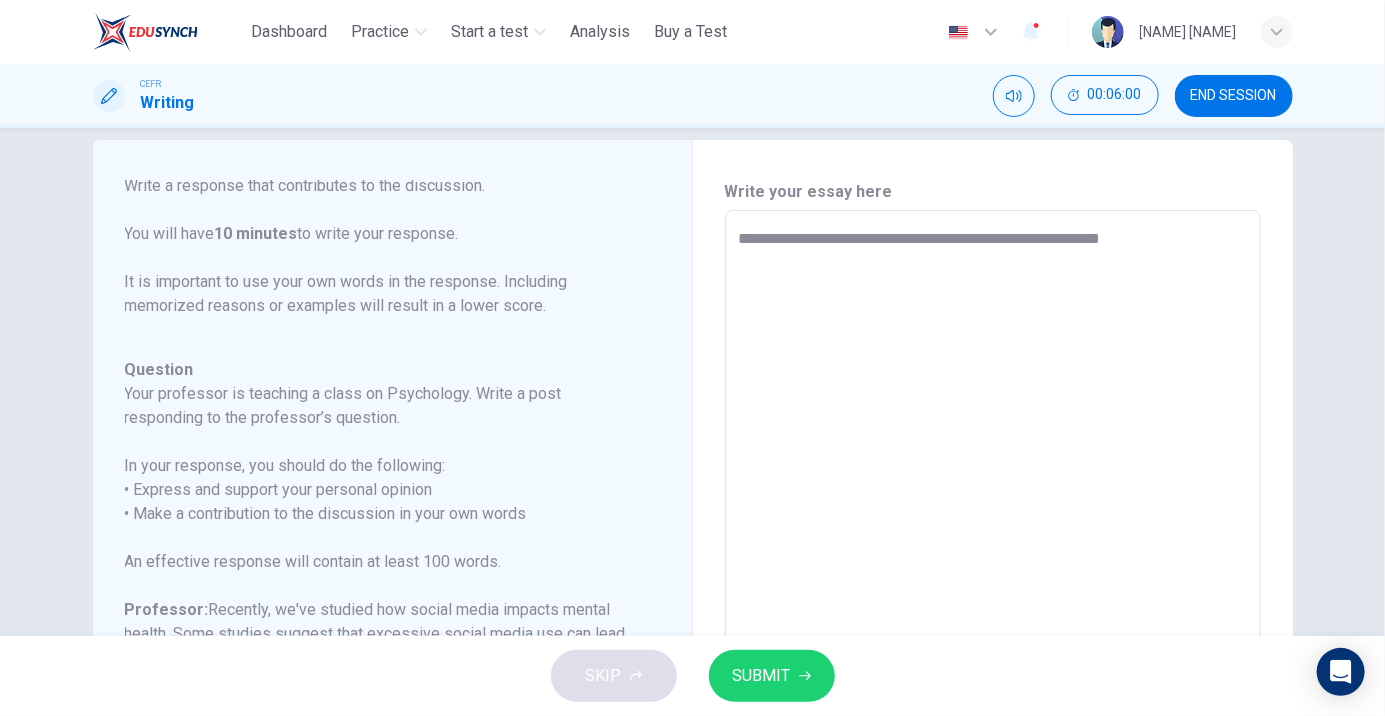 type on "**********" 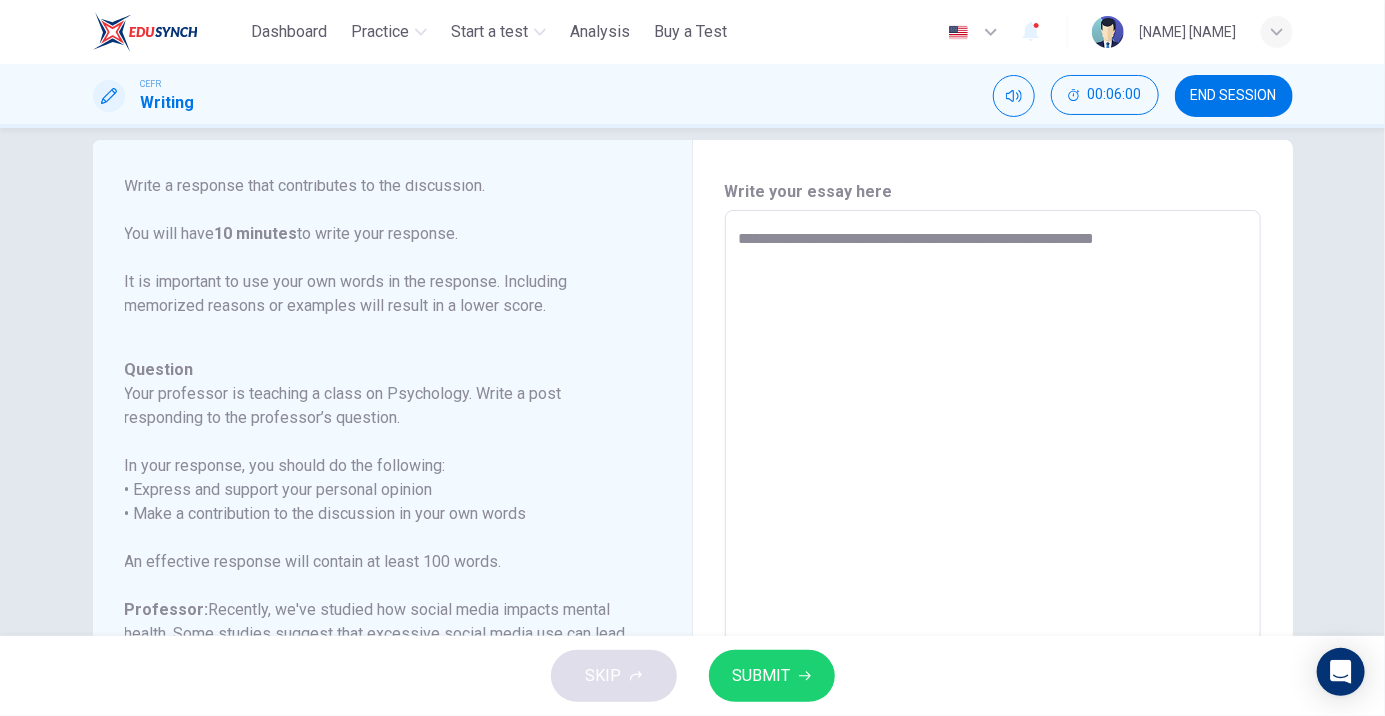 type on "**********" 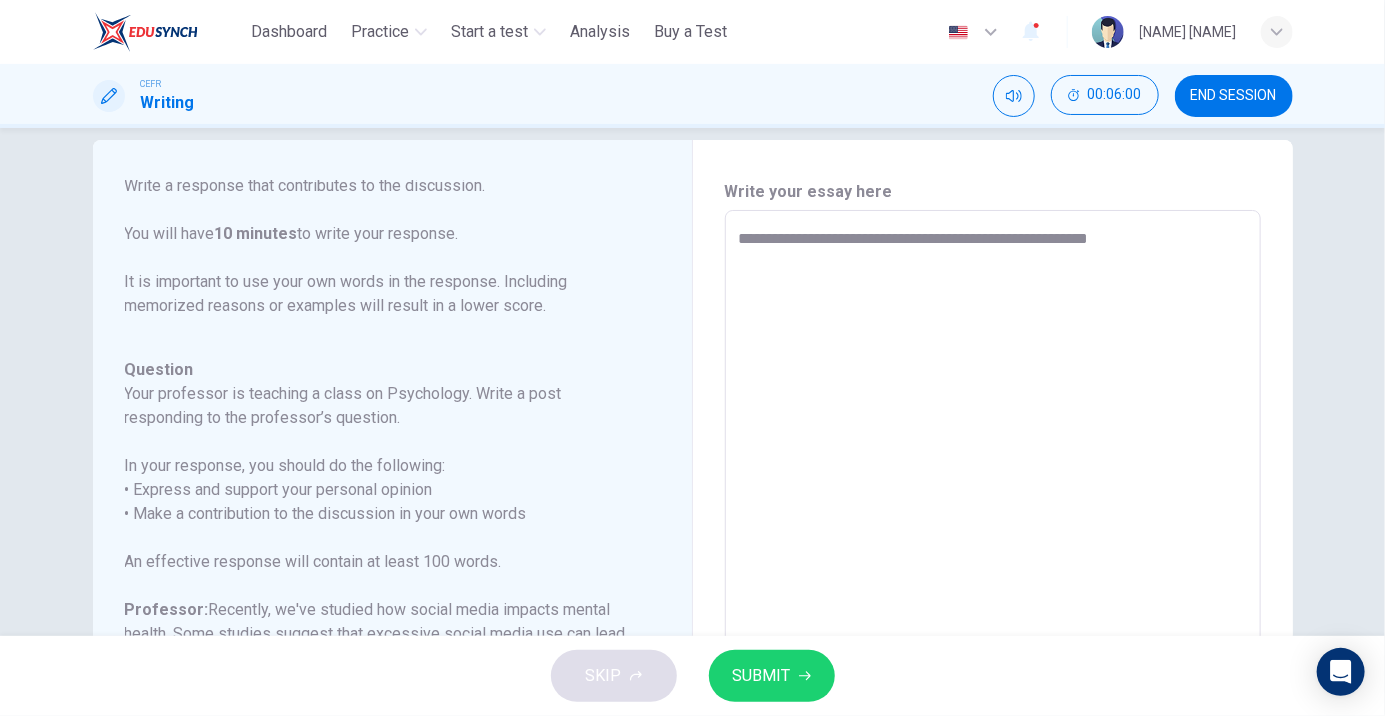 type on "*" 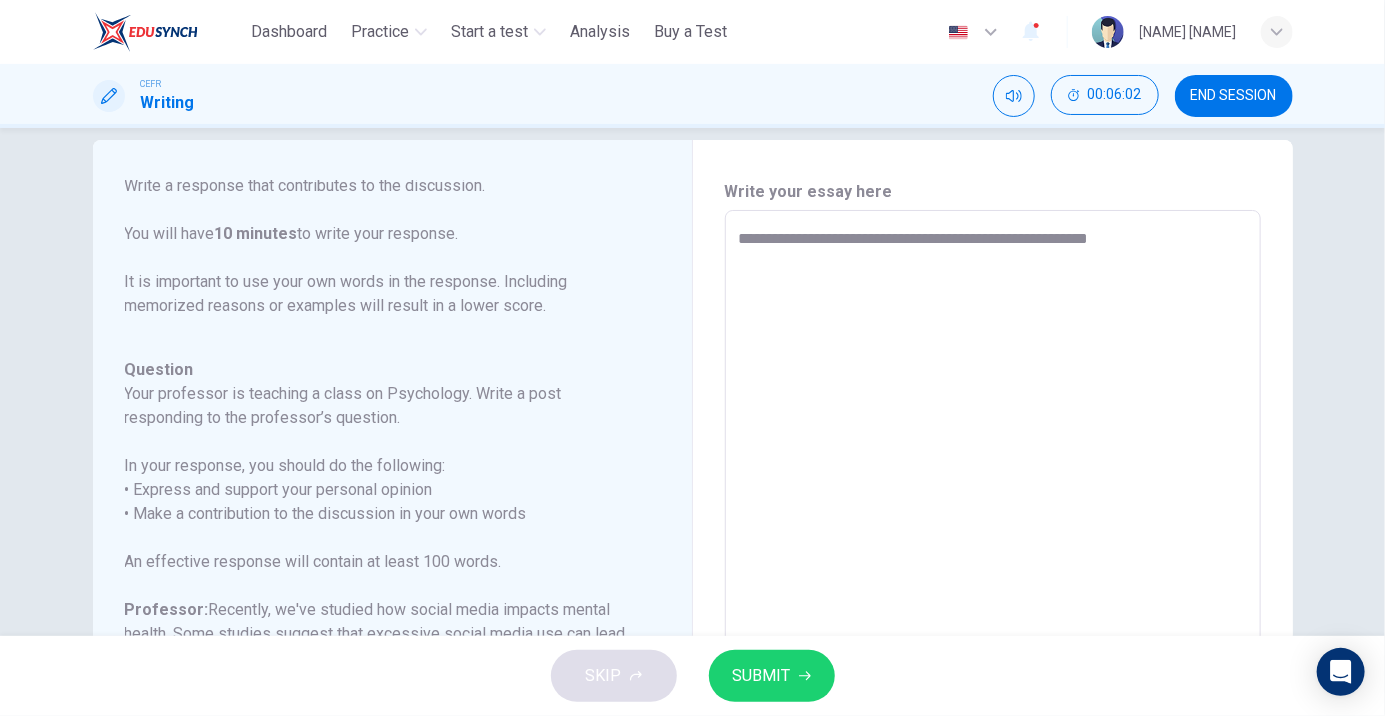type on "**********" 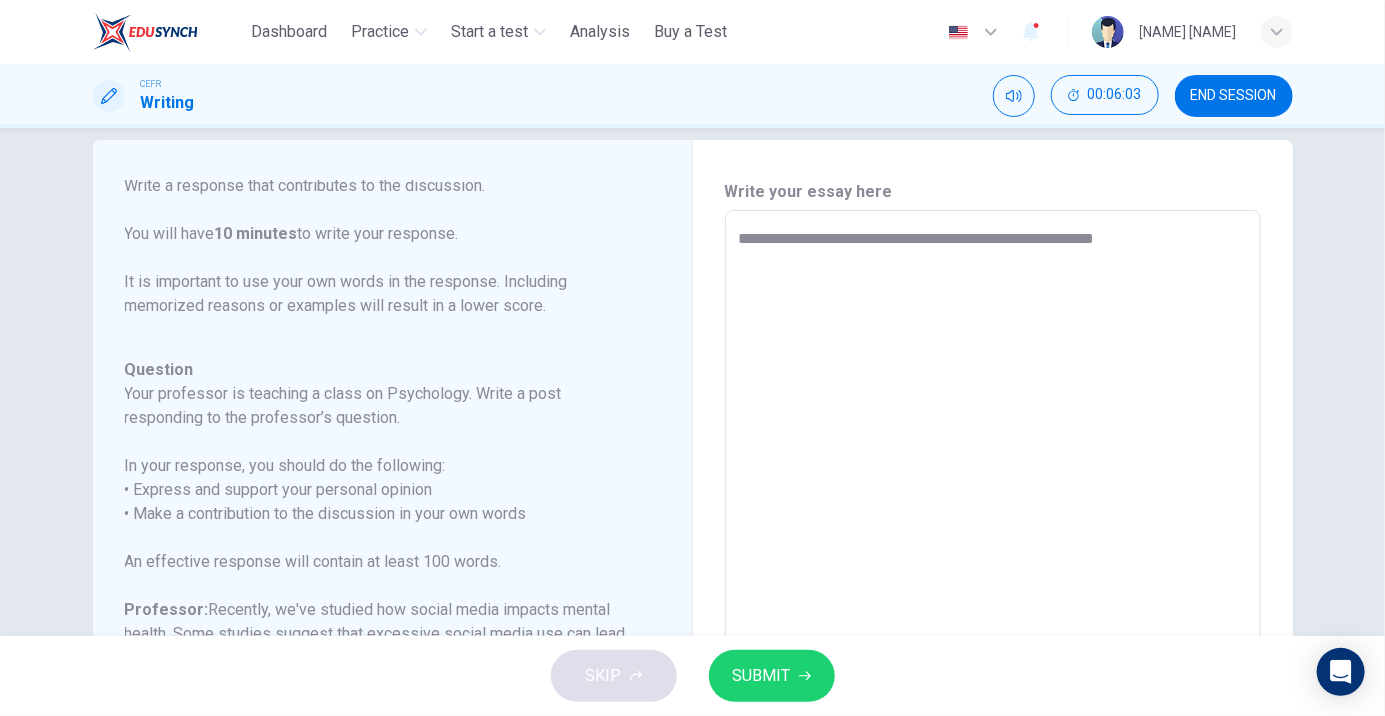 type on "*" 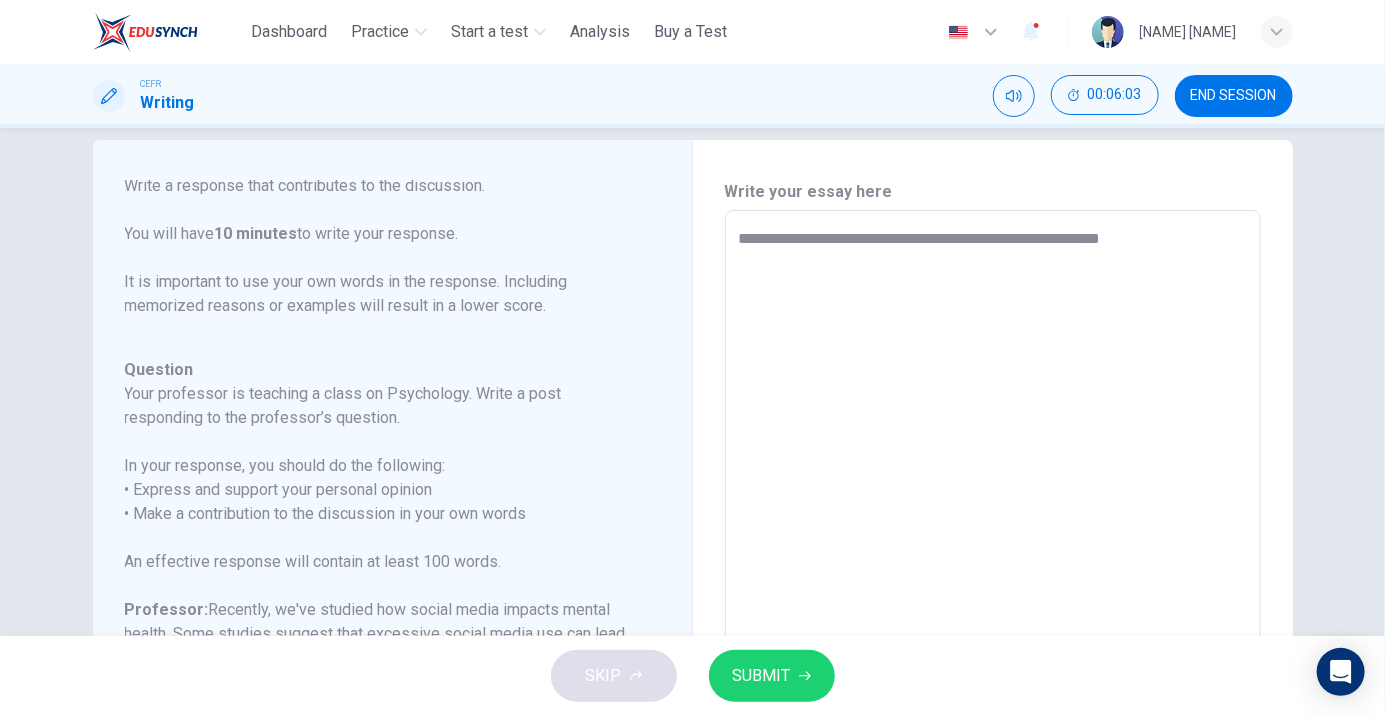 type on "*" 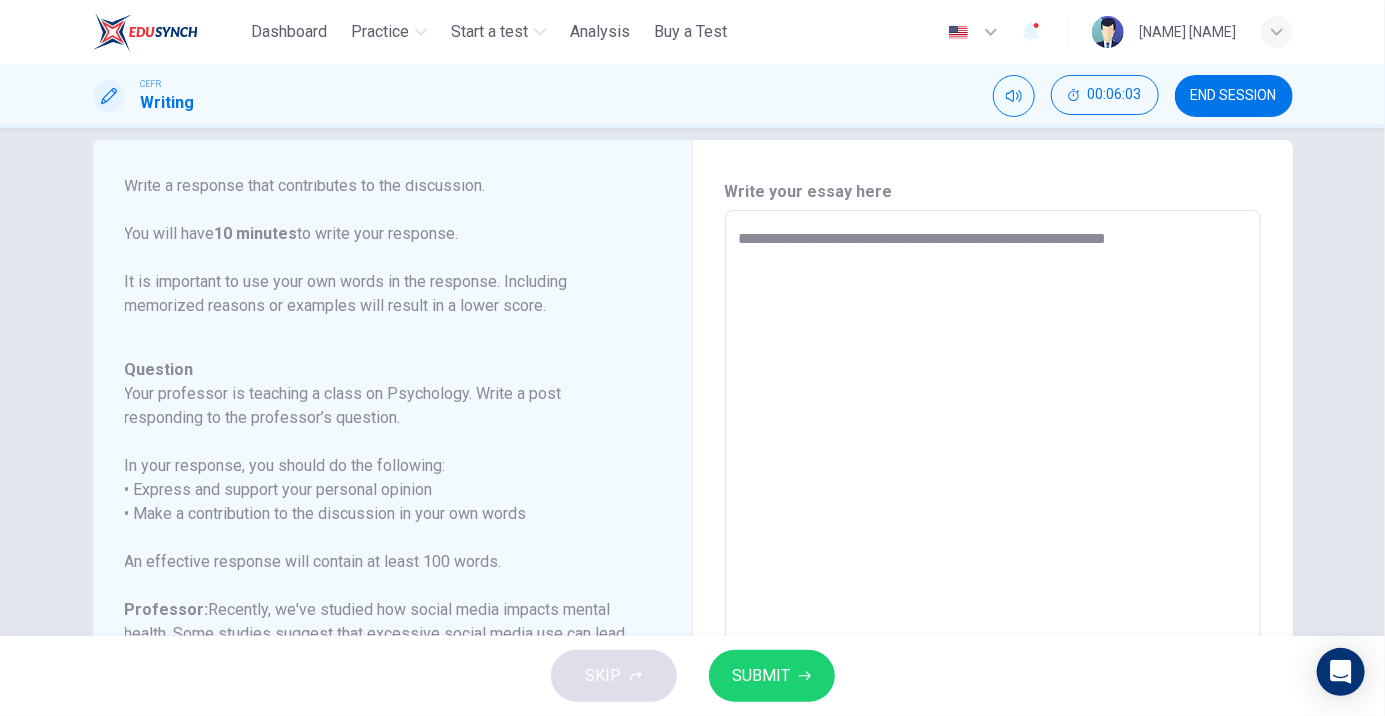 type on "*" 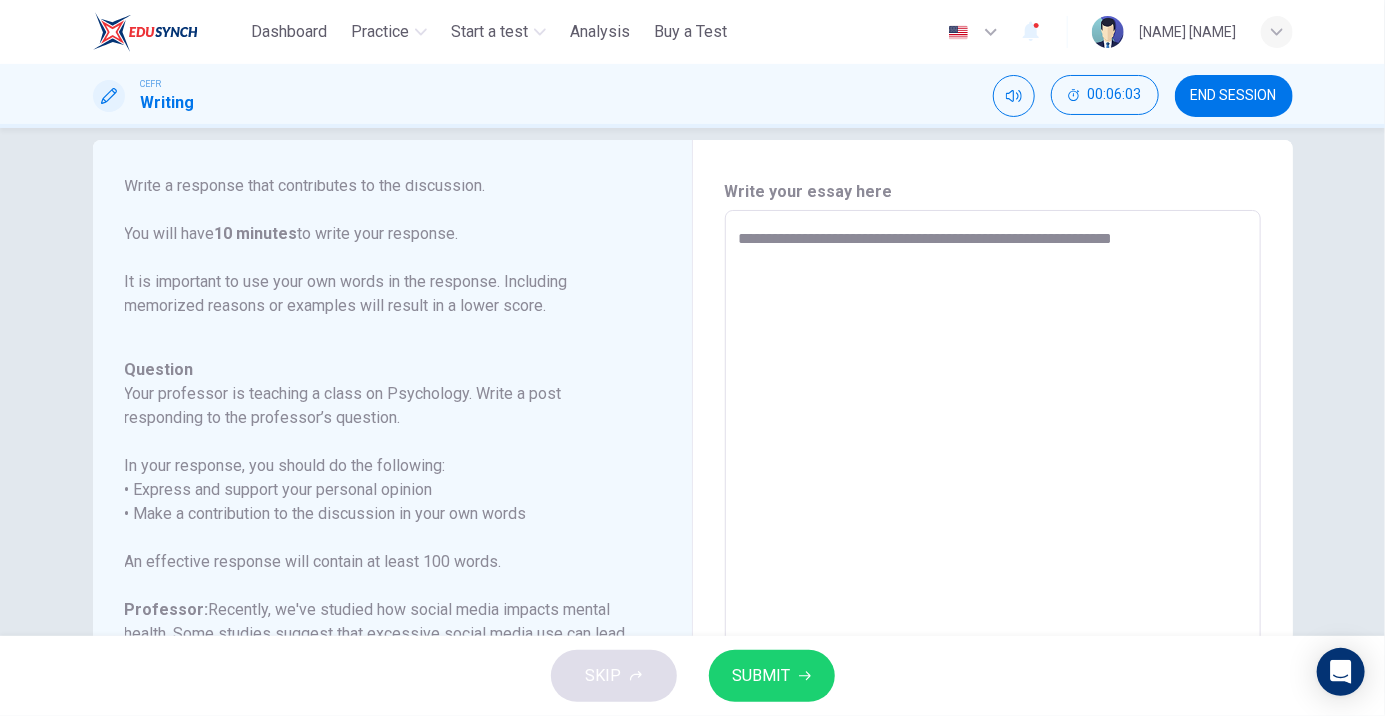 type on "*" 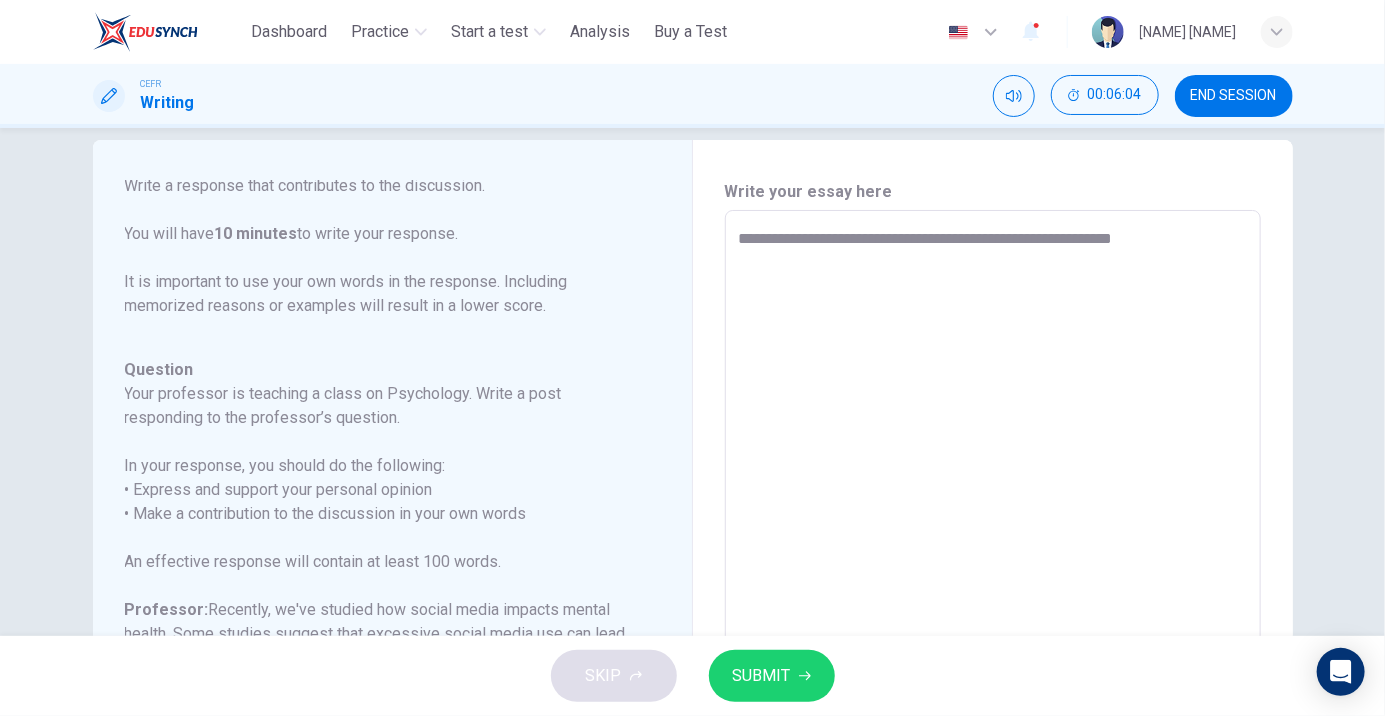 type on "**********" 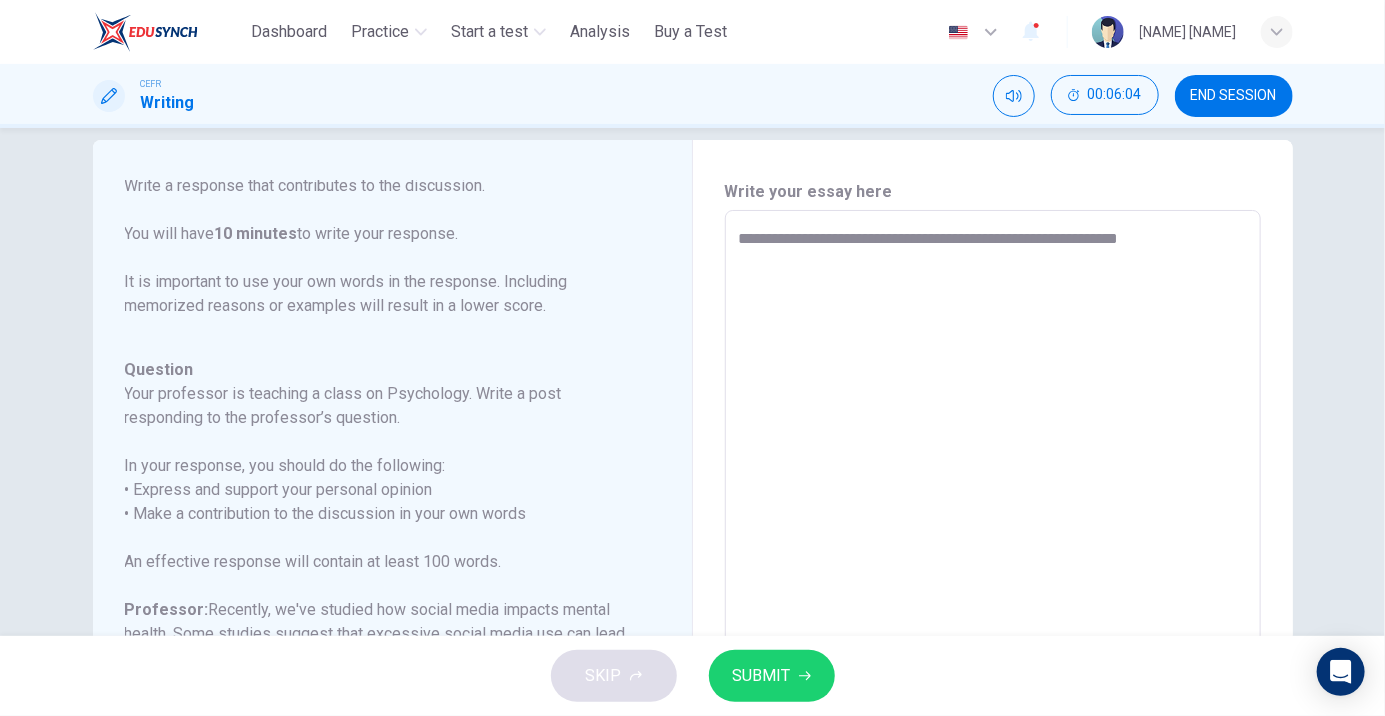 type on "*" 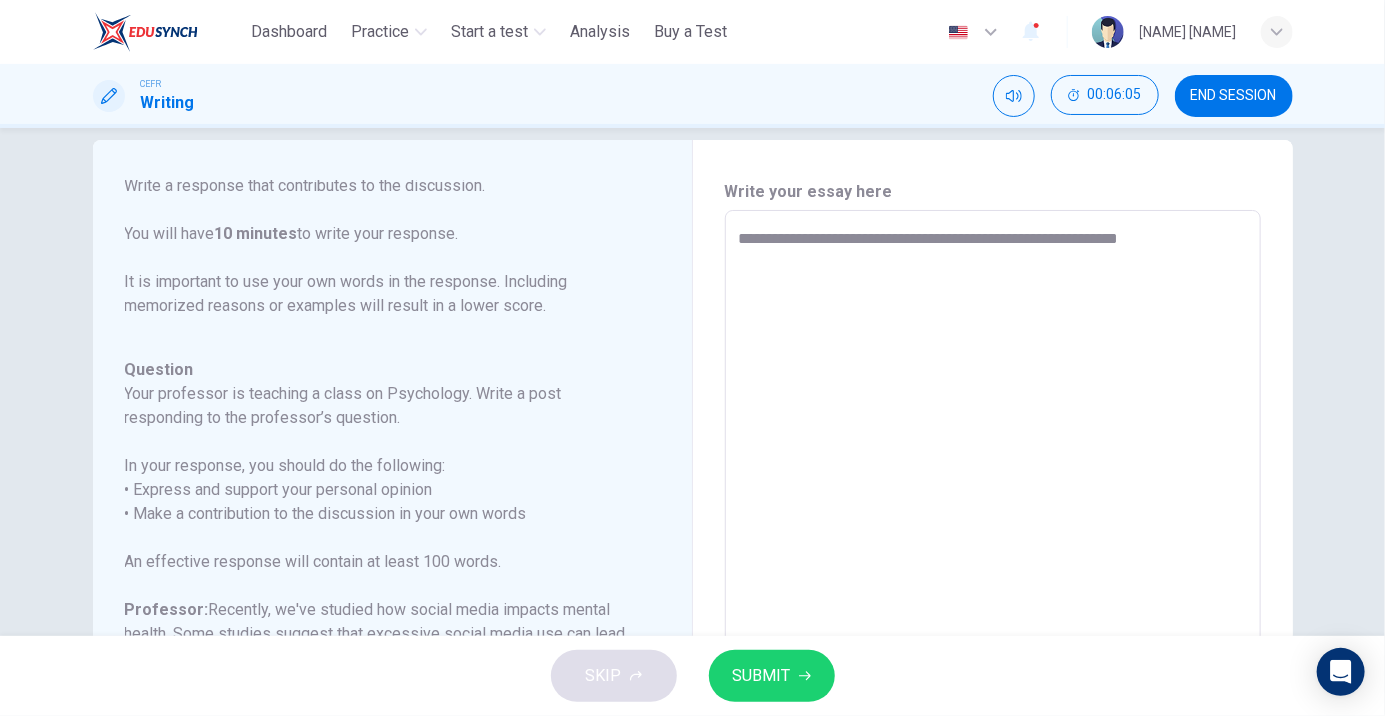 type on "**********" 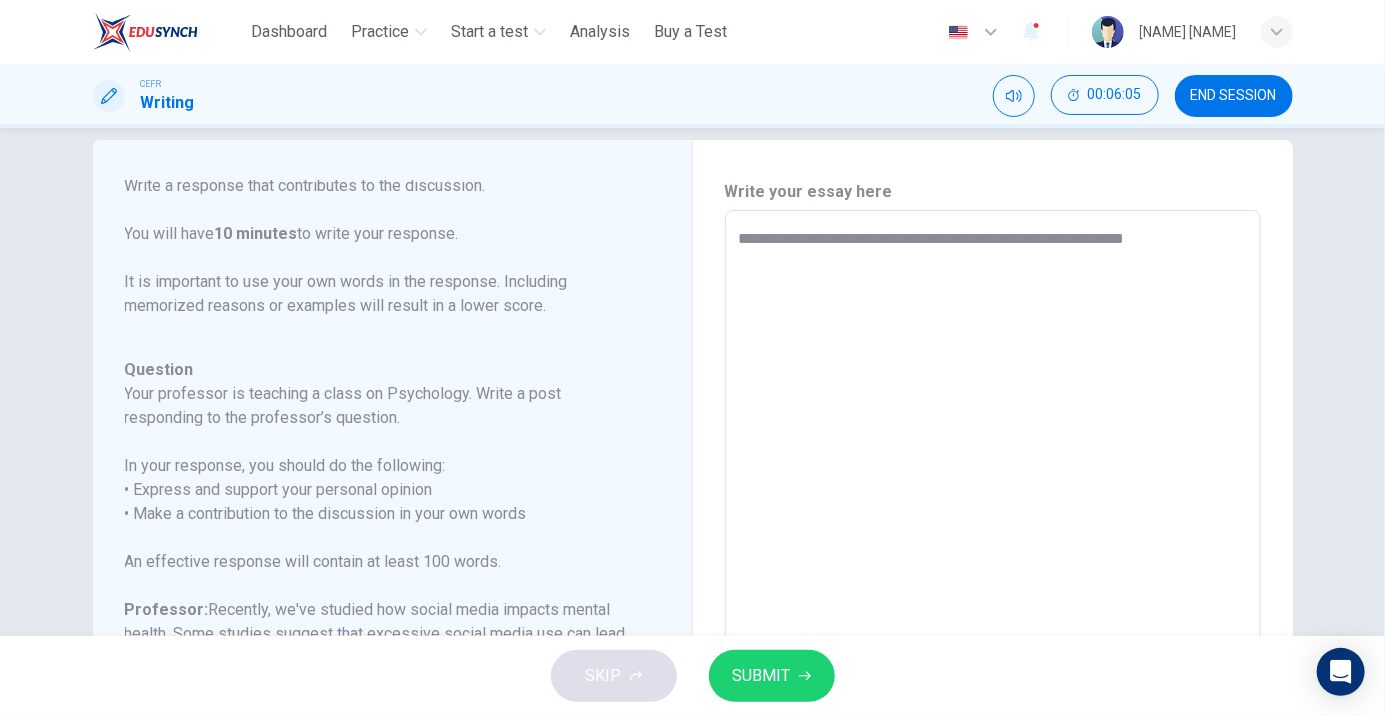 type on "*" 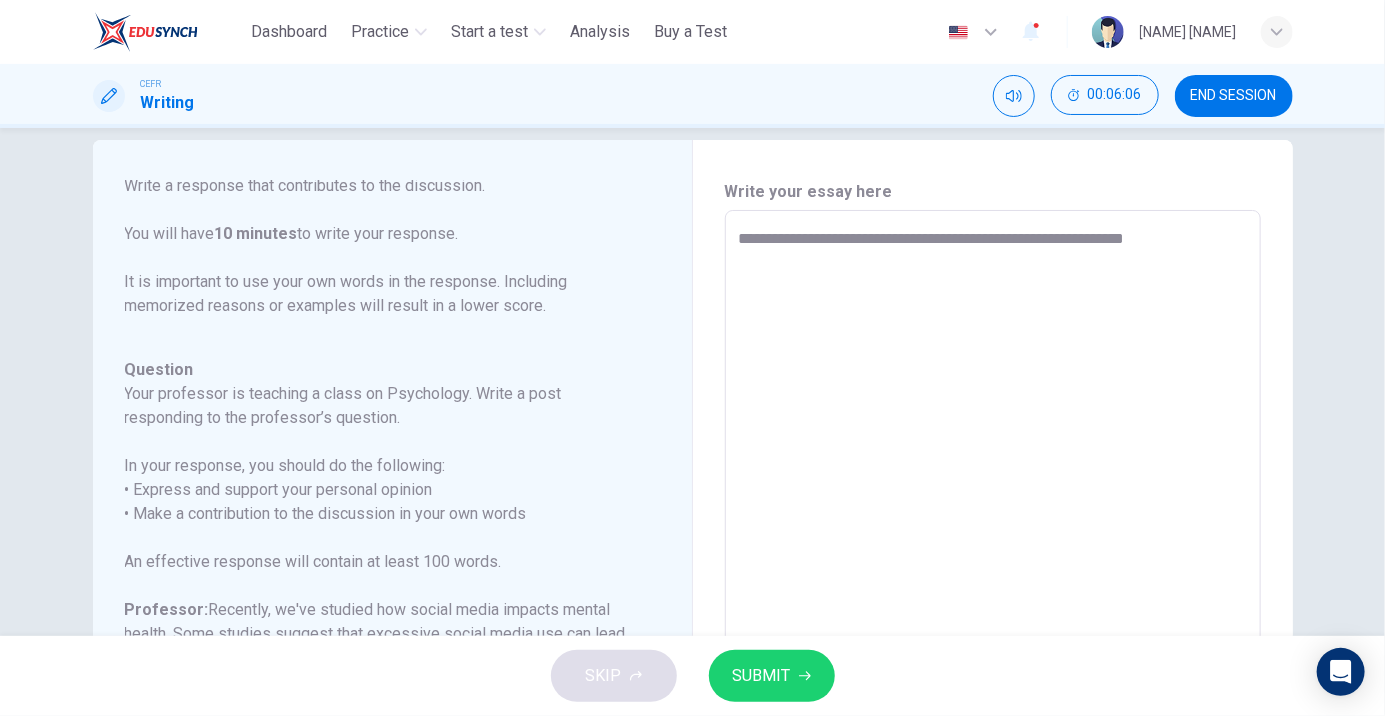 type on "**********" 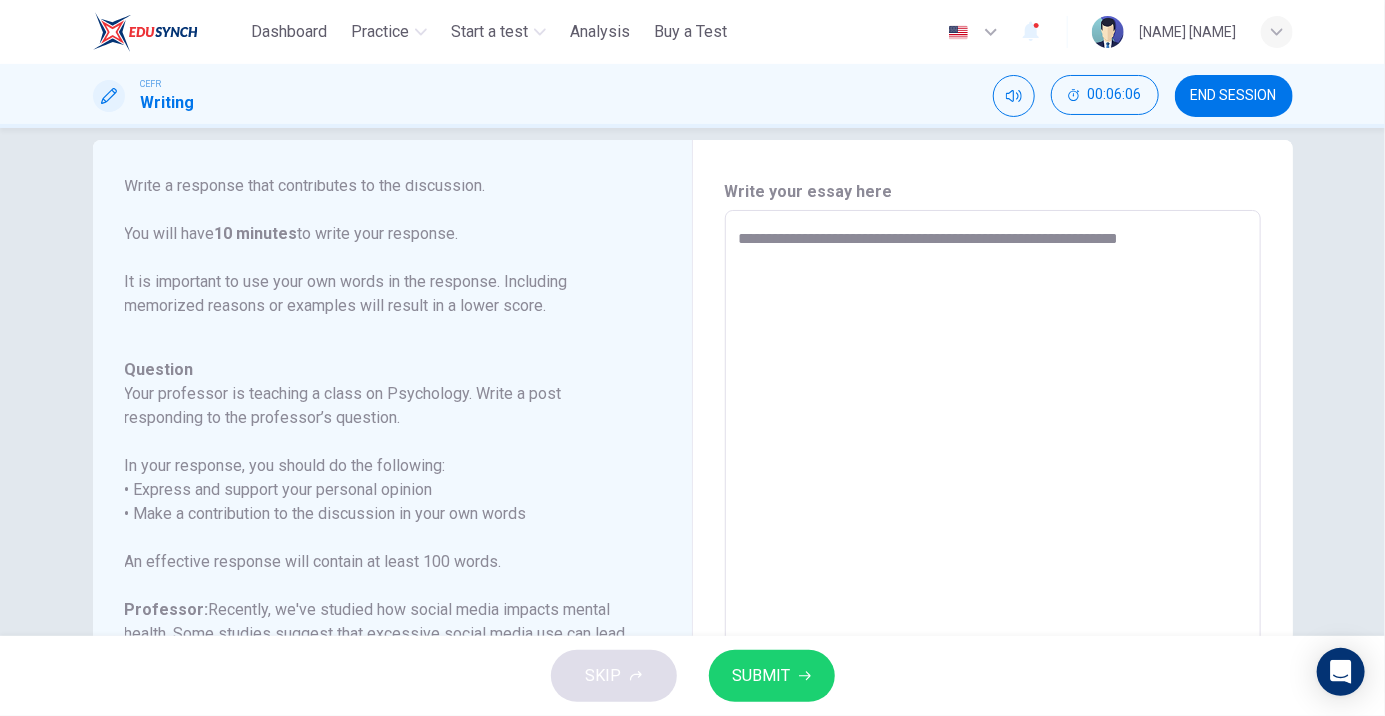 type on "**********" 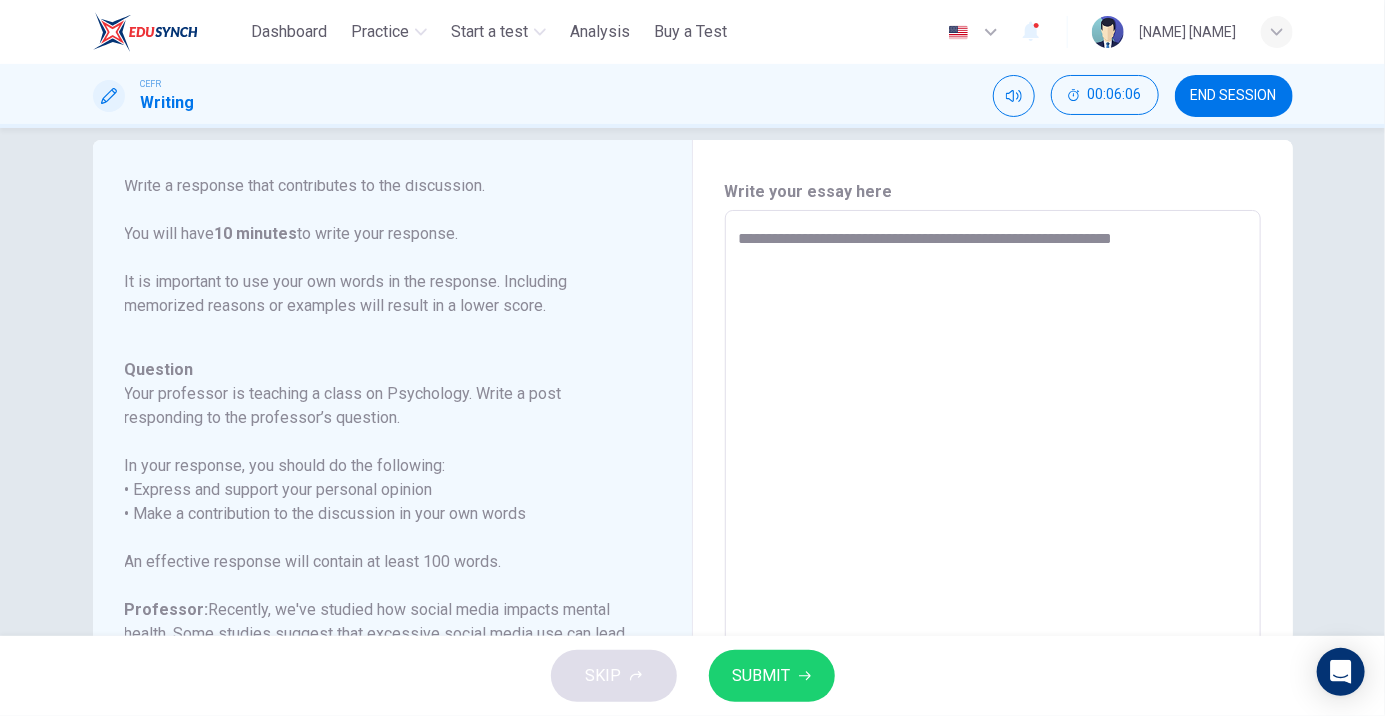 type on "*" 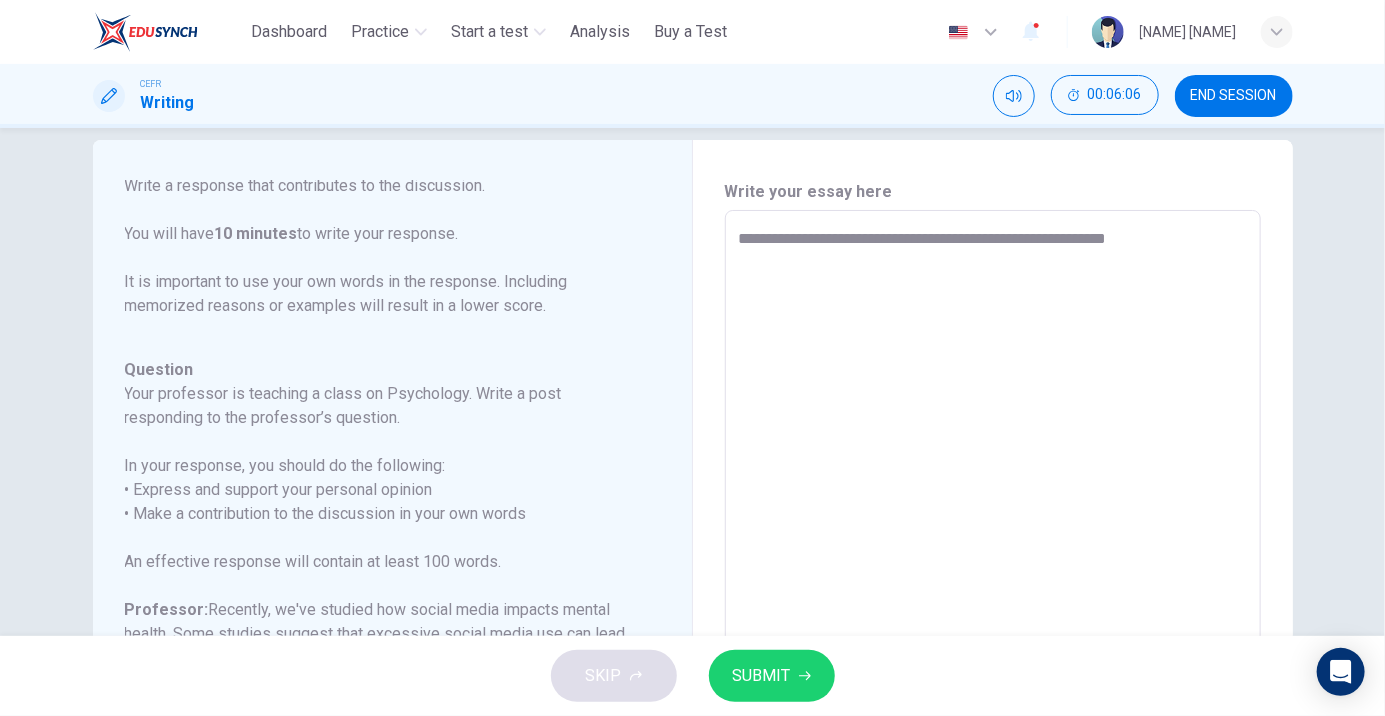 type on "*" 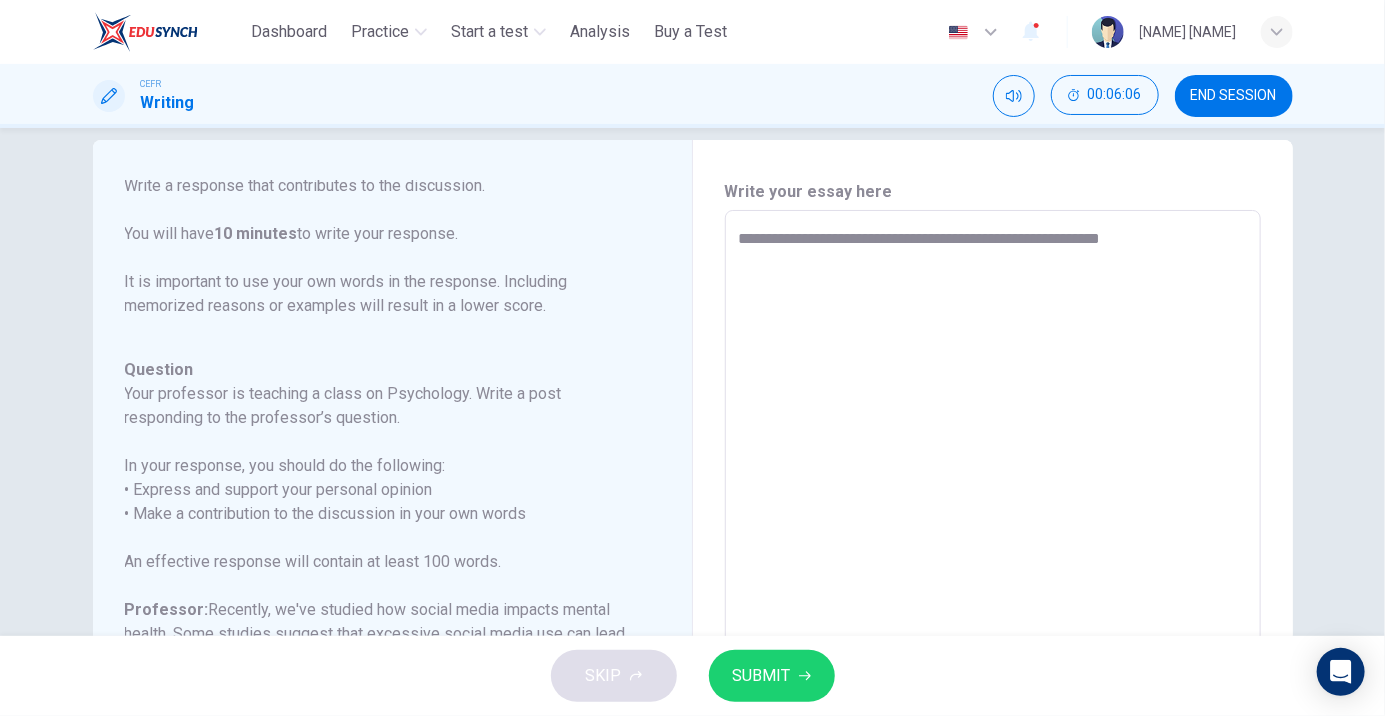 type on "*" 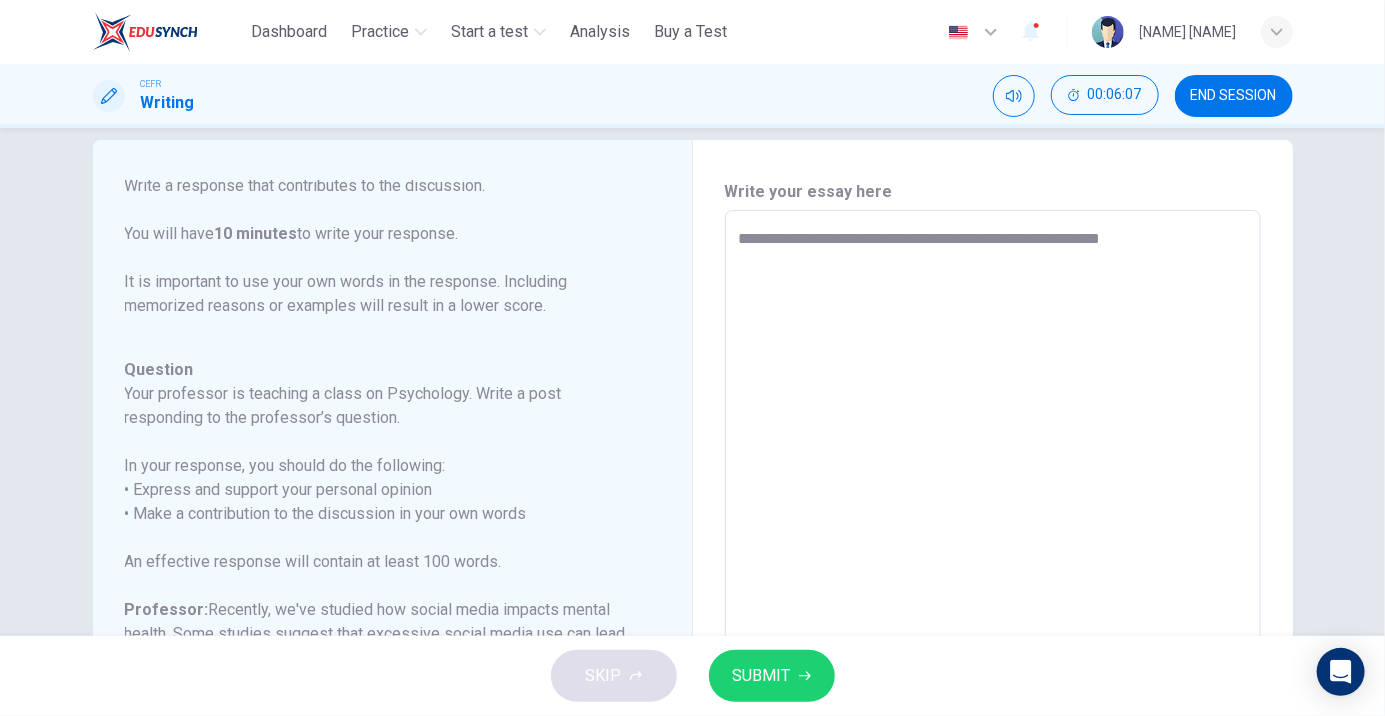 type on "**********" 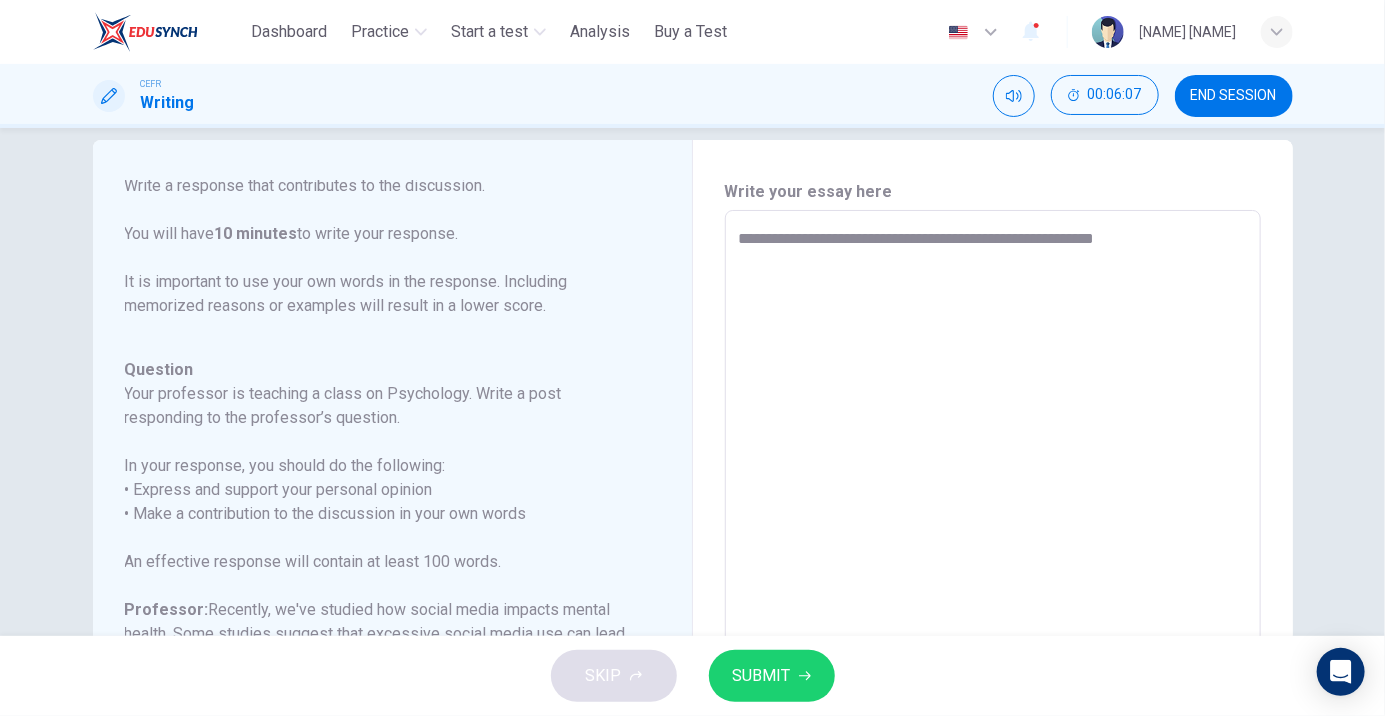 type on "*" 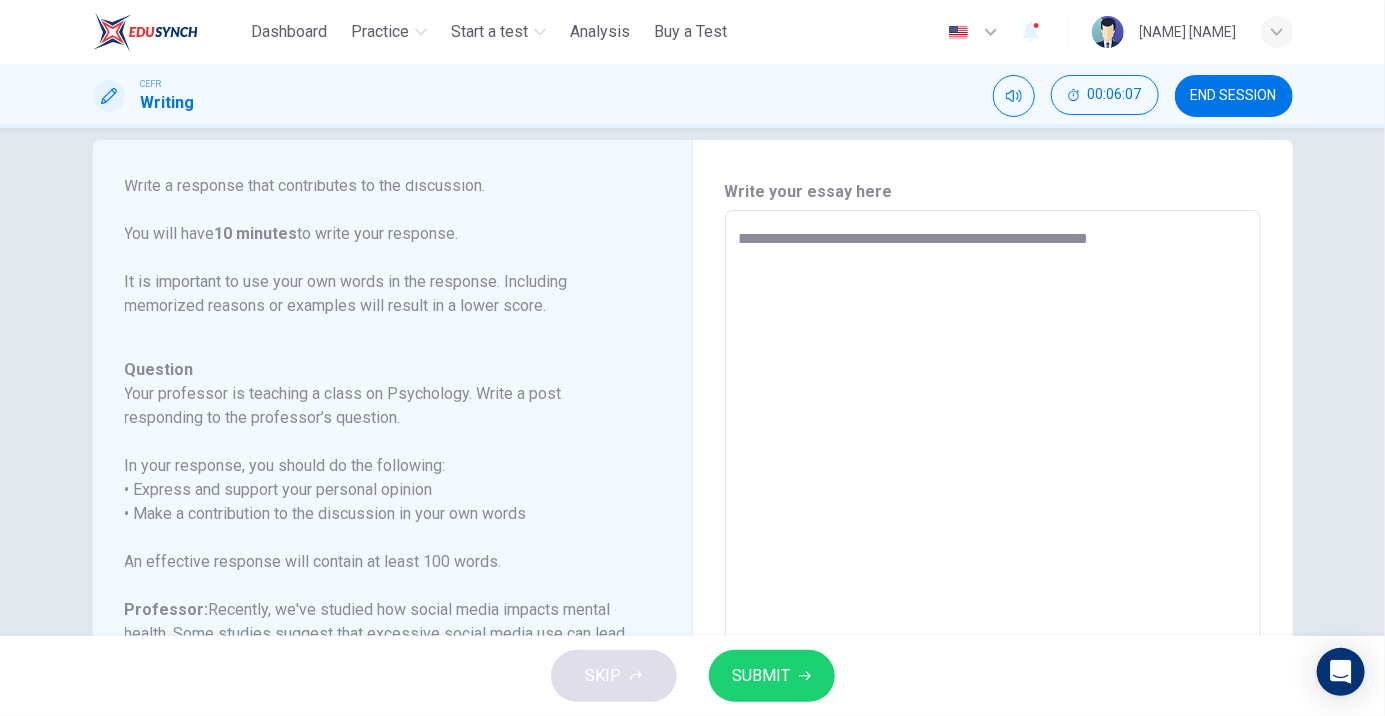 type on "*" 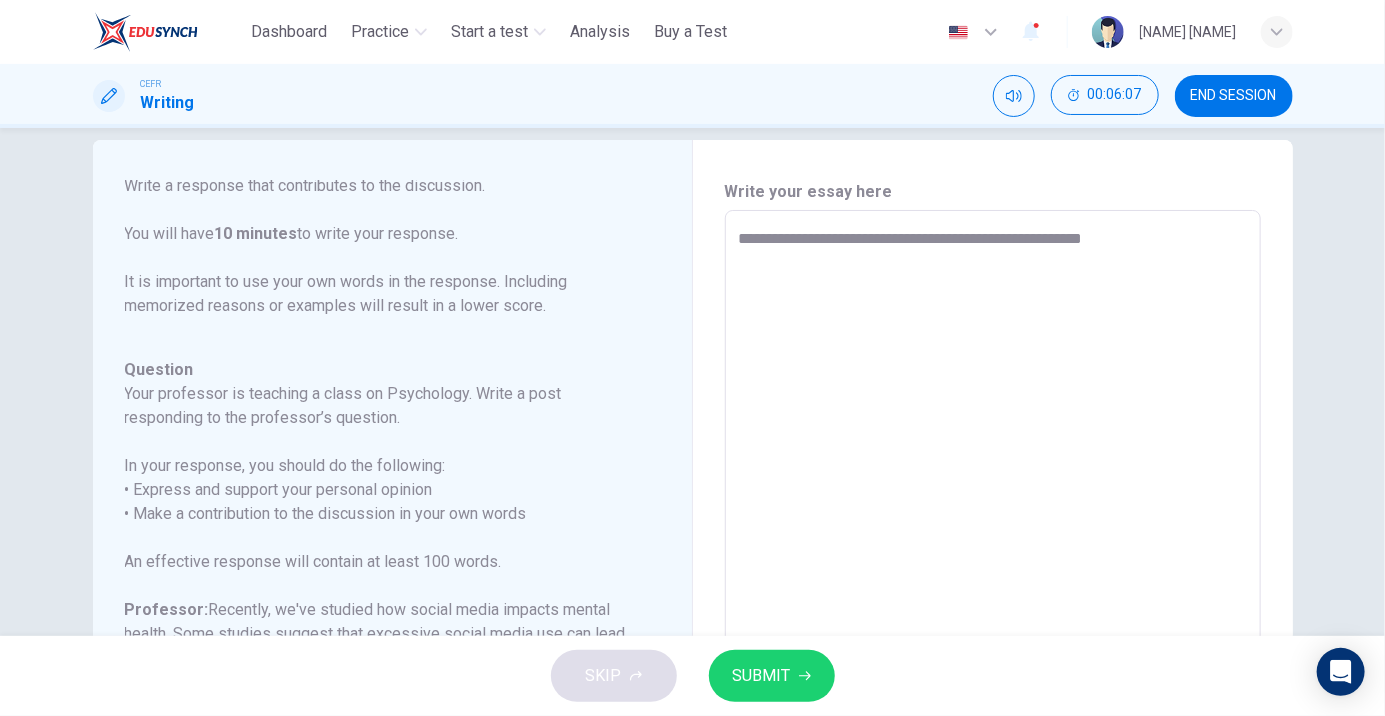 type on "**********" 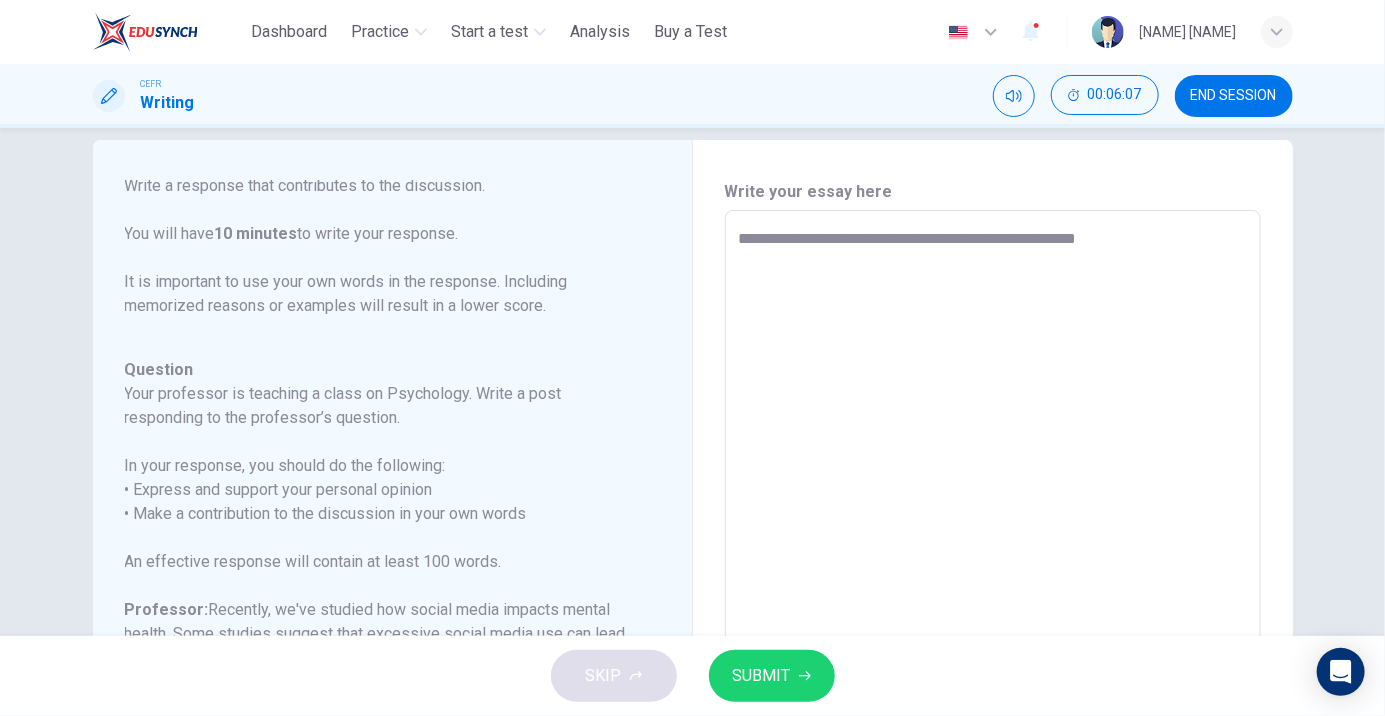 type on "*" 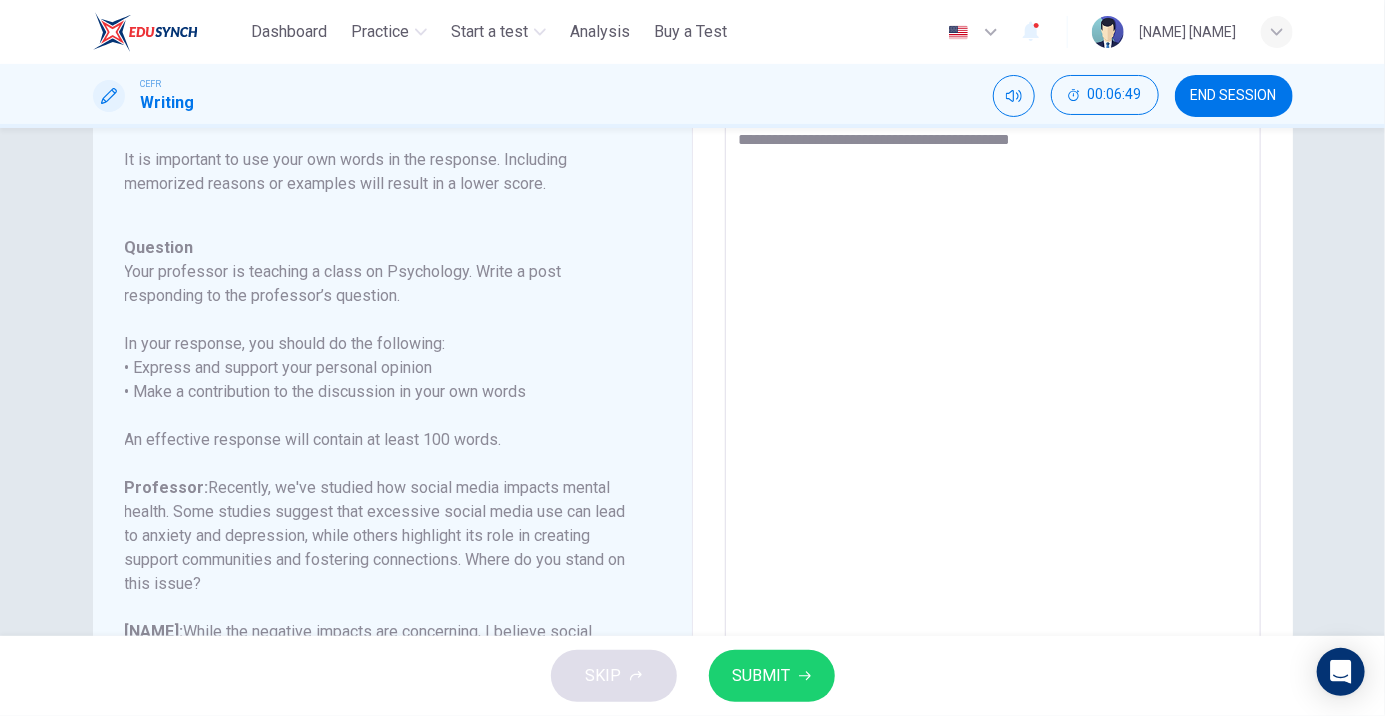 scroll, scrollTop: 167, scrollLeft: 0, axis: vertical 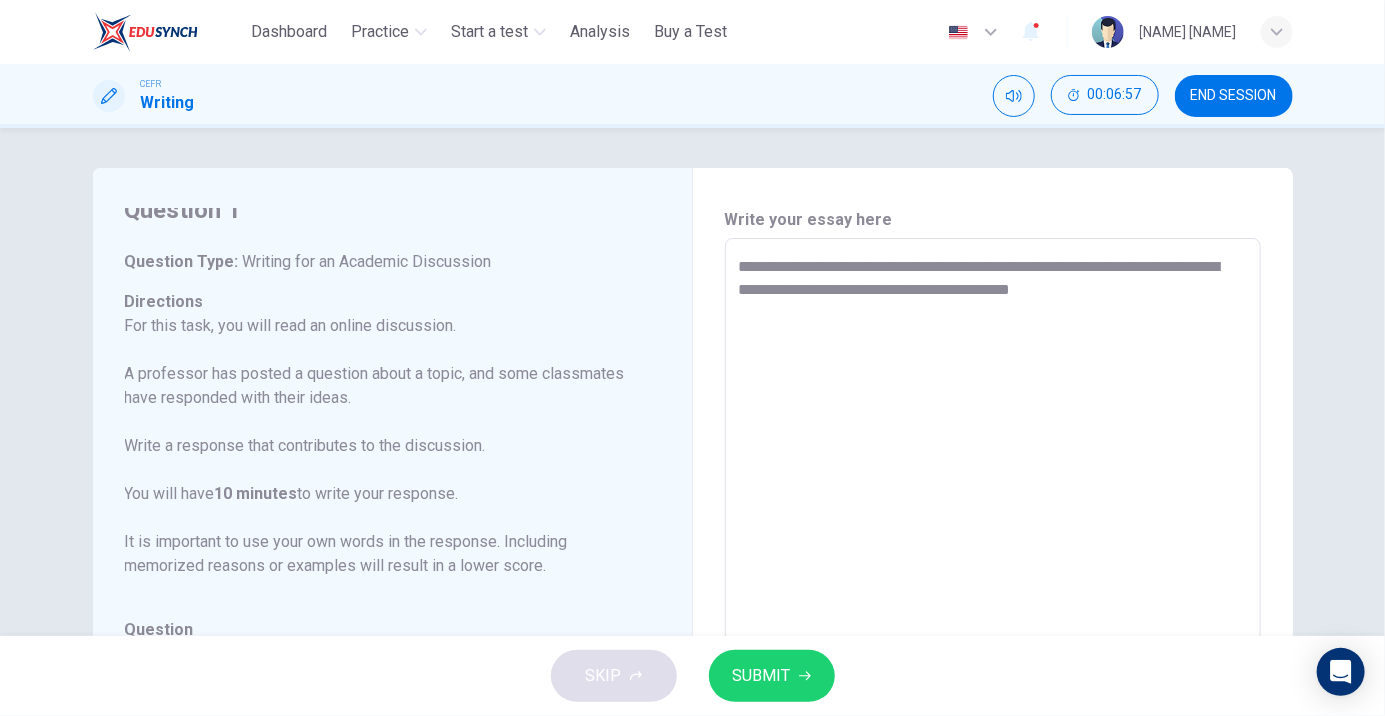 click on "**********" at bounding box center (993, 572) 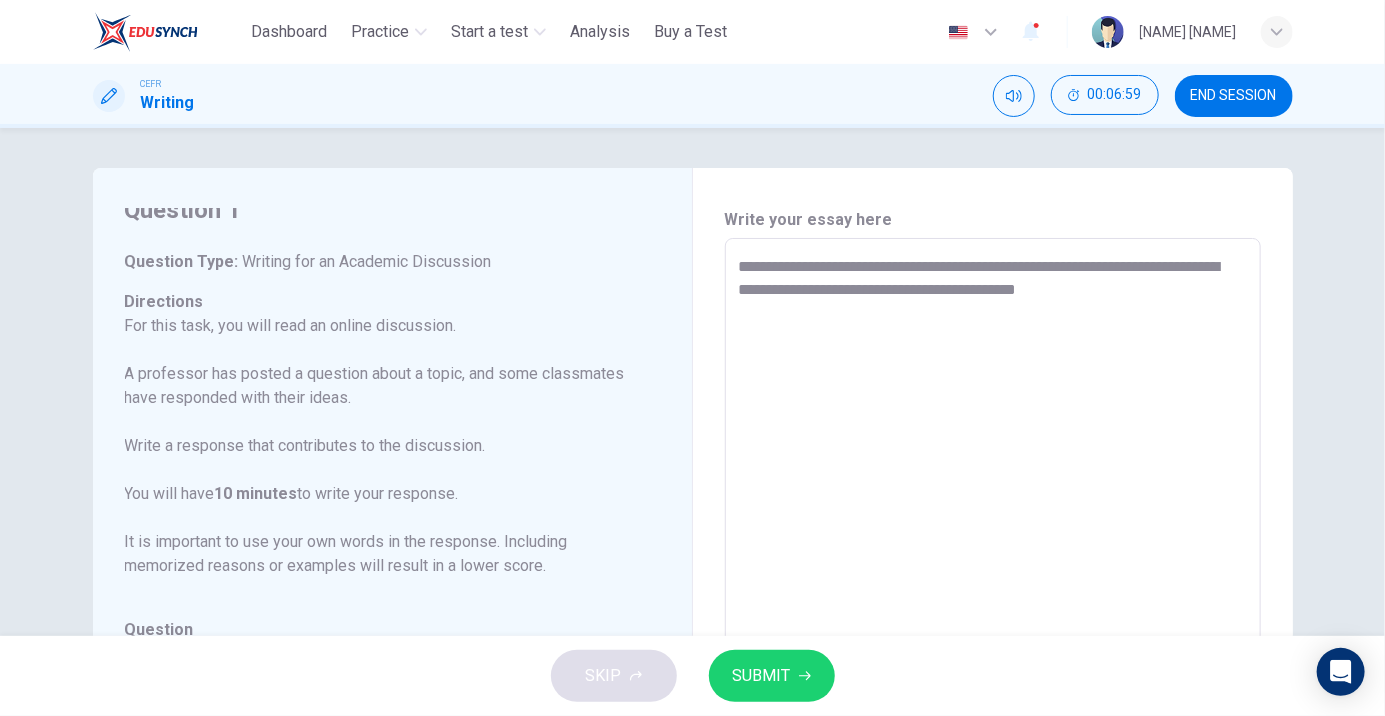 click on "**********" at bounding box center [993, 572] 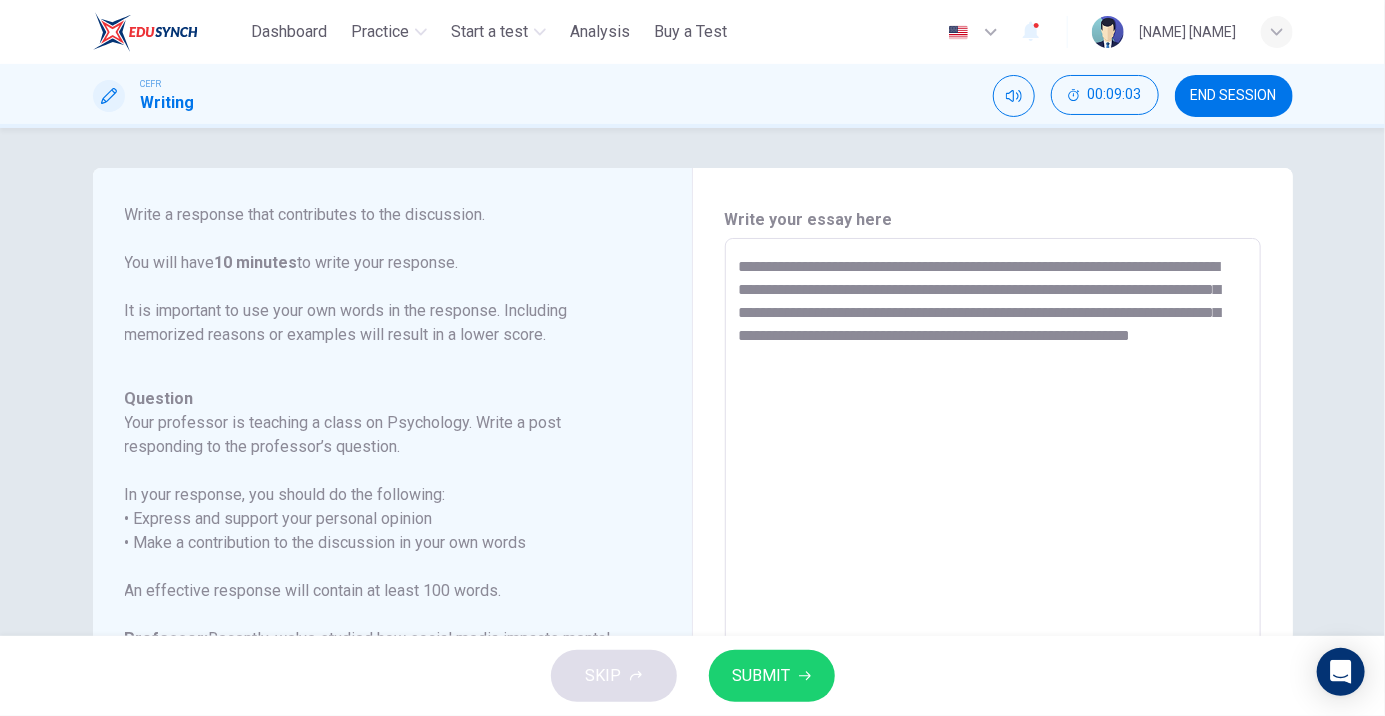 scroll, scrollTop: 246, scrollLeft: 0, axis: vertical 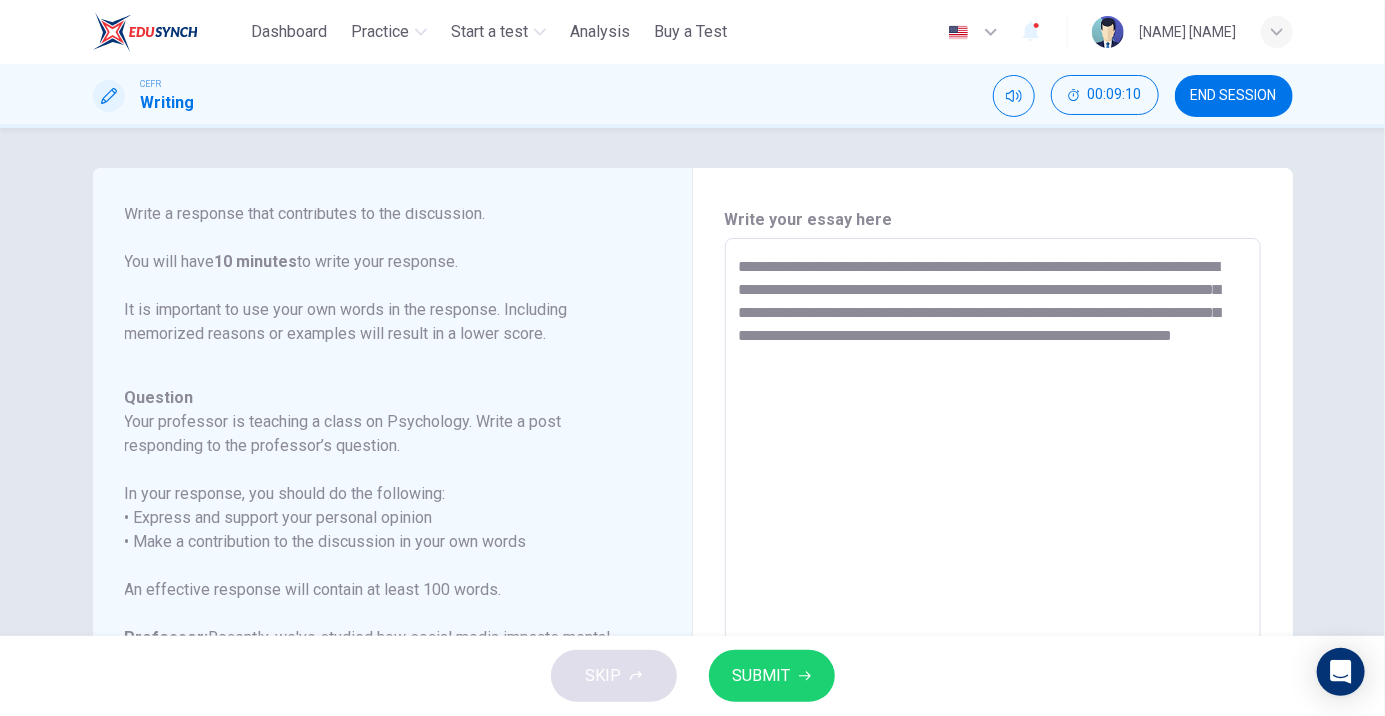 click on "**********" at bounding box center [993, 572] 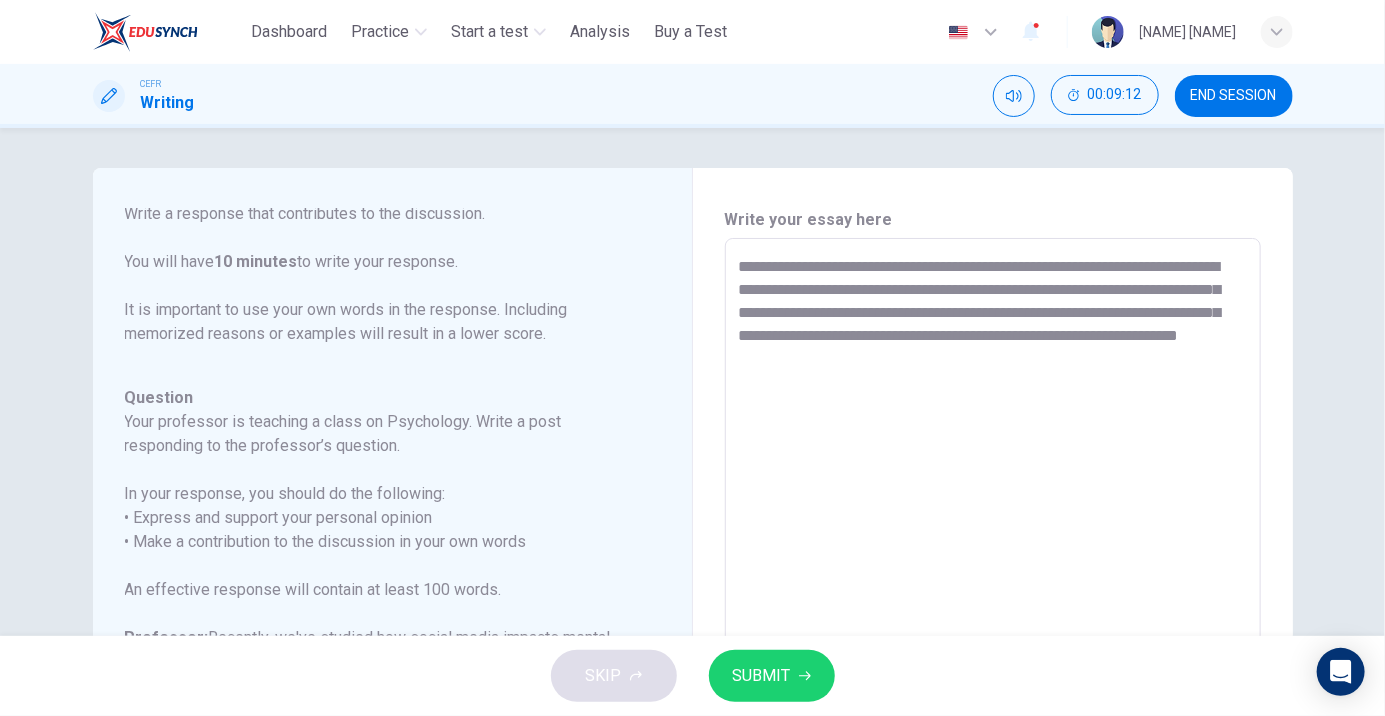click on "**********" at bounding box center [993, 572] 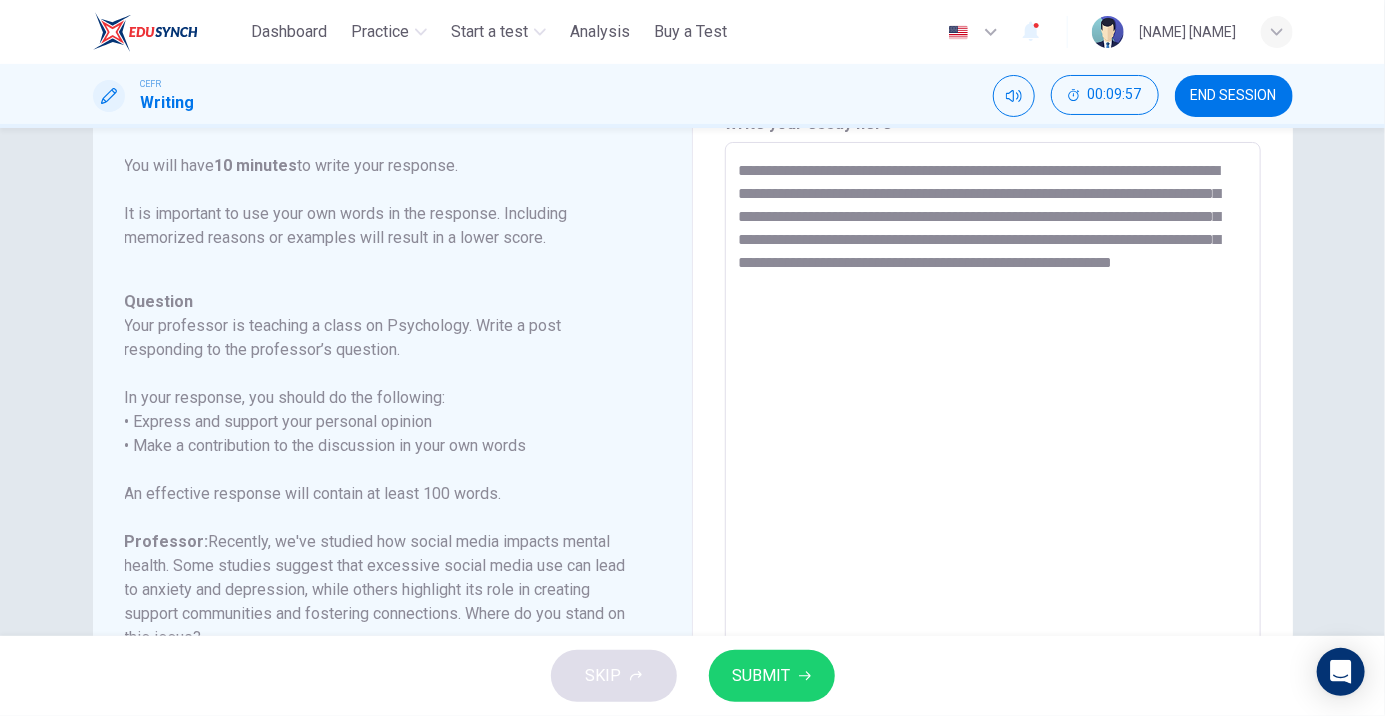 scroll, scrollTop: 93, scrollLeft: 0, axis: vertical 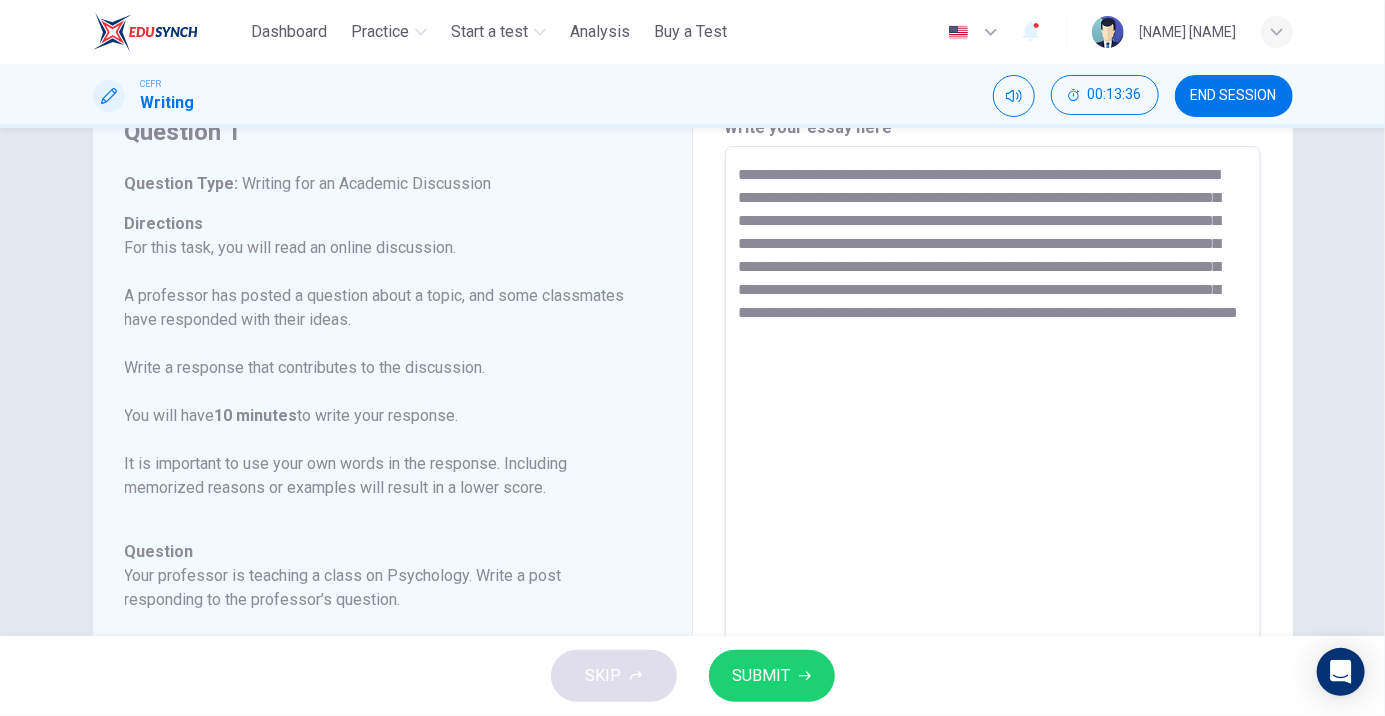 click on "**********" at bounding box center [993, 480] 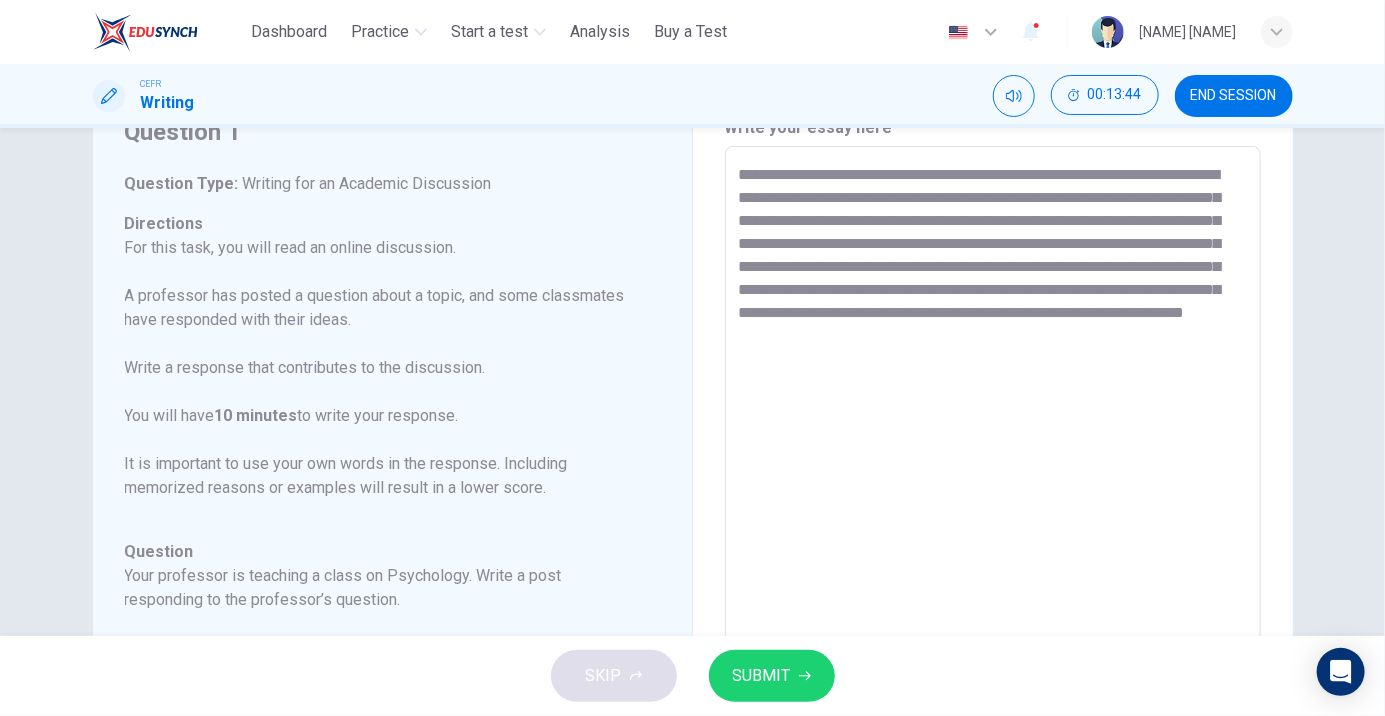 click on "**********" at bounding box center [993, 480] 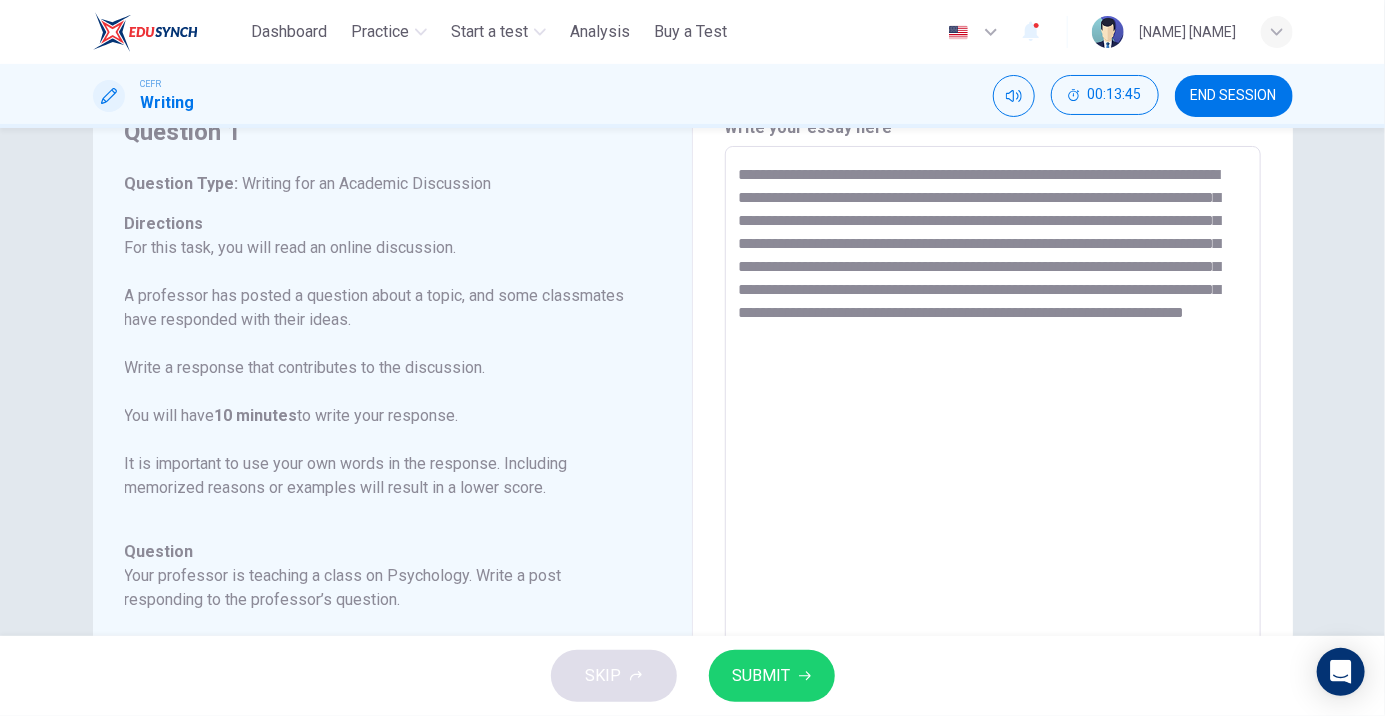 click on "**********" at bounding box center (993, 480) 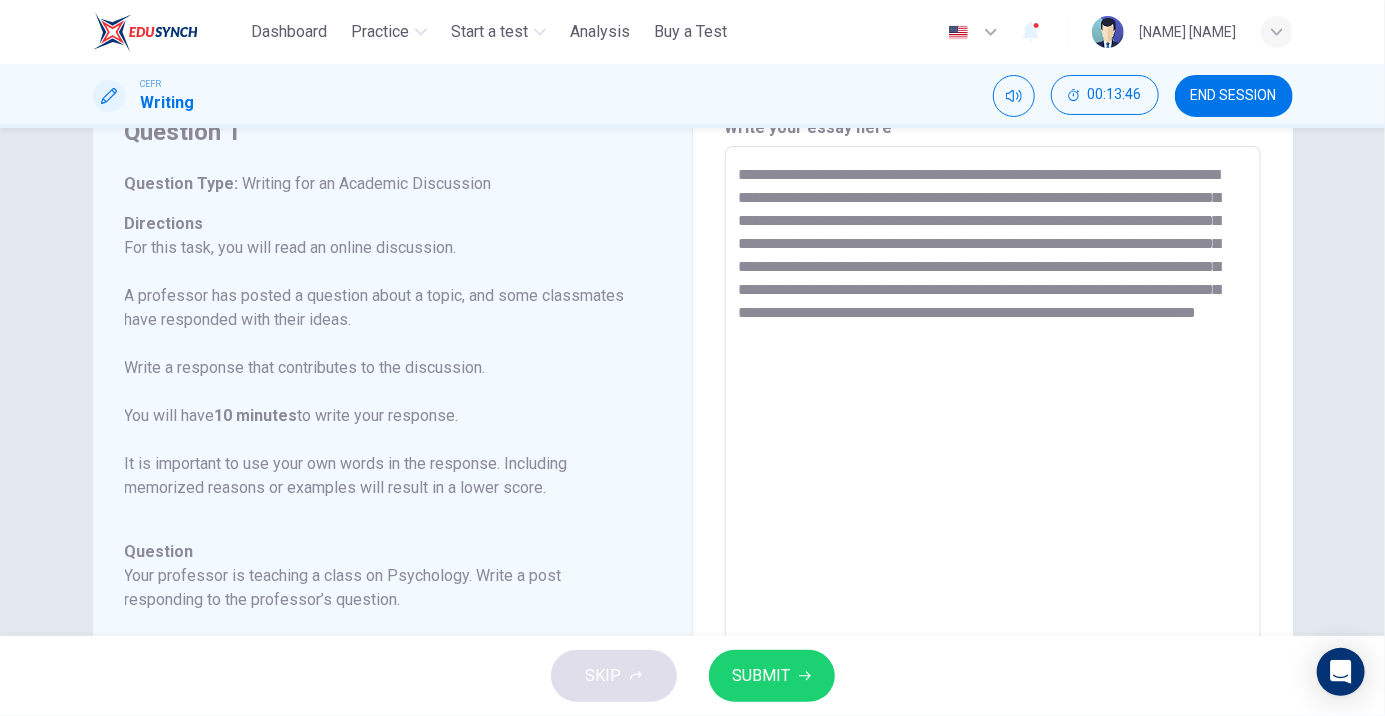click on "**********" at bounding box center (993, 480) 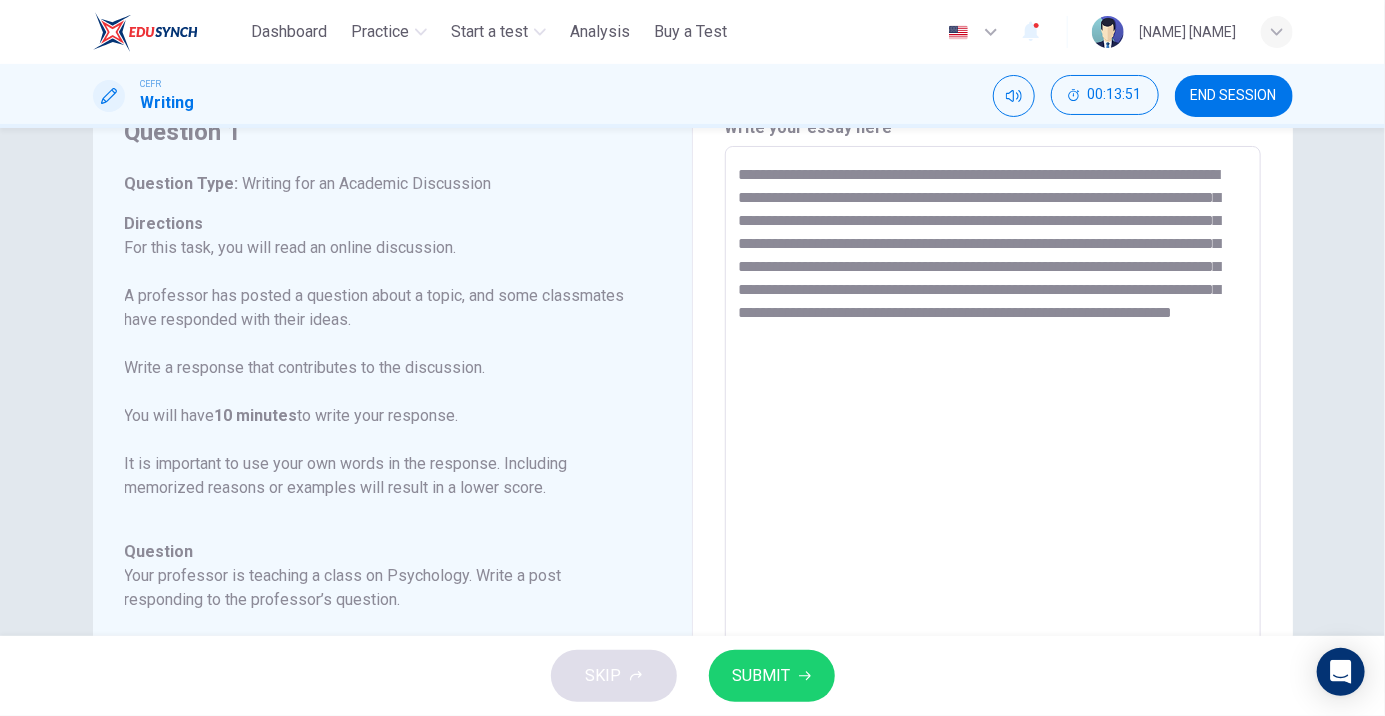 click on "**********" at bounding box center (993, 480) 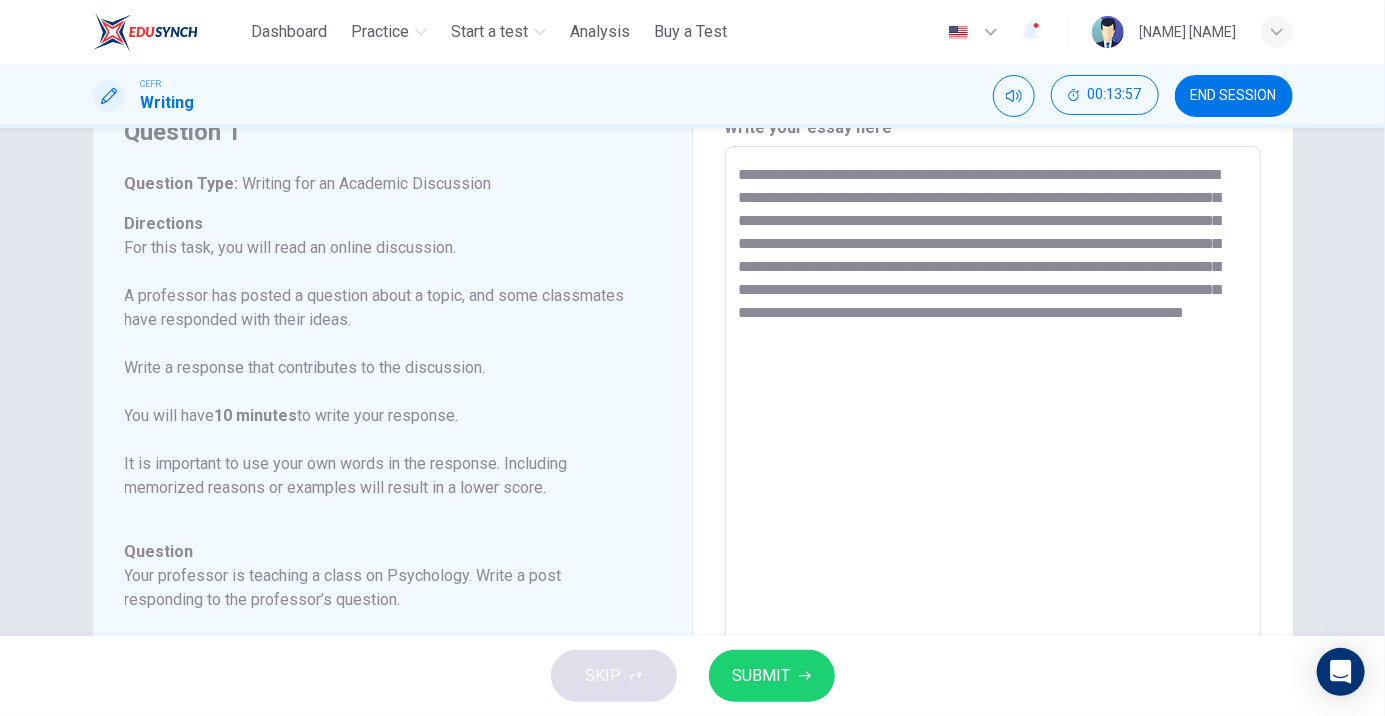 click on "**********" at bounding box center (993, 480) 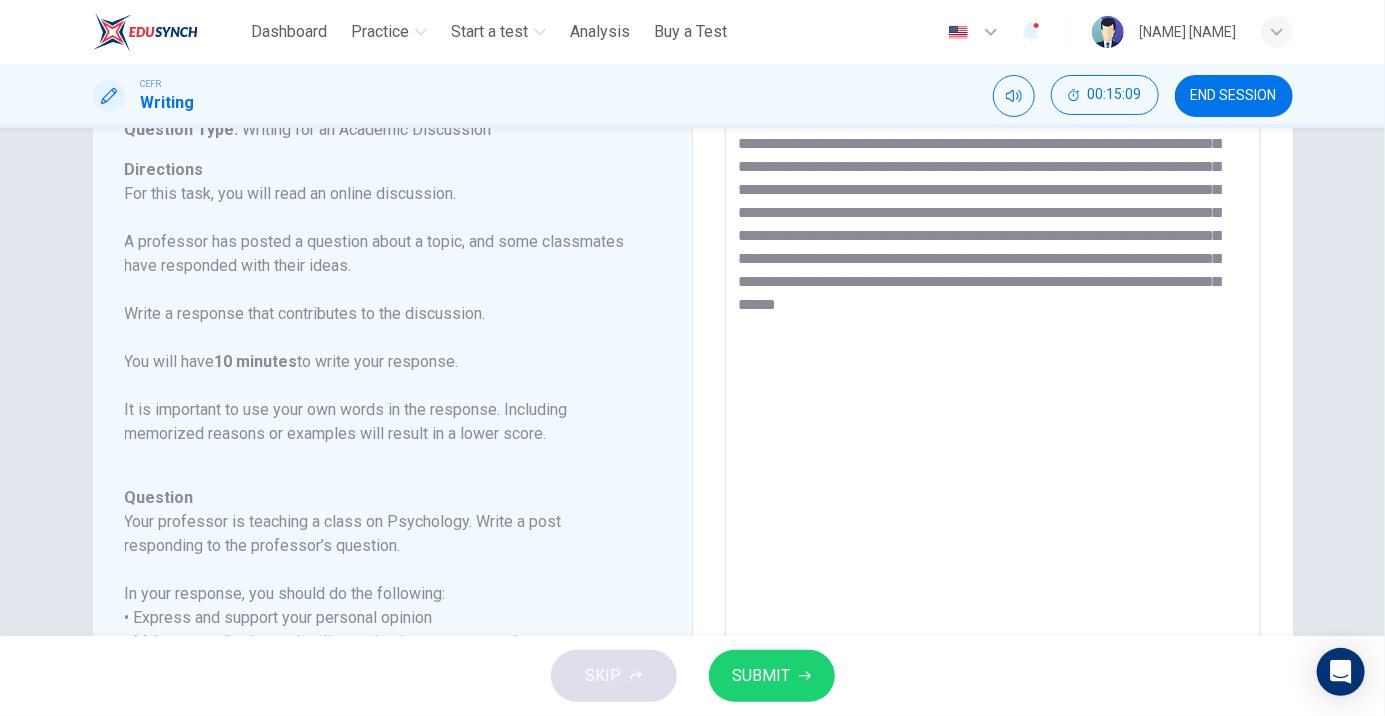 scroll, scrollTop: 178, scrollLeft: 0, axis: vertical 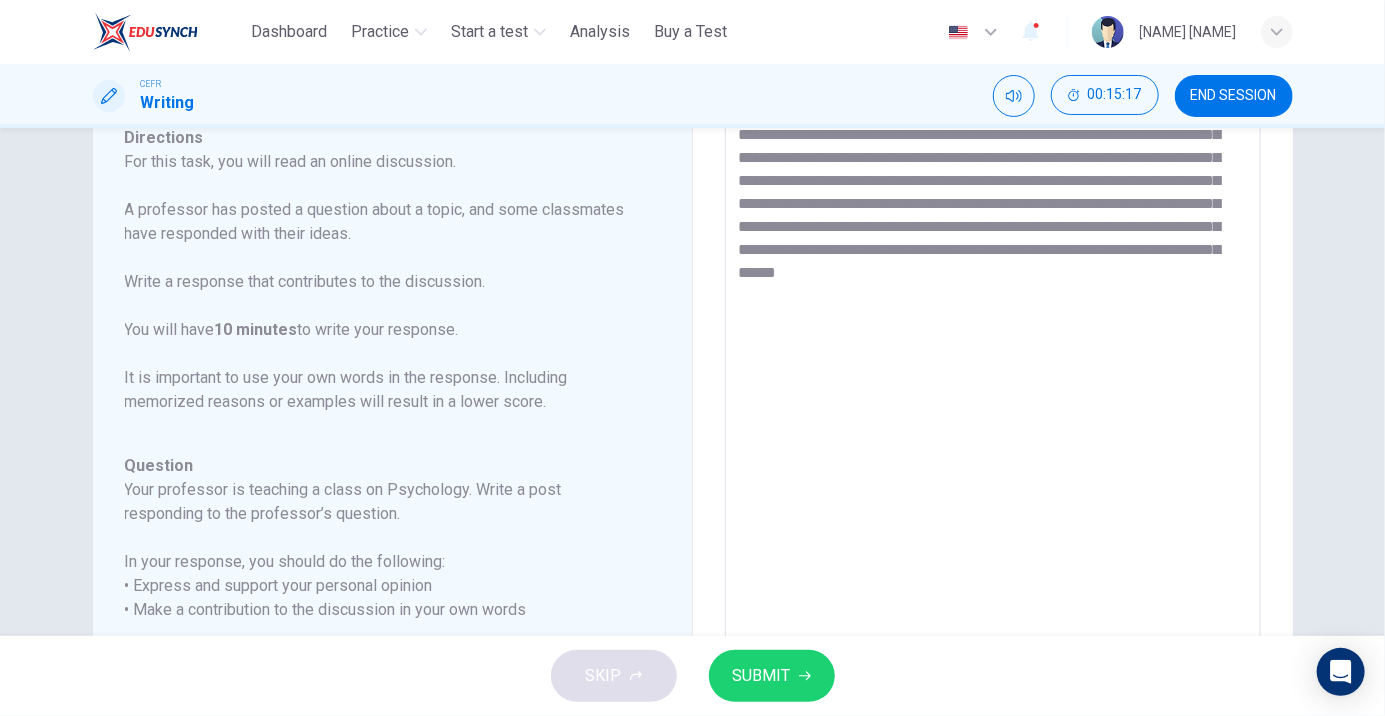 click on "**********" at bounding box center [993, 394] 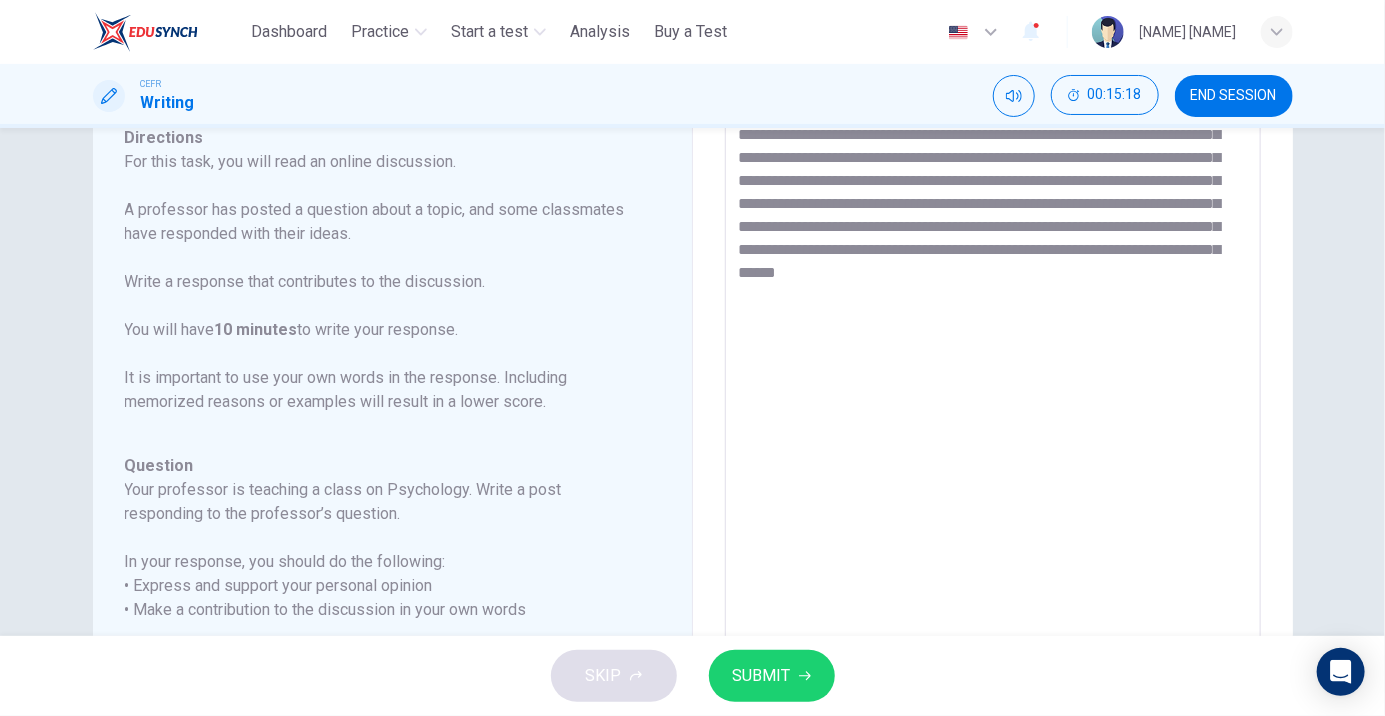 click on "**********" at bounding box center (993, 394) 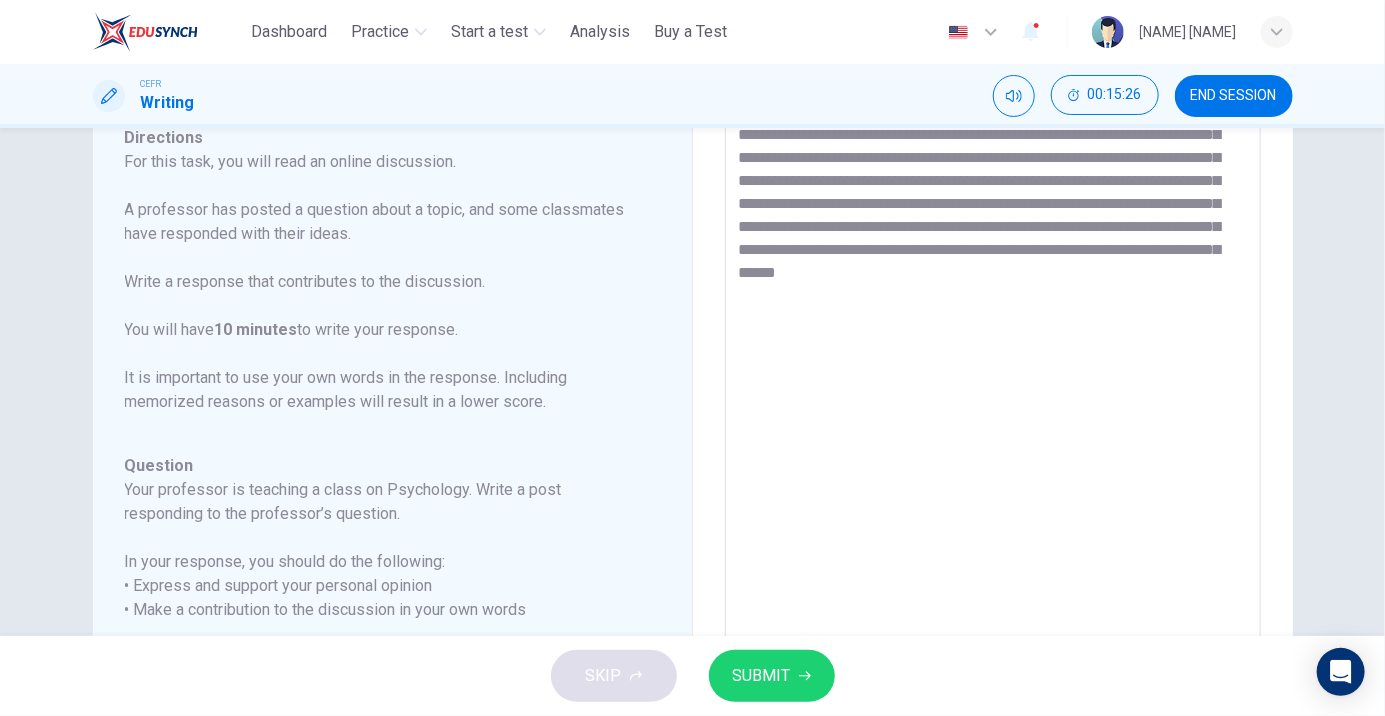 click on "SUBMIT" at bounding box center [772, 676] 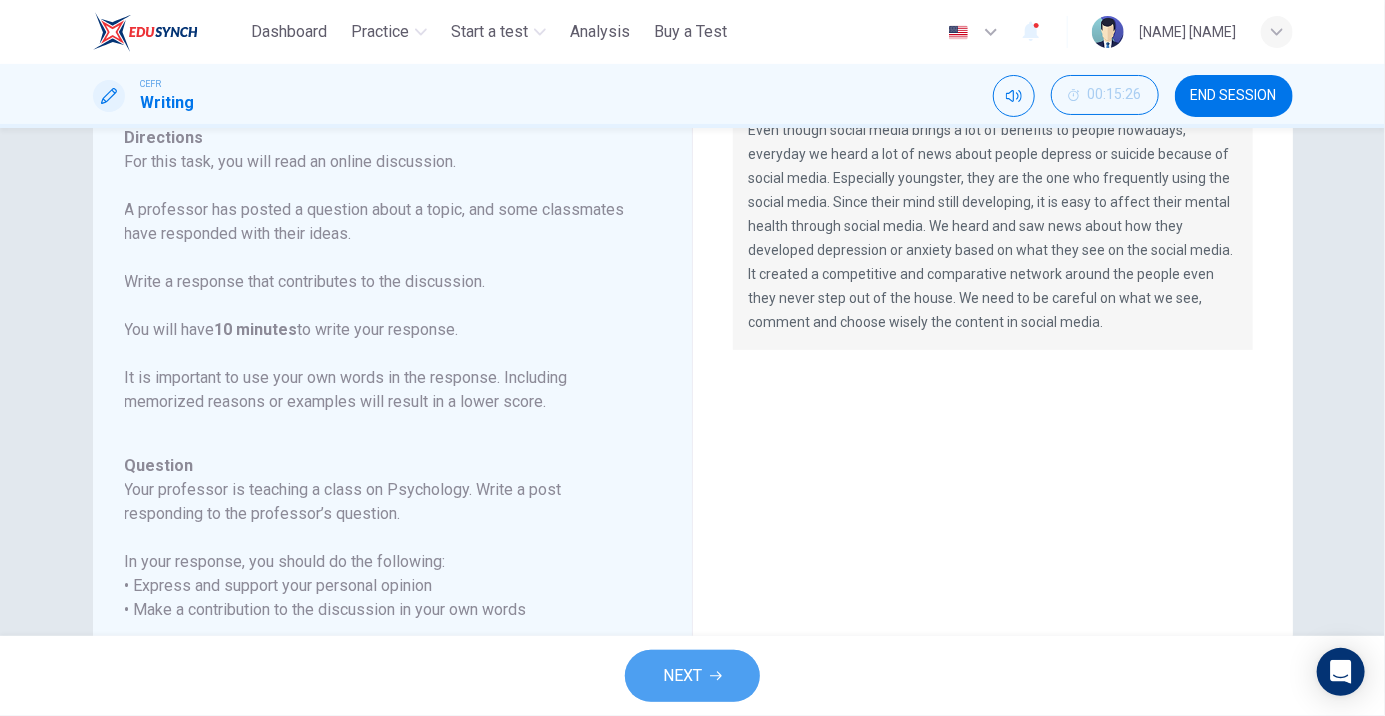 click on "NEXT" at bounding box center [692, 676] 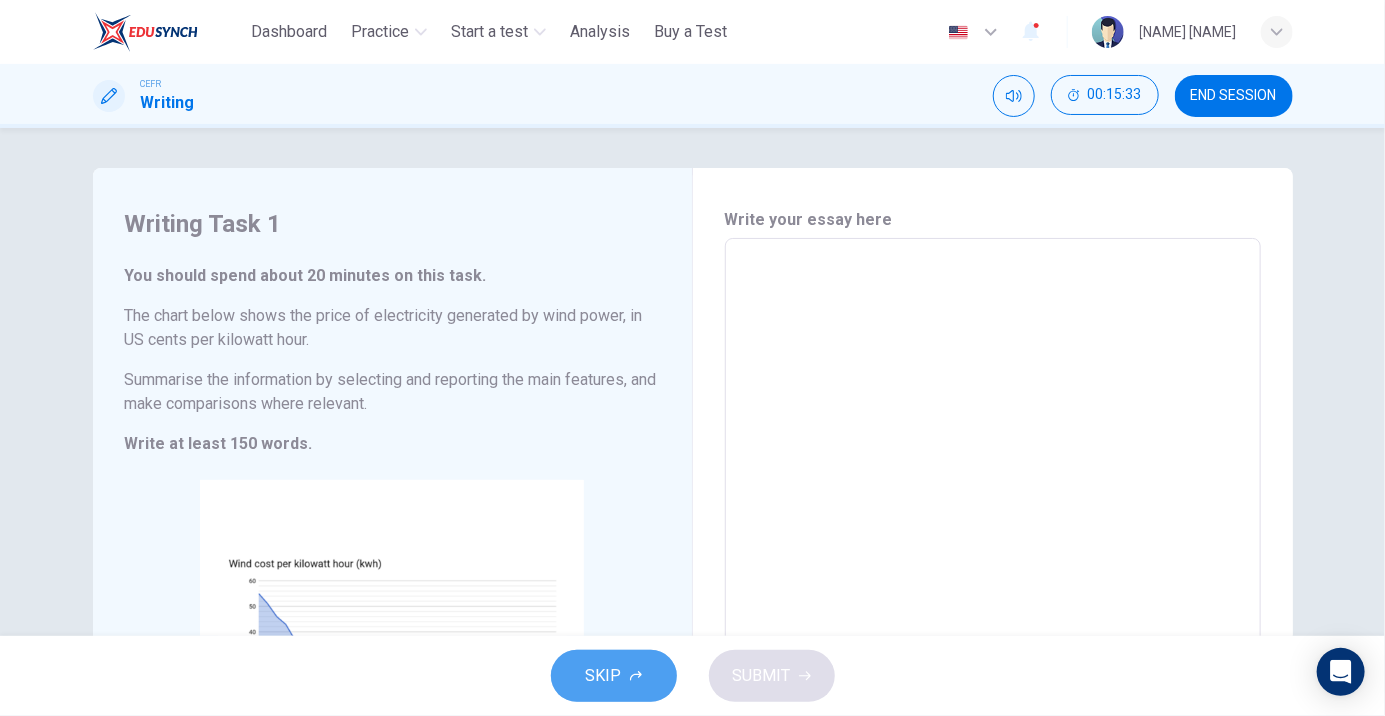 click on "SKIP" at bounding box center [614, 676] 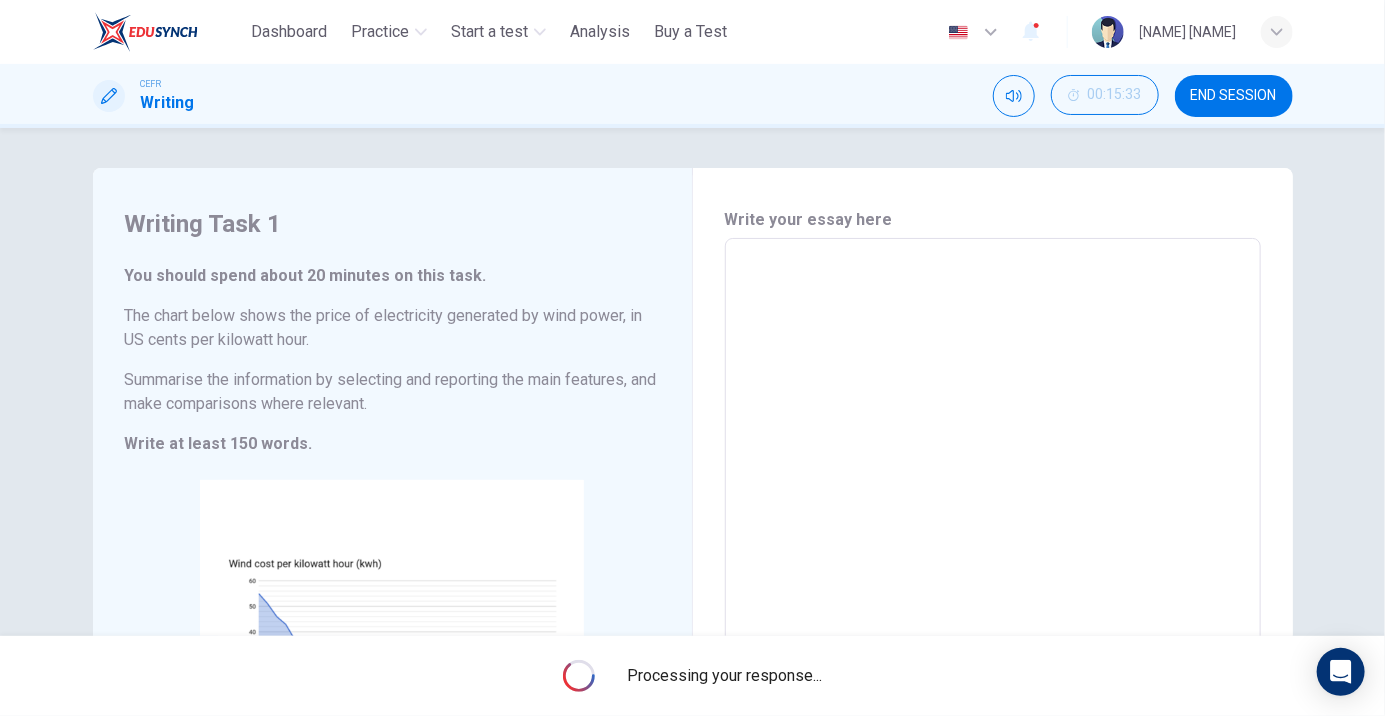 click on "Processing your response..." at bounding box center [692, 676] 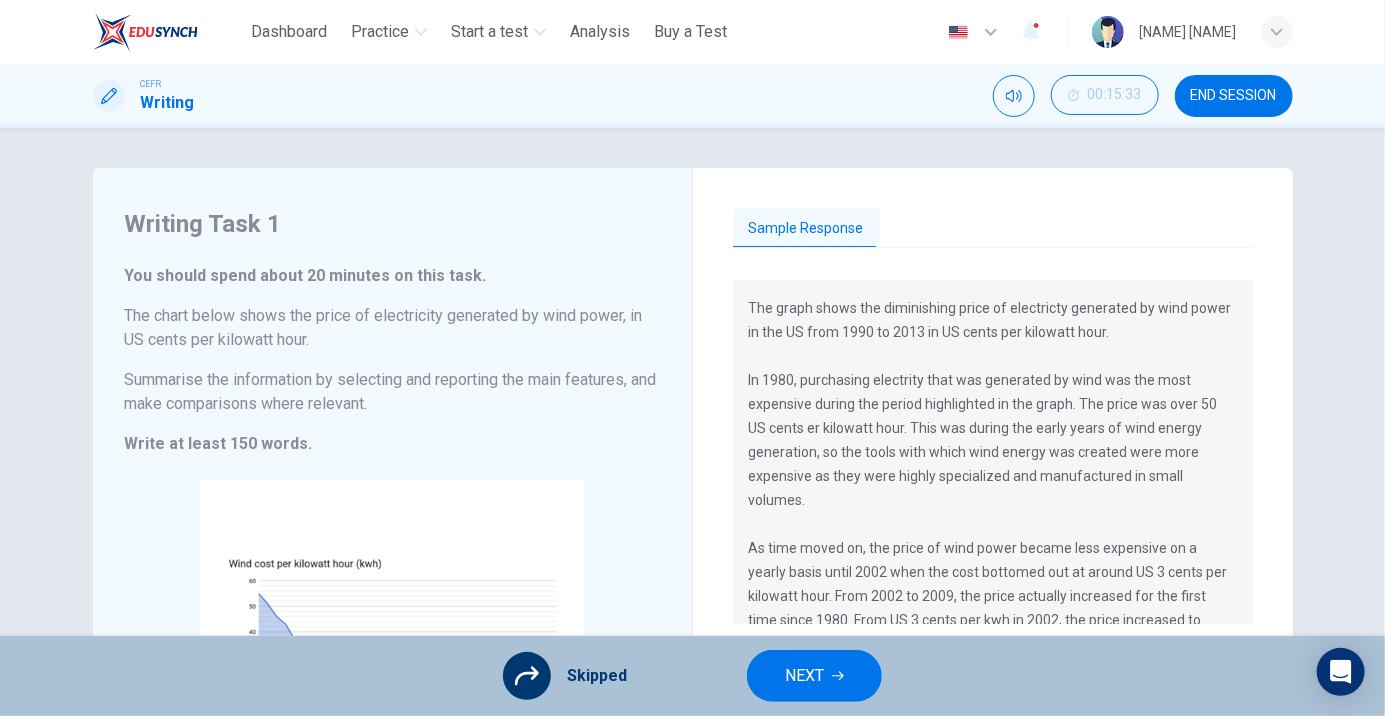 click on "Skipped" at bounding box center [565, 676] 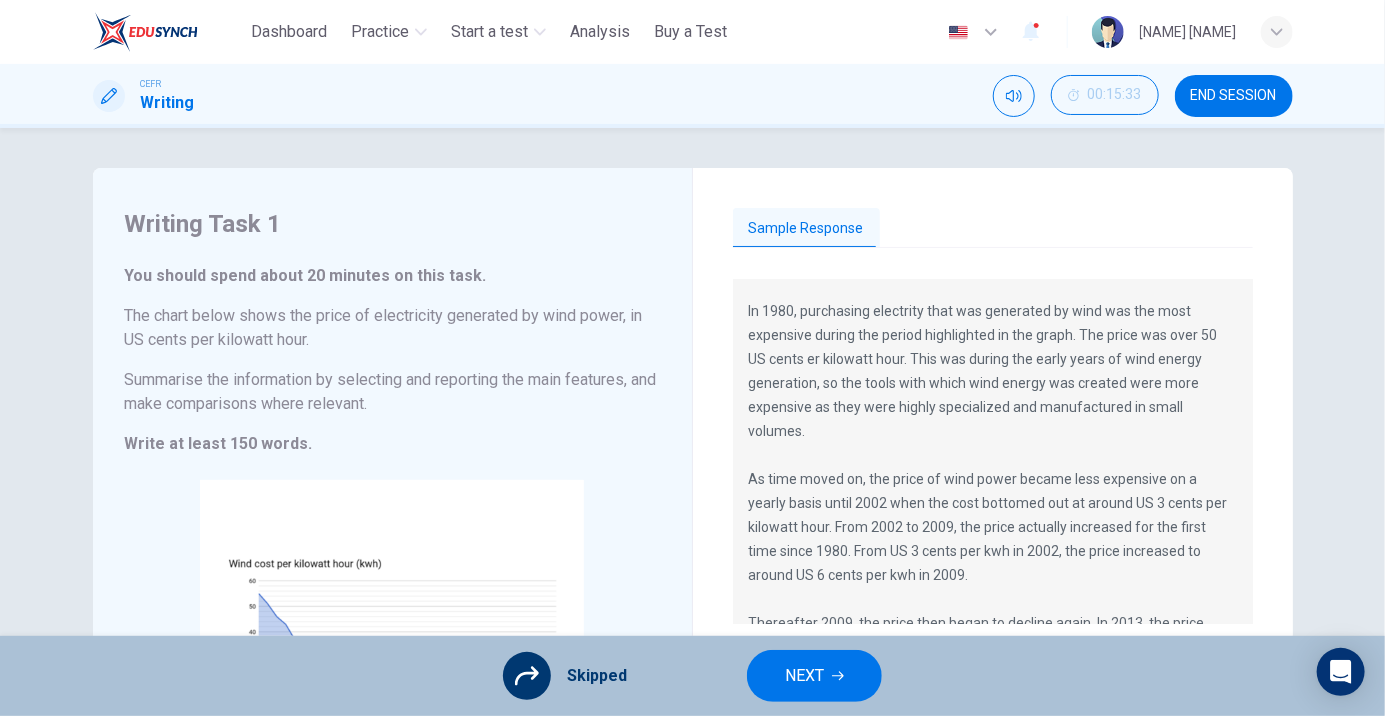 scroll, scrollTop: 120, scrollLeft: 0, axis: vertical 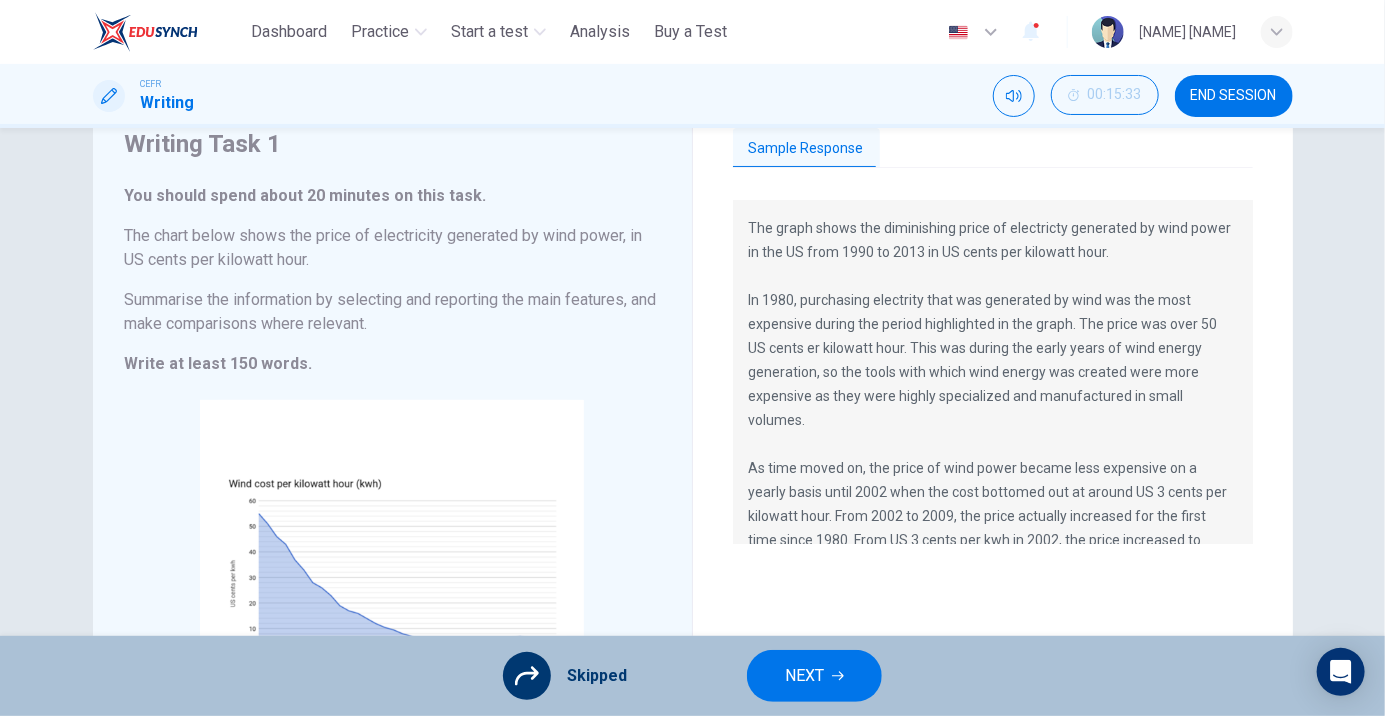 click on "Summarise the information by selecting and reporting the main features, and make comparisons where relevant." at bounding box center (392, 312) 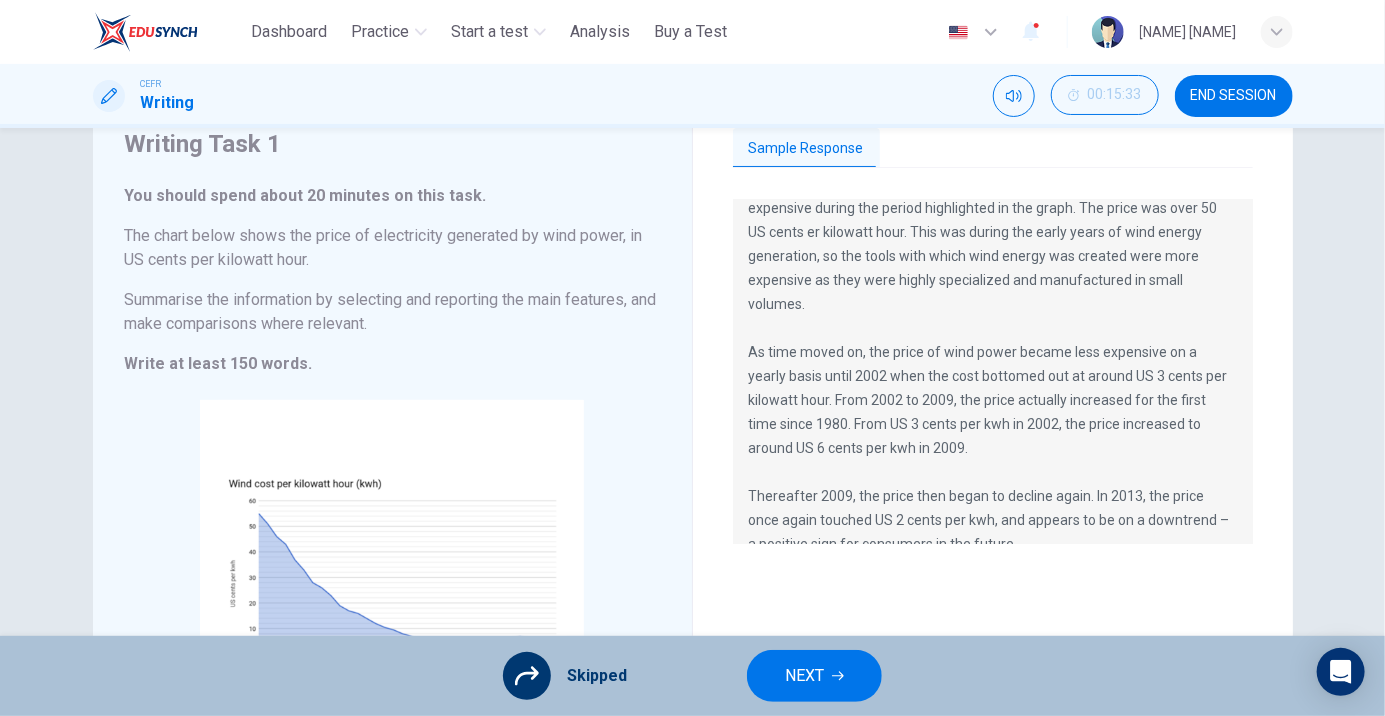 scroll, scrollTop: 120, scrollLeft: 0, axis: vertical 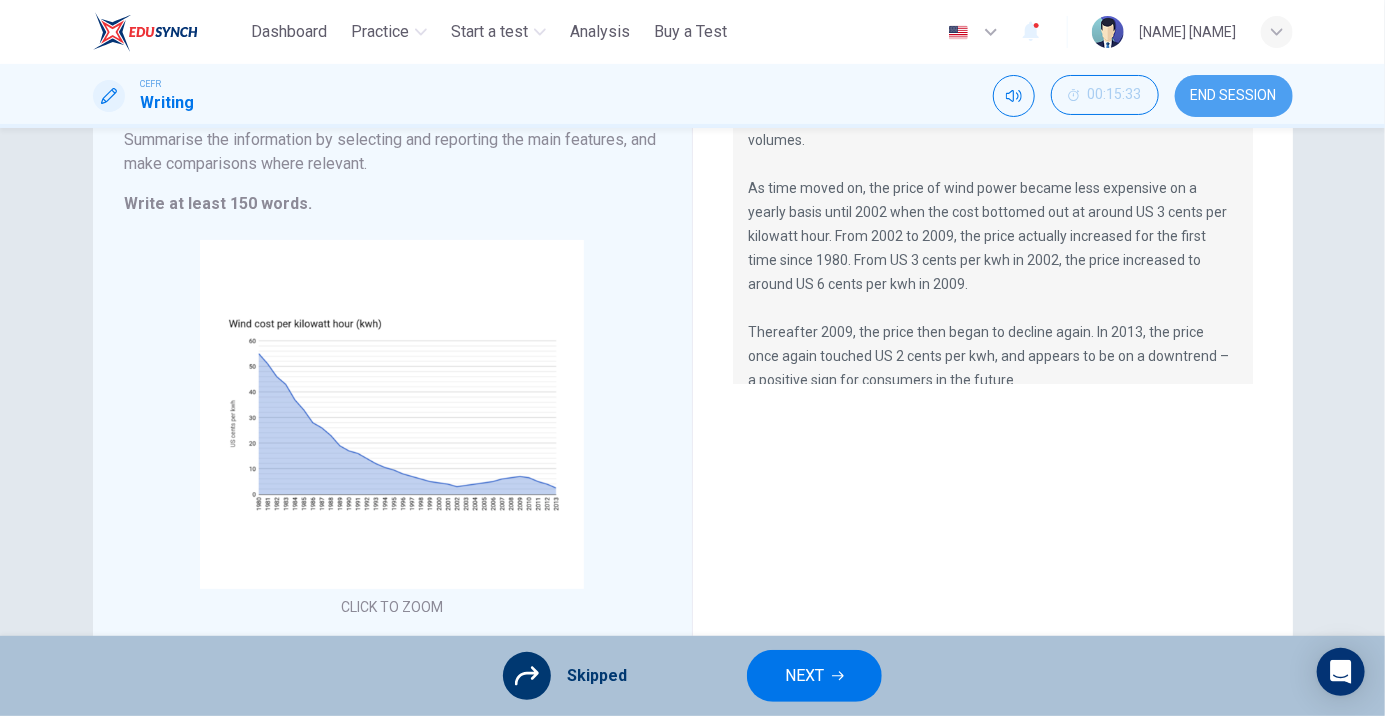 click on "END SESSION" at bounding box center (1234, 96) 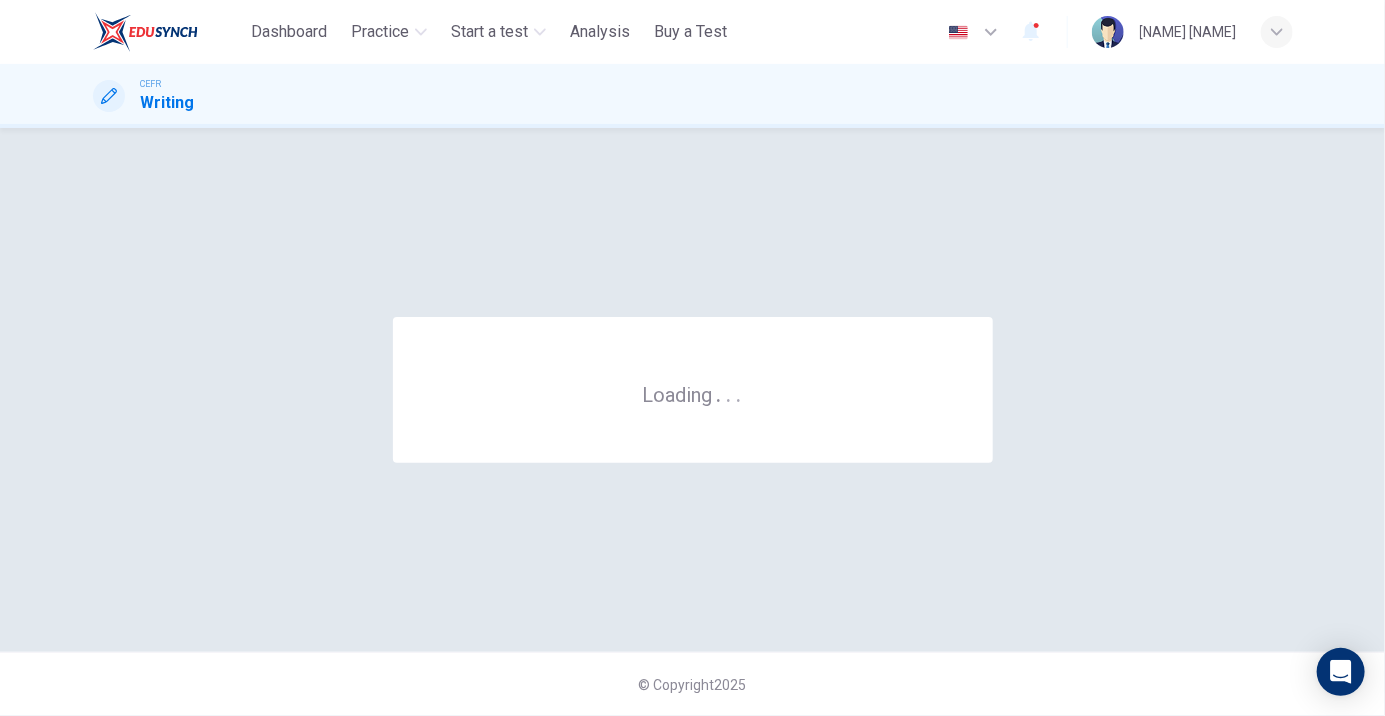 scroll, scrollTop: 0, scrollLeft: 0, axis: both 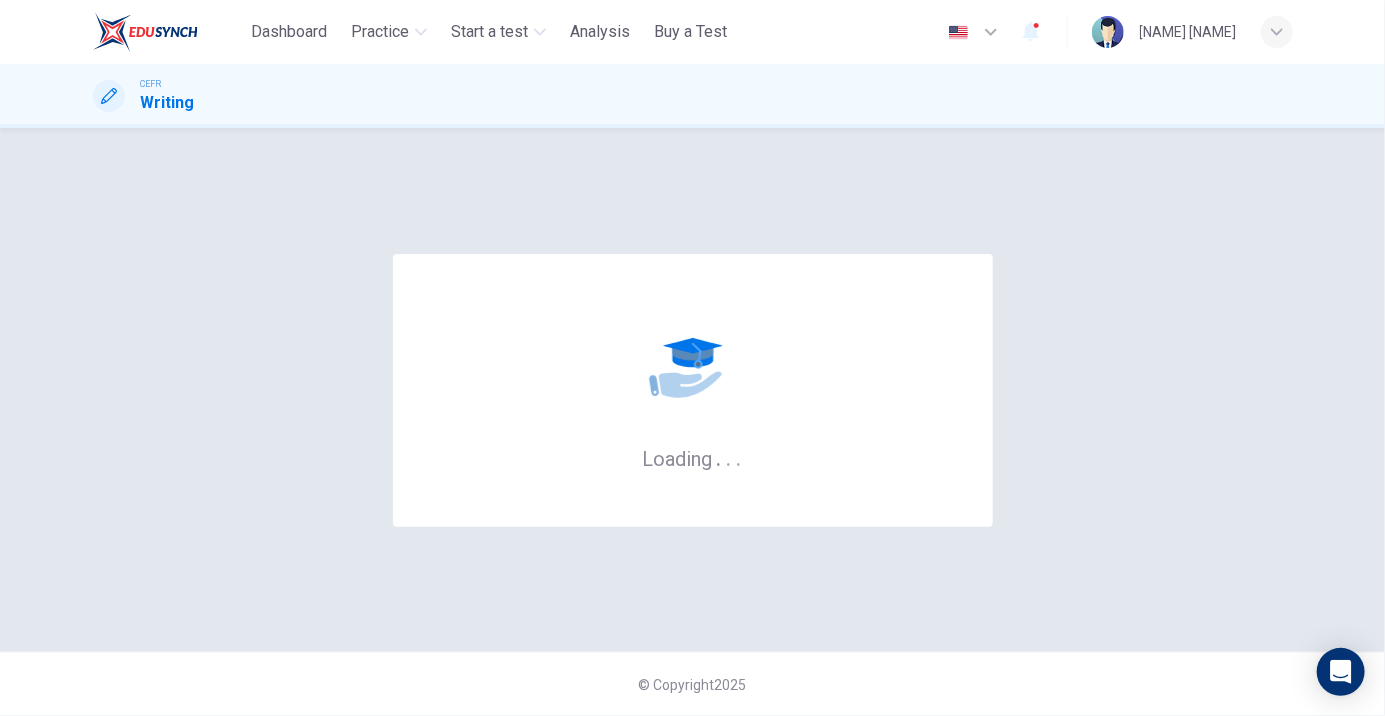 click on "Loading . . ." at bounding box center [693, 390] 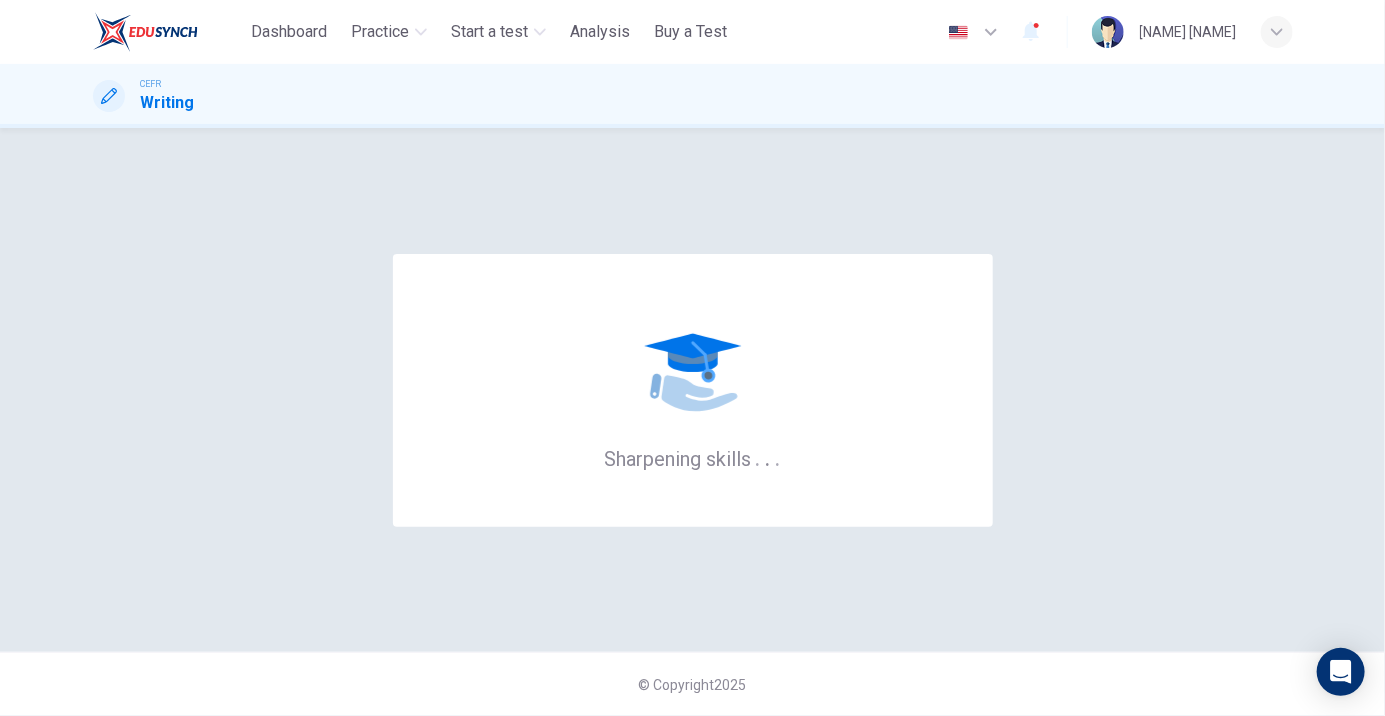 click on "Sharpening skills . . ." at bounding box center (693, 390) 